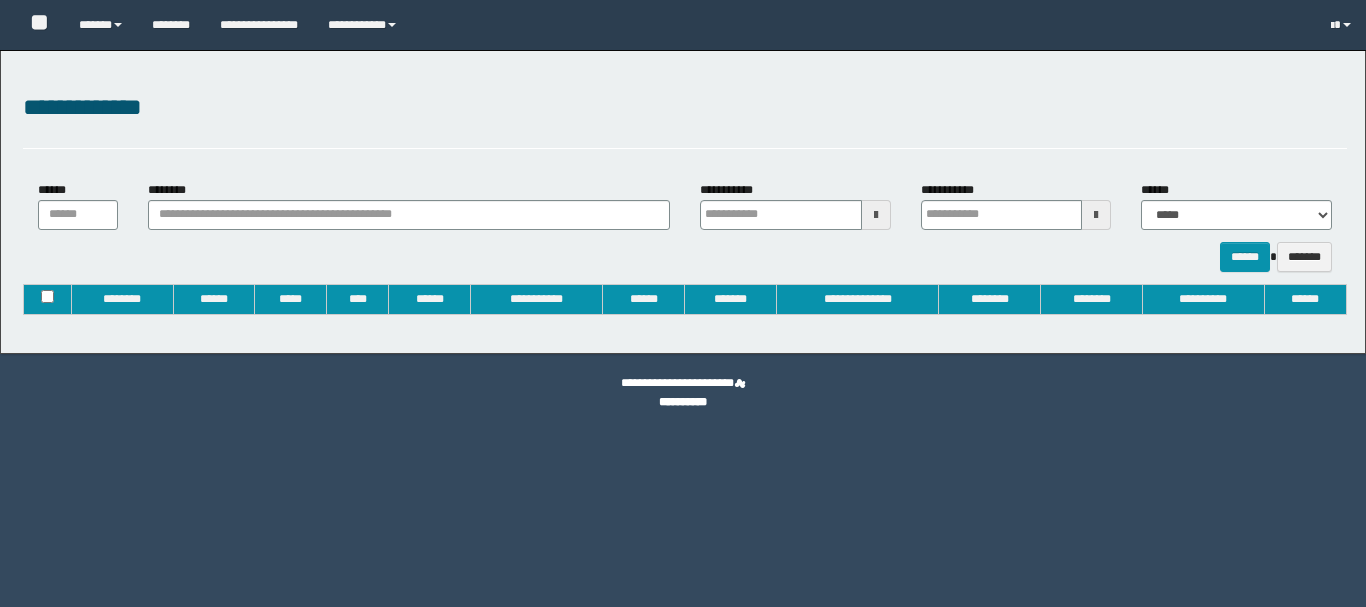 type on "**********" 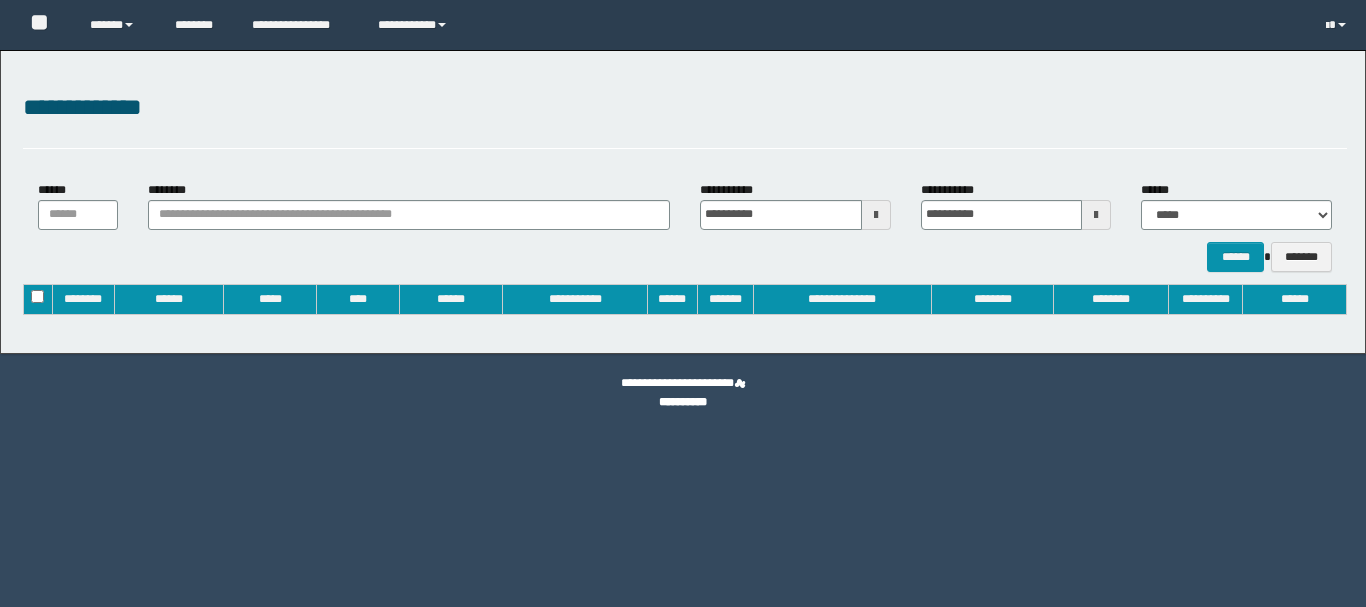 scroll, scrollTop: 0, scrollLeft: 0, axis: both 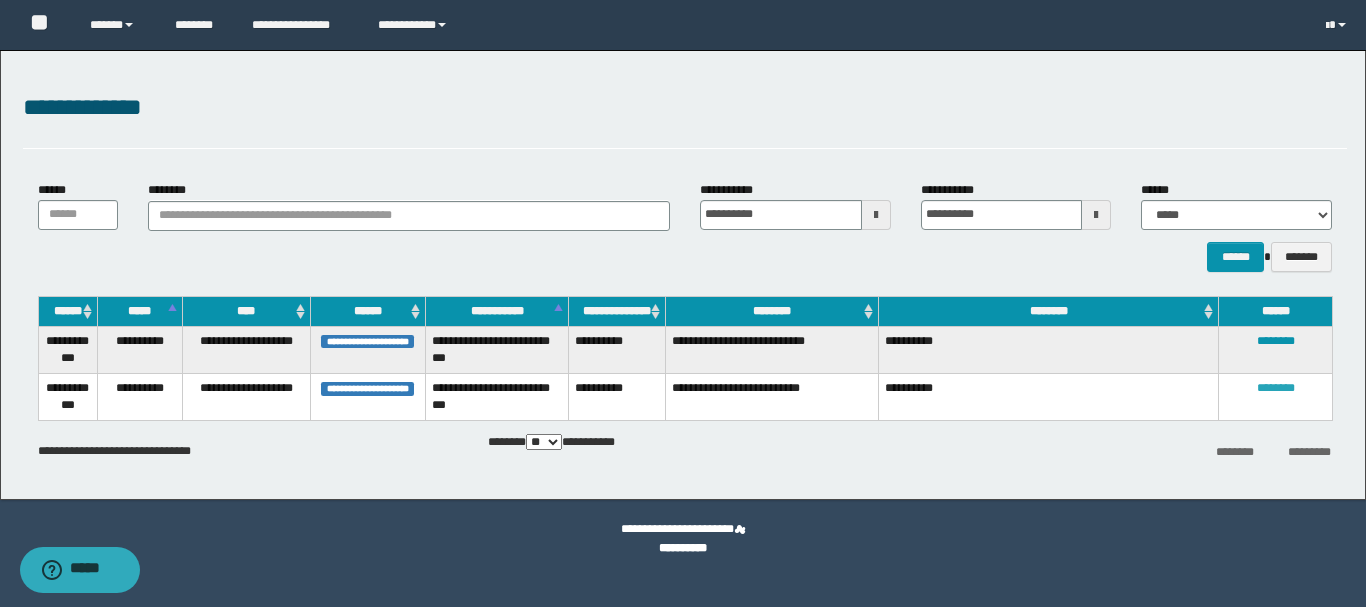 click on "********" at bounding box center (1276, 388) 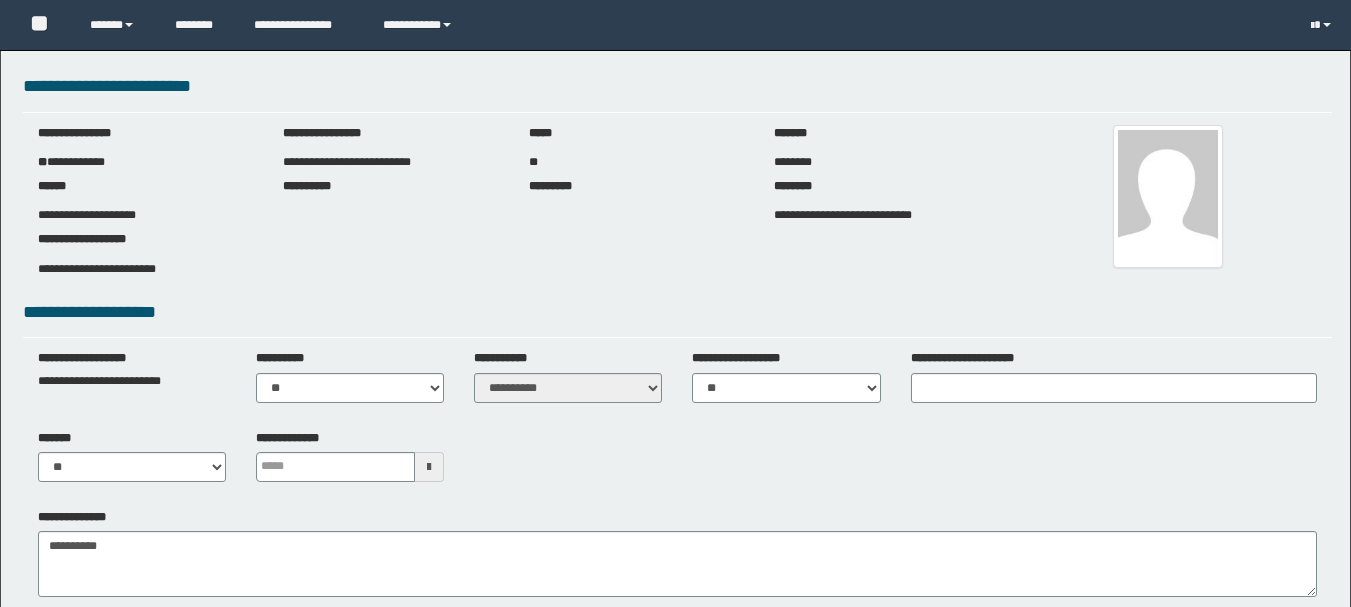 scroll, scrollTop: 0, scrollLeft: 0, axis: both 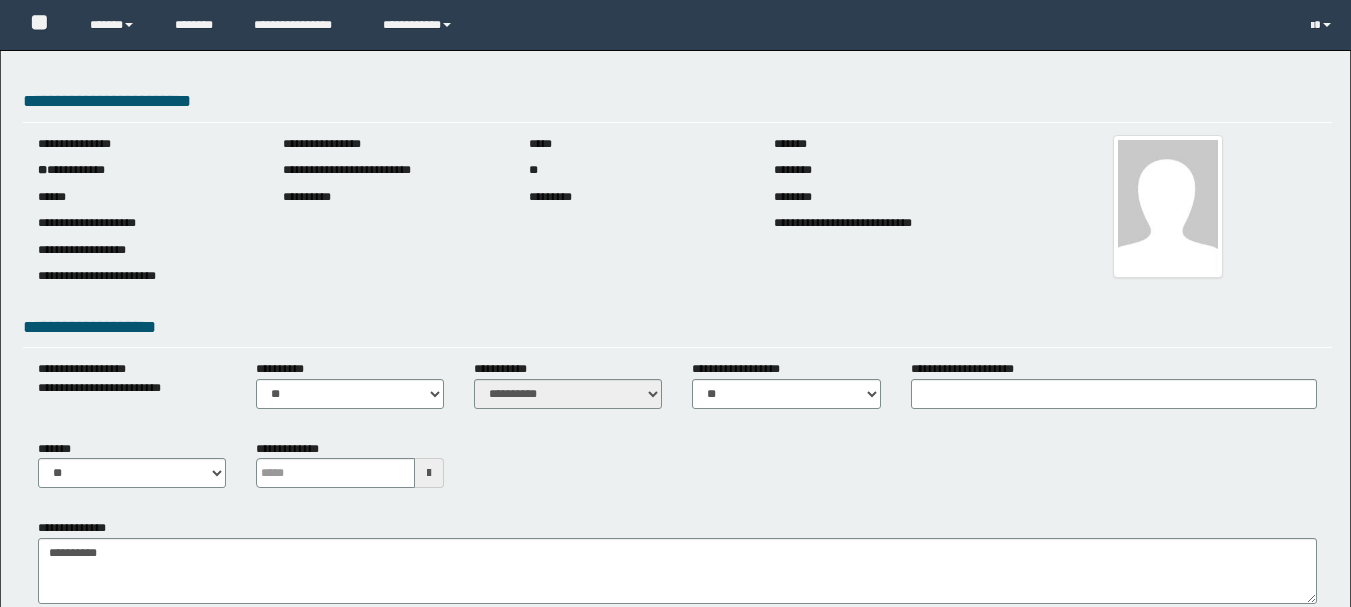 type 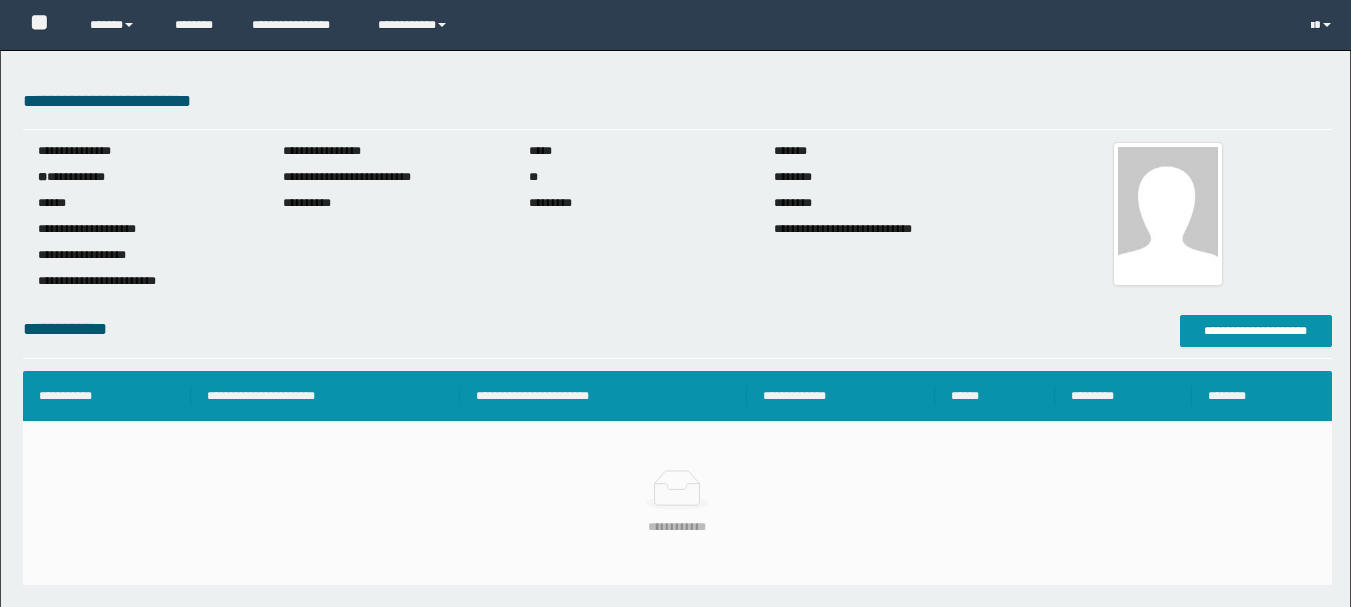 scroll, scrollTop: 0, scrollLeft: 0, axis: both 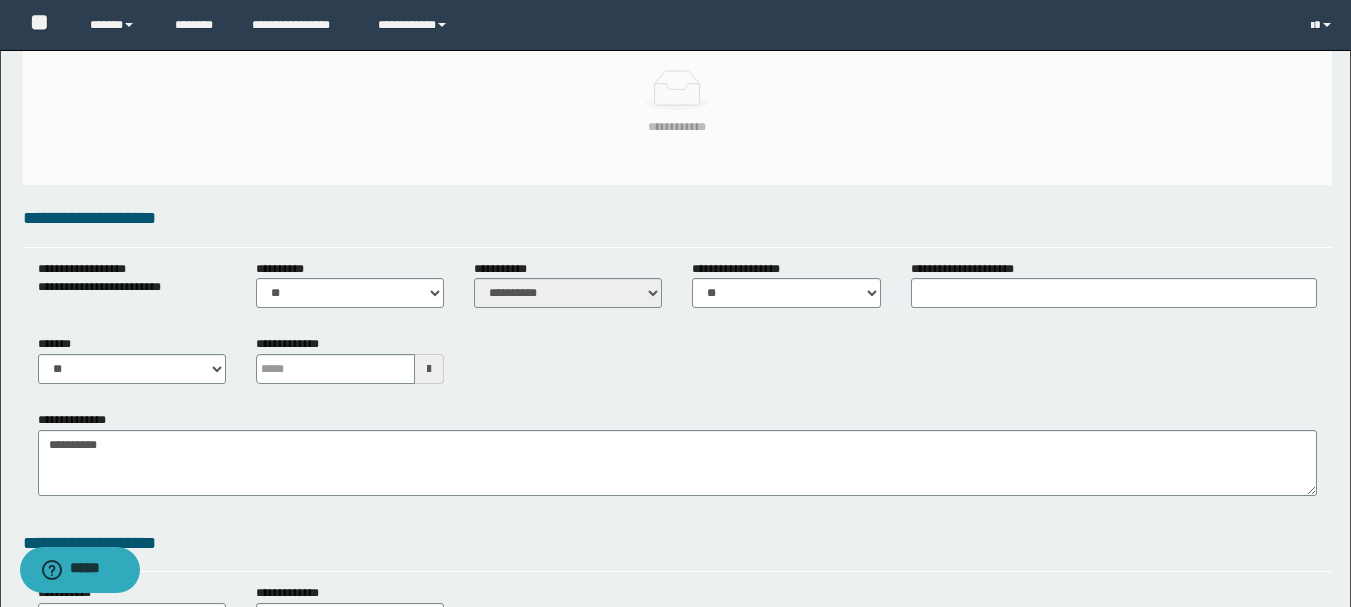 click at bounding box center [429, 369] 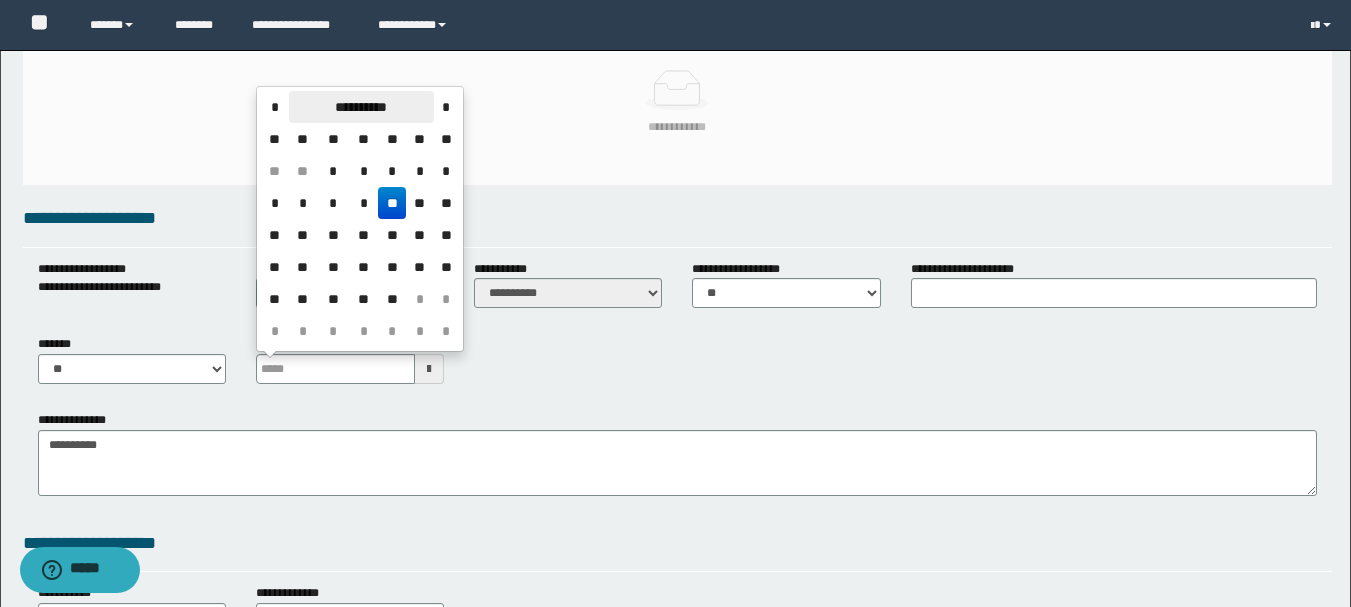 click on "**********" at bounding box center [361, 107] 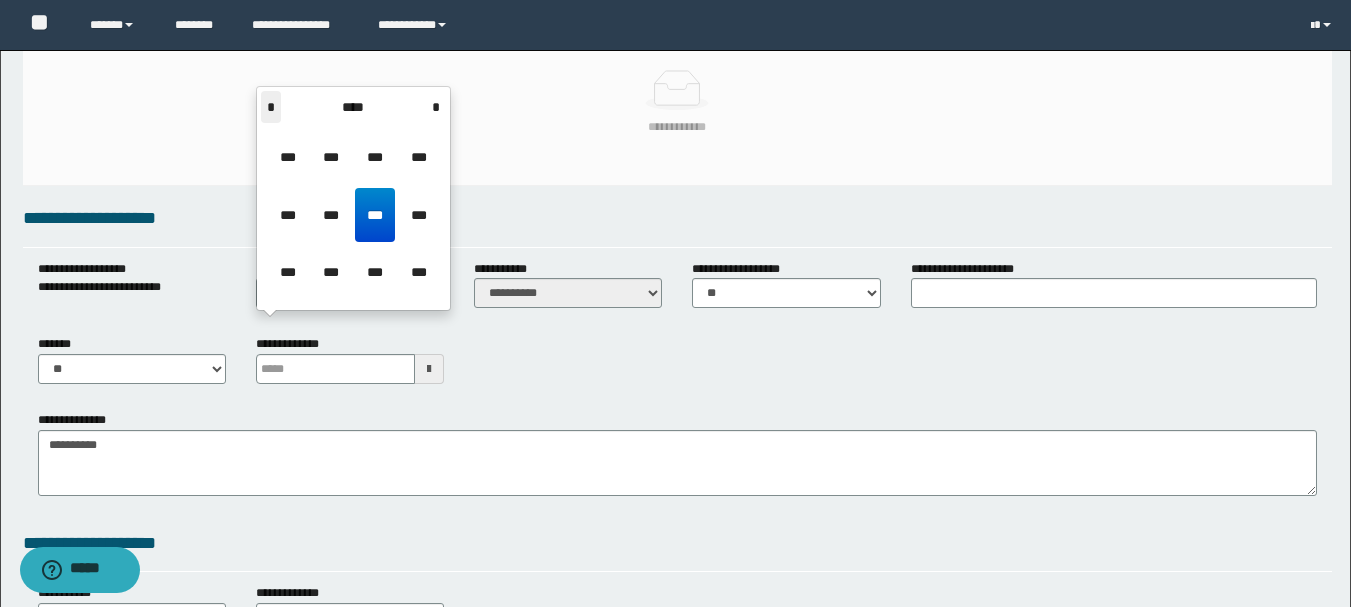 click on "*" at bounding box center [271, 107] 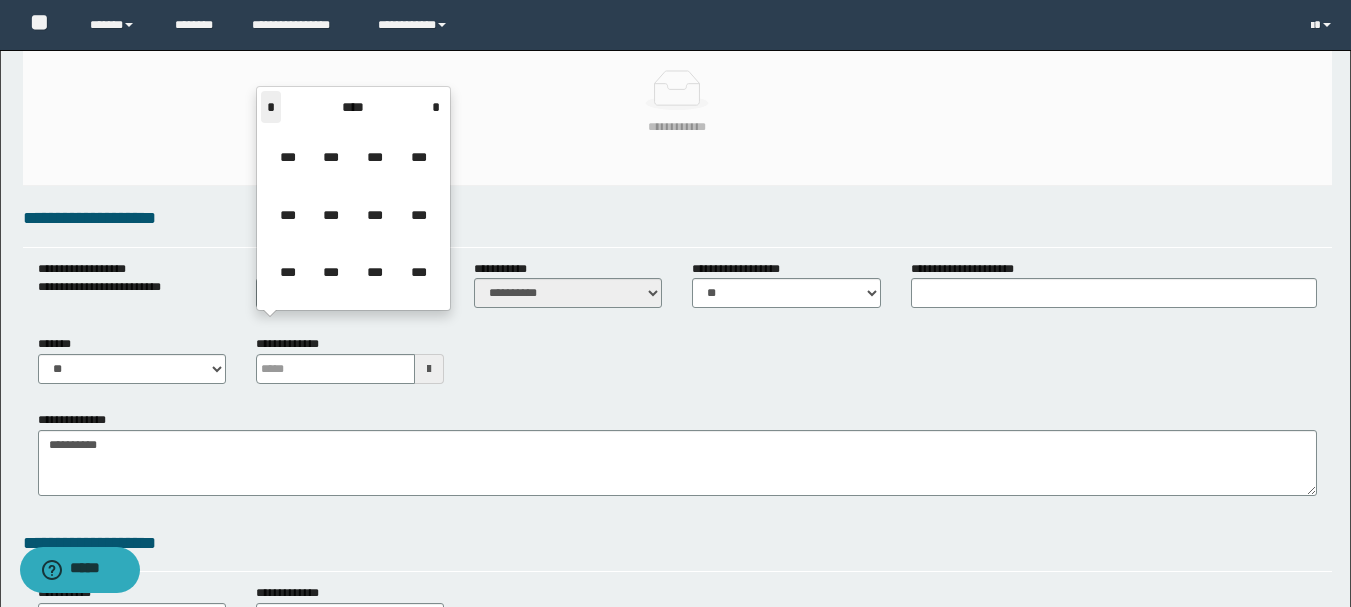 click on "*" at bounding box center [271, 107] 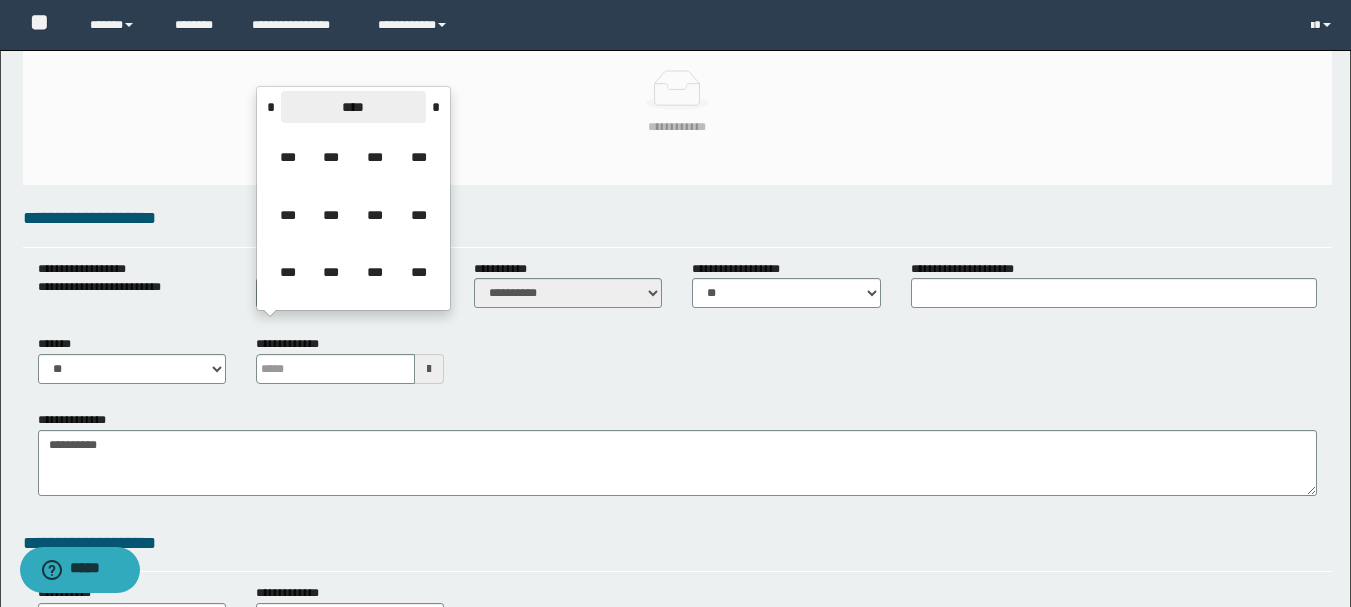 click on "****" at bounding box center (353, 107) 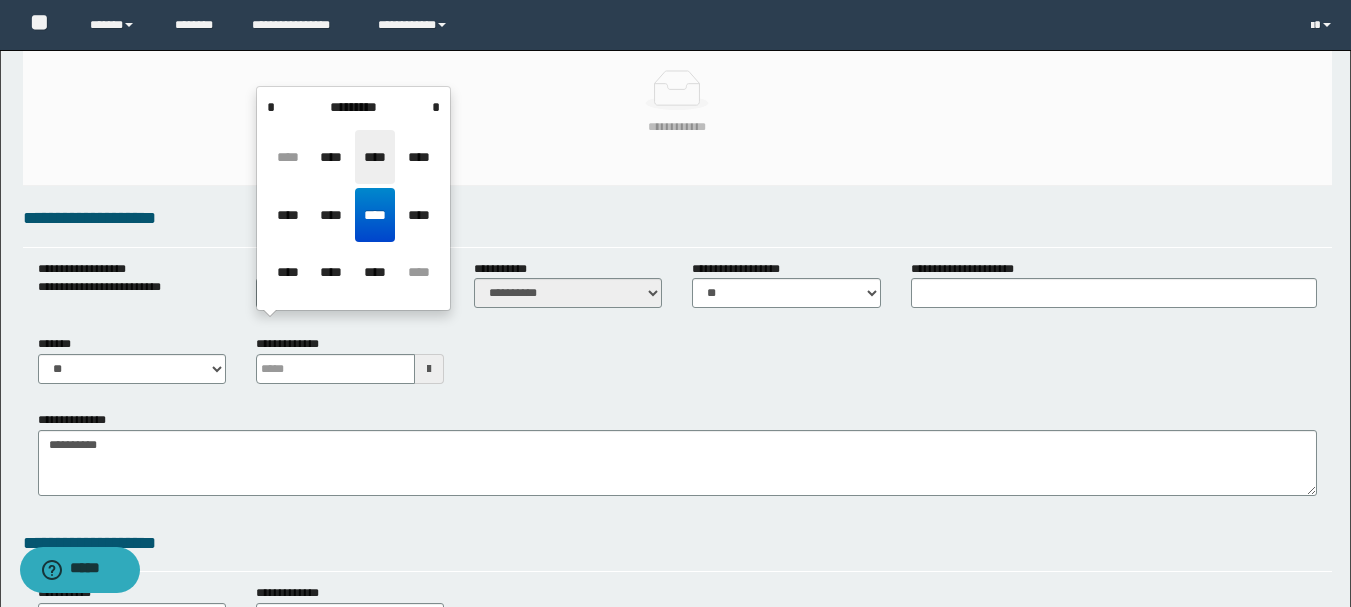 click on "****" at bounding box center [375, 157] 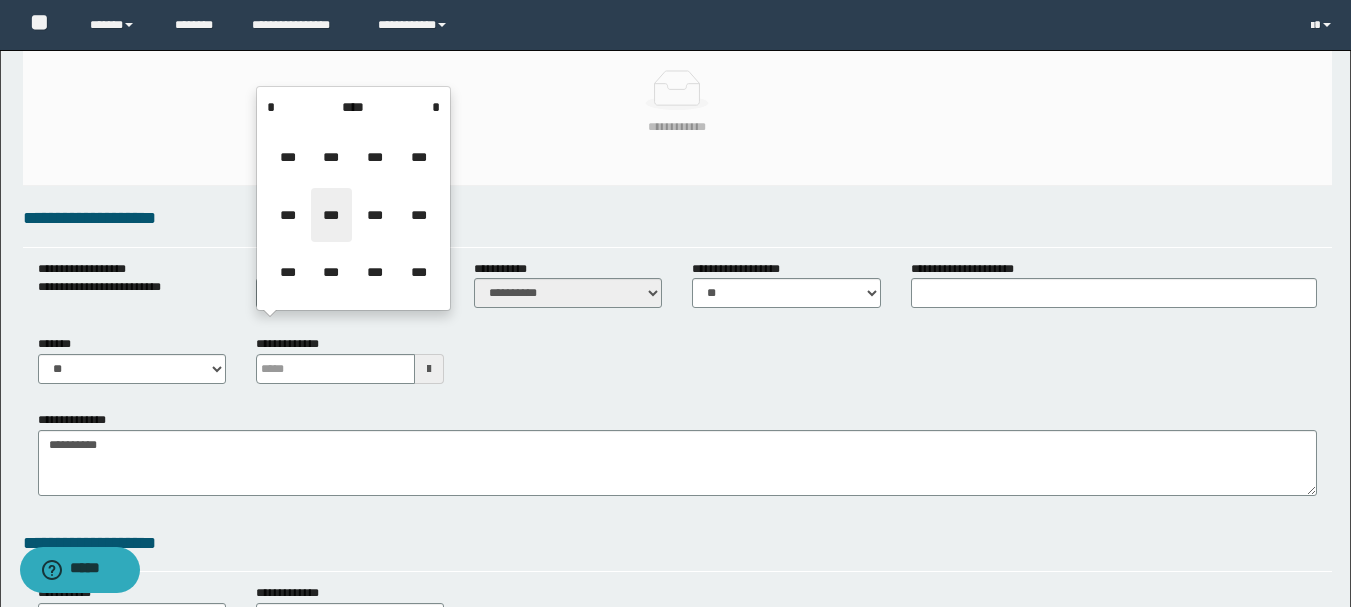 click on "***" at bounding box center [331, 215] 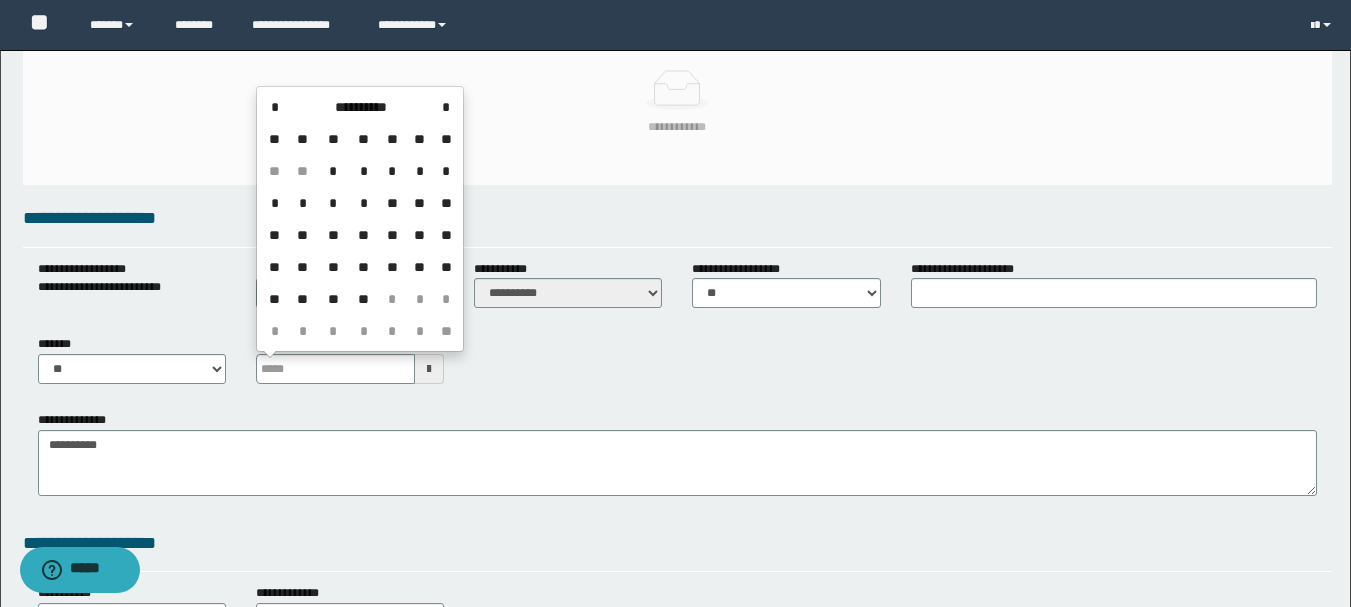 drag, startPoint x: 331, startPoint y: 205, endPoint x: 328, endPoint y: 243, distance: 38.118237 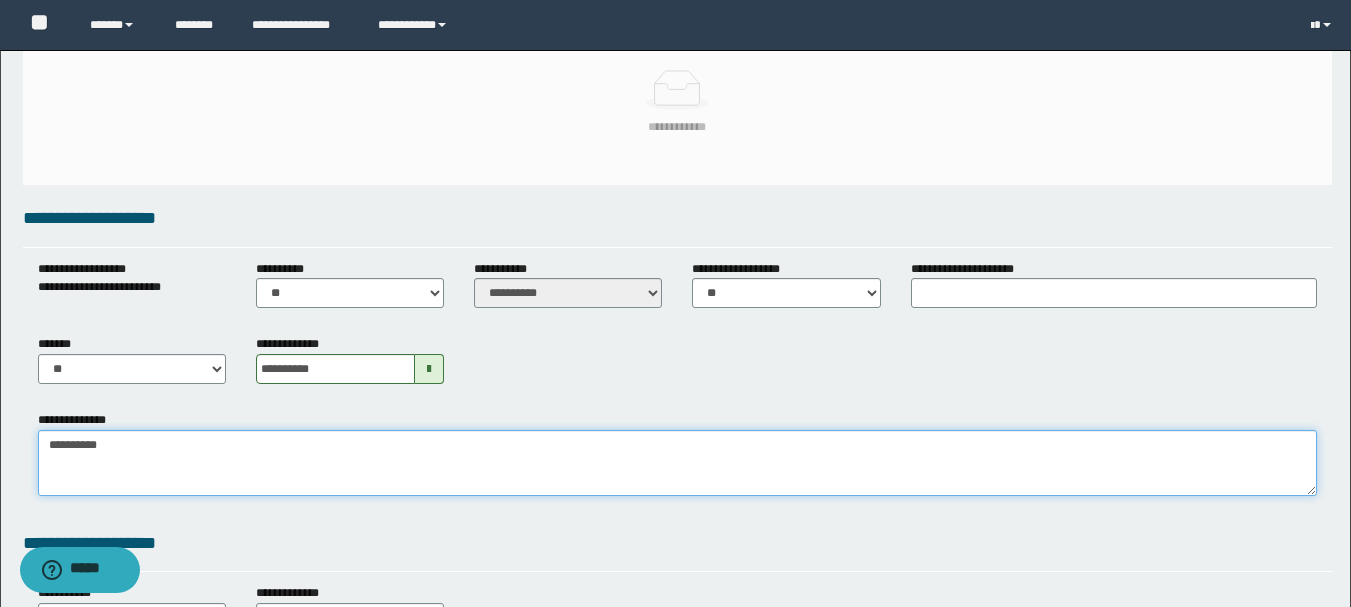 click on "**********" at bounding box center (677, 463) 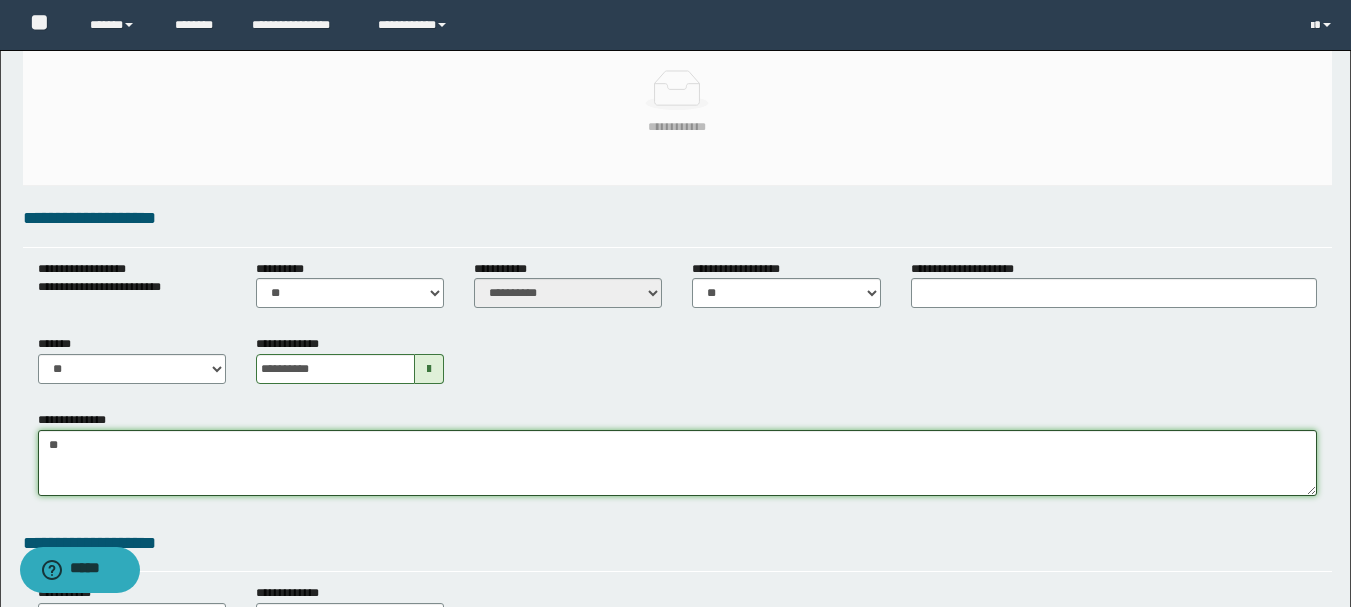 type on "*" 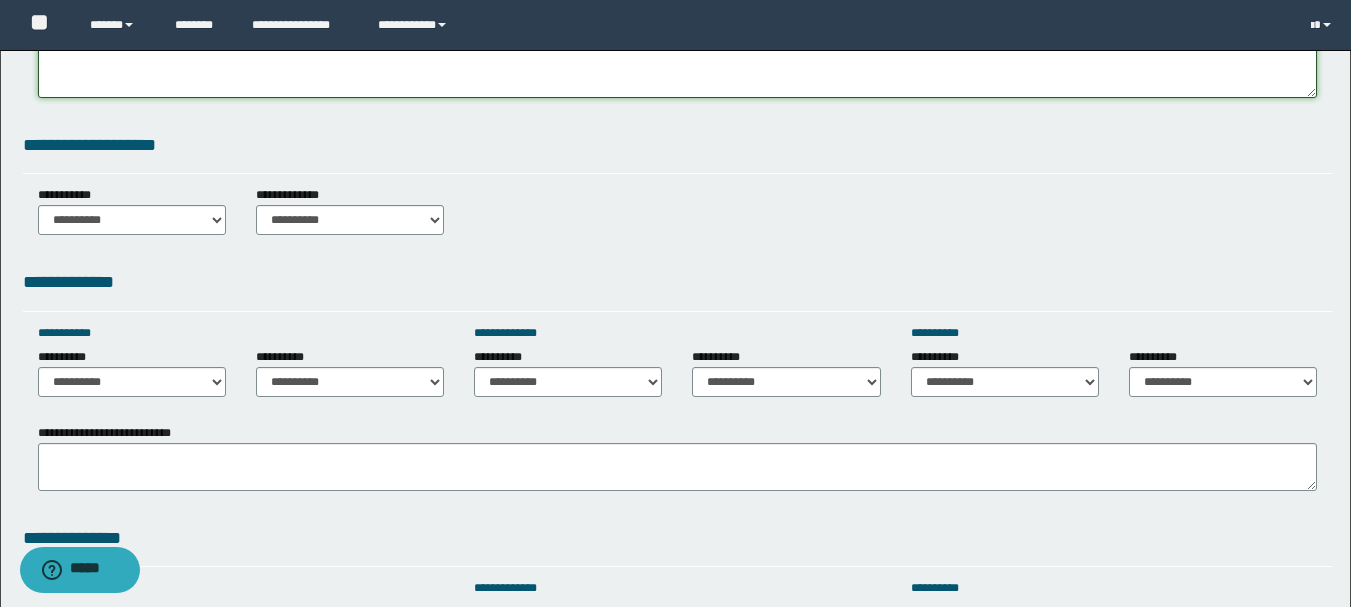 scroll, scrollTop: 800, scrollLeft: 0, axis: vertical 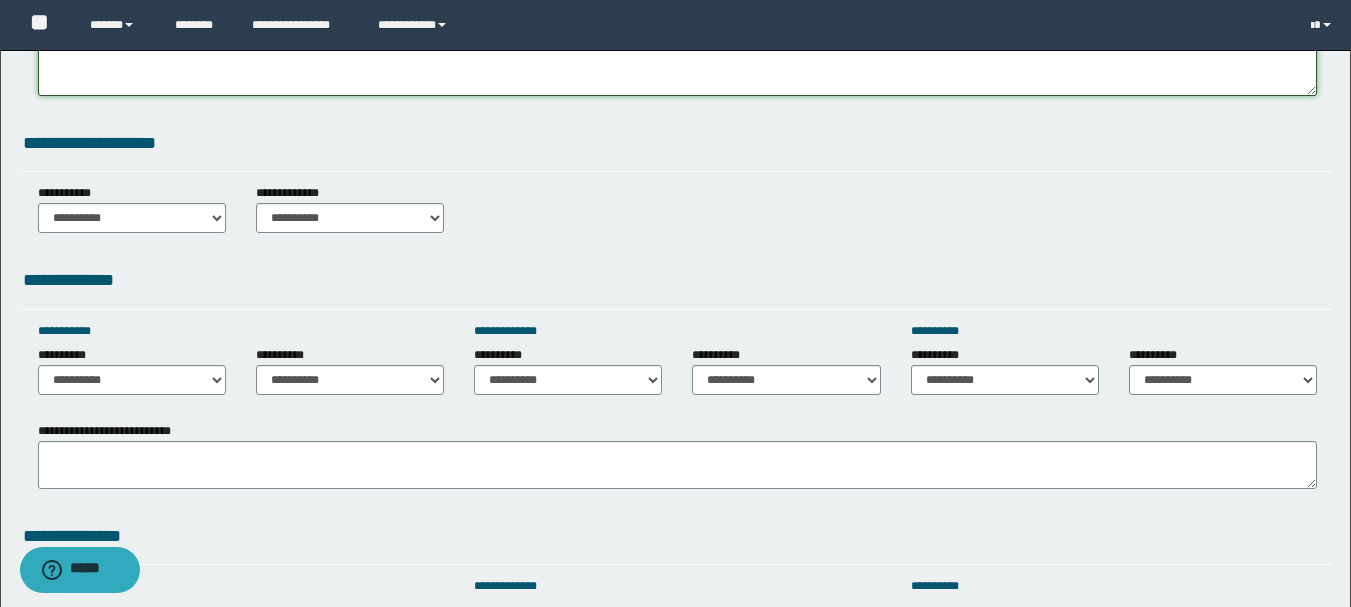type on "**********" 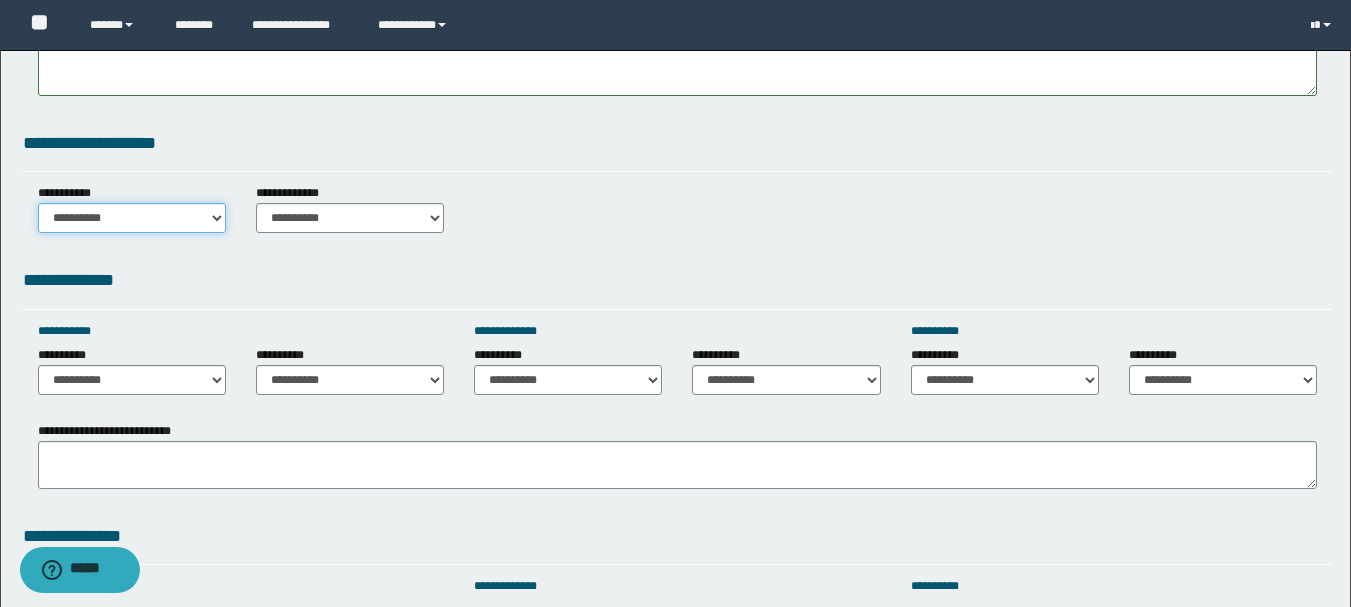 click on "**********" at bounding box center (132, 218) 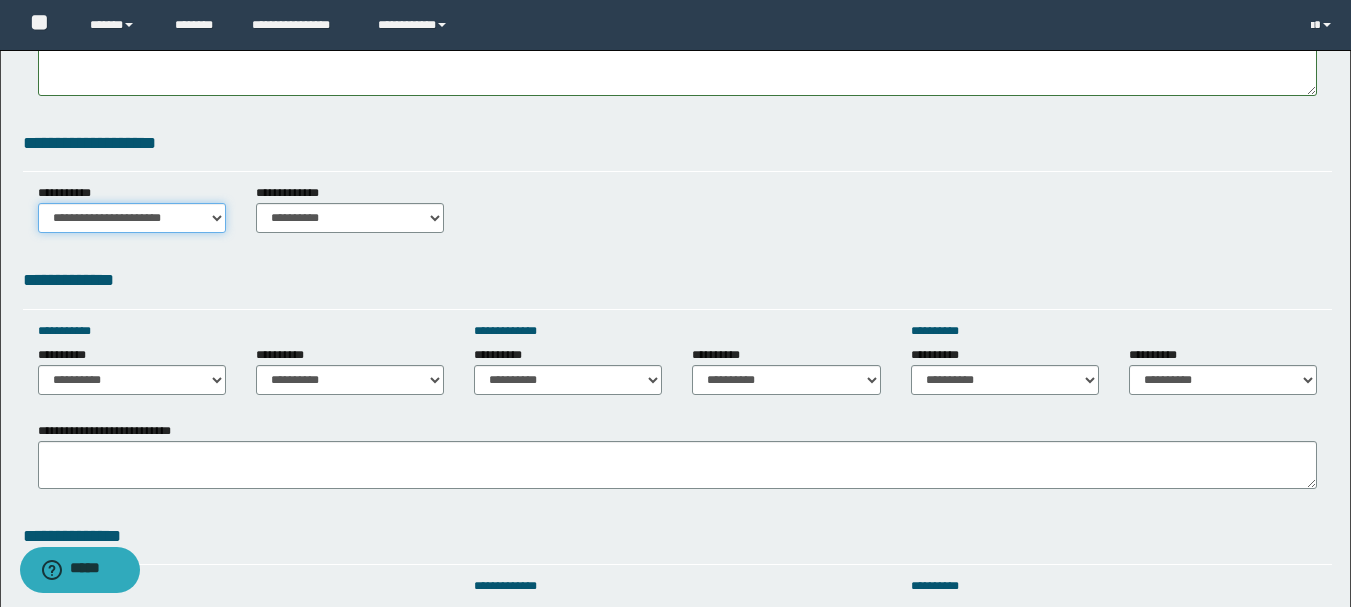 click on "**********" at bounding box center (132, 218) 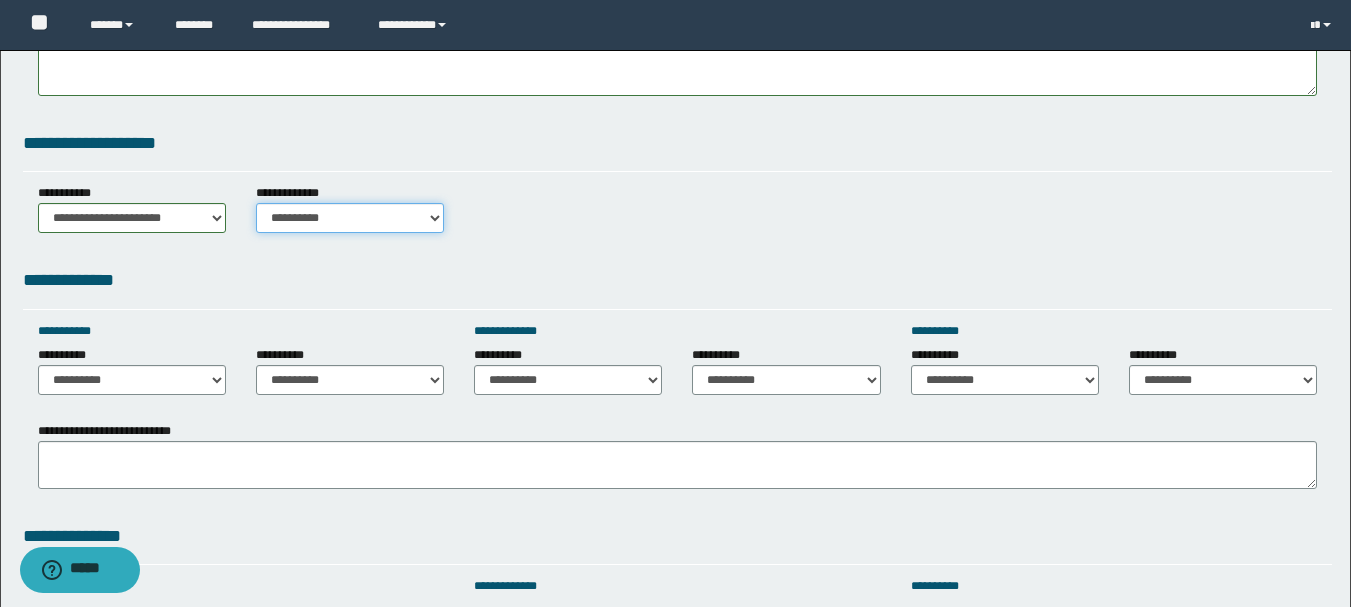 click on "**********" at bounding box center (350, 218) 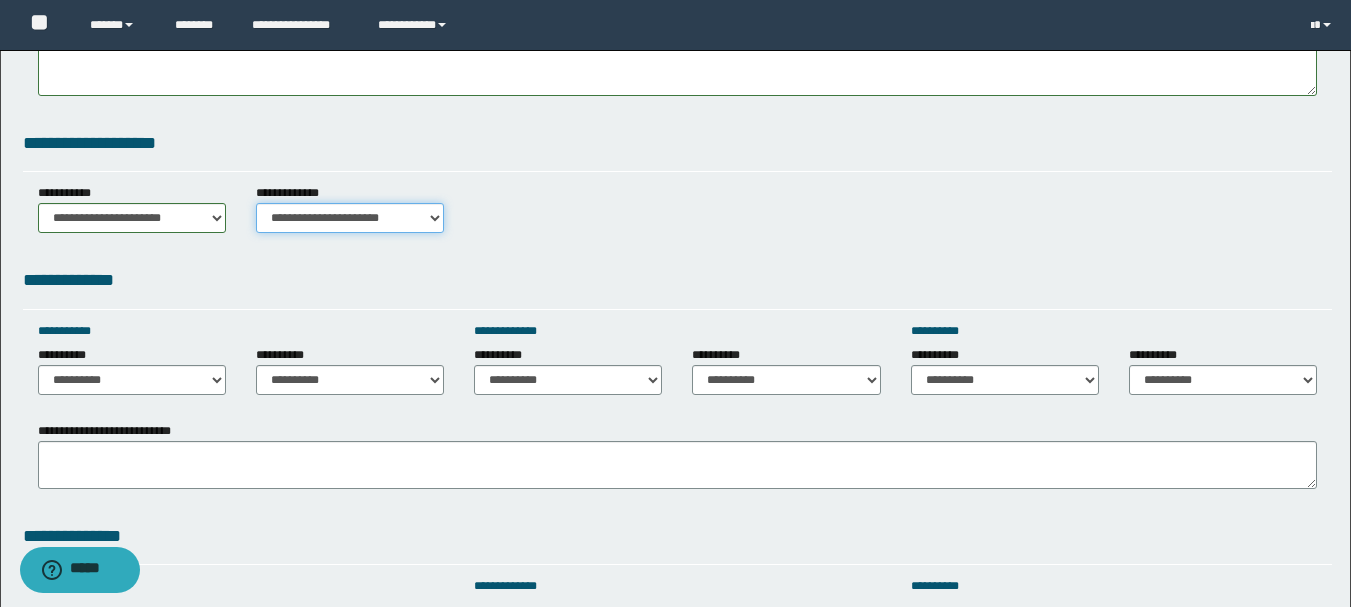 click on "**********" at bounding box center [350, 218] 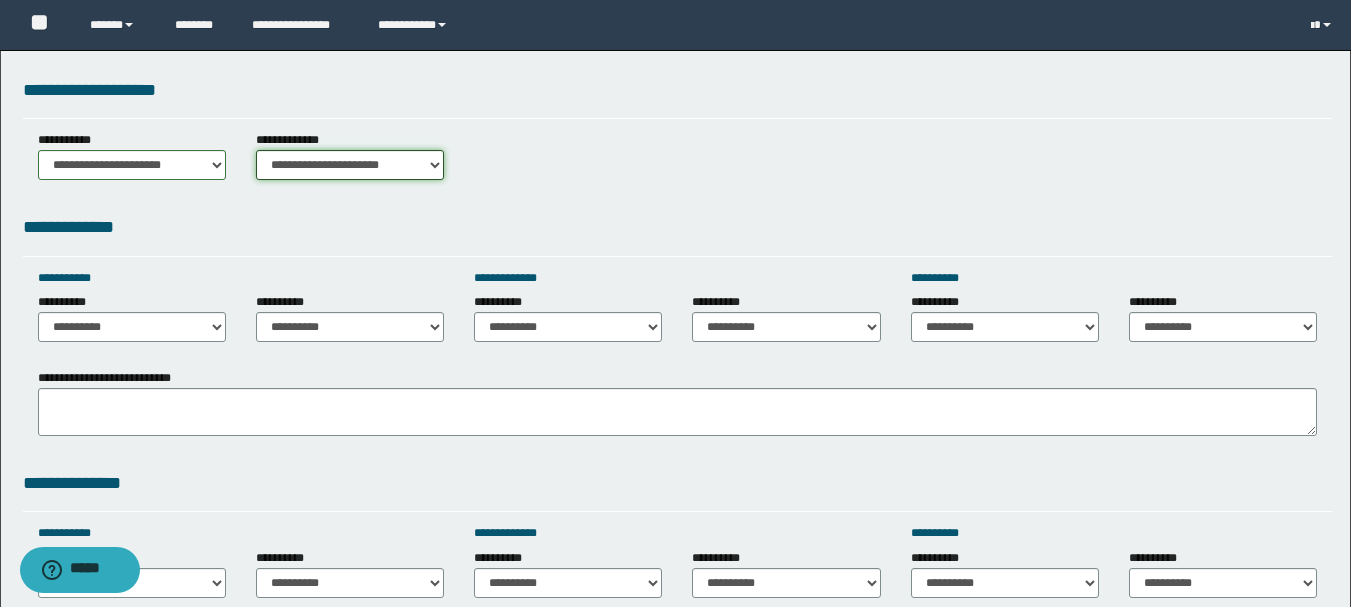scroll, scrollTop: 900, scrollLeft: 0, axis: vertical 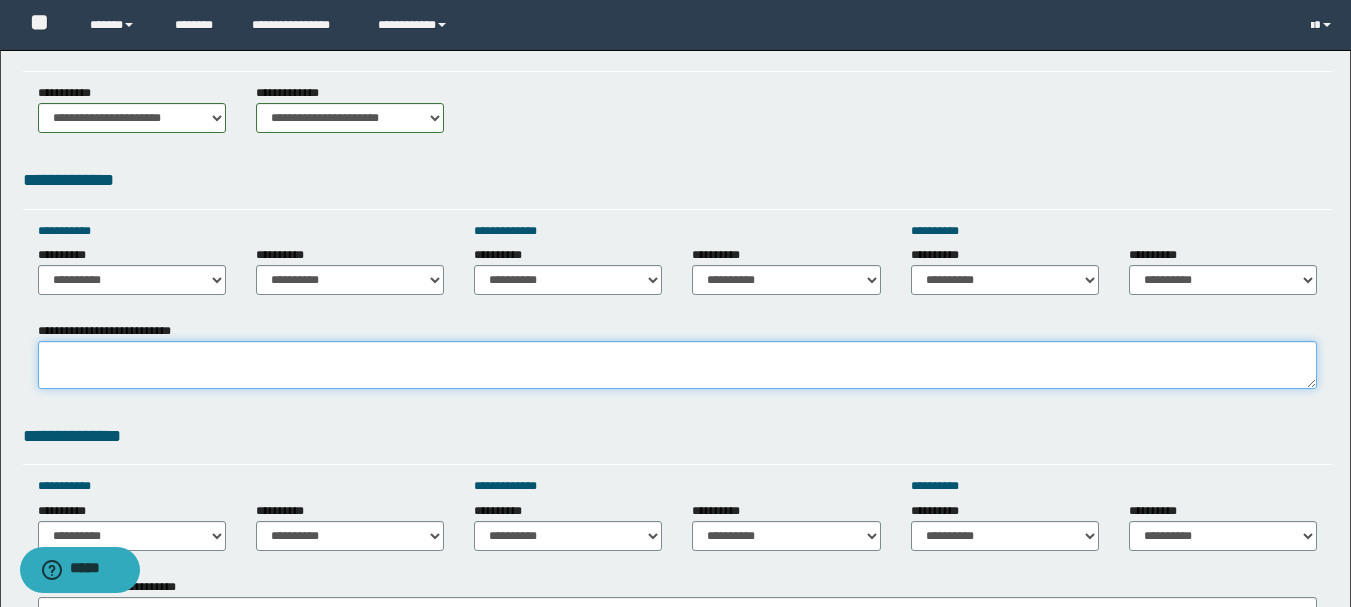 click on "**********" at bounding box center (677, 365) 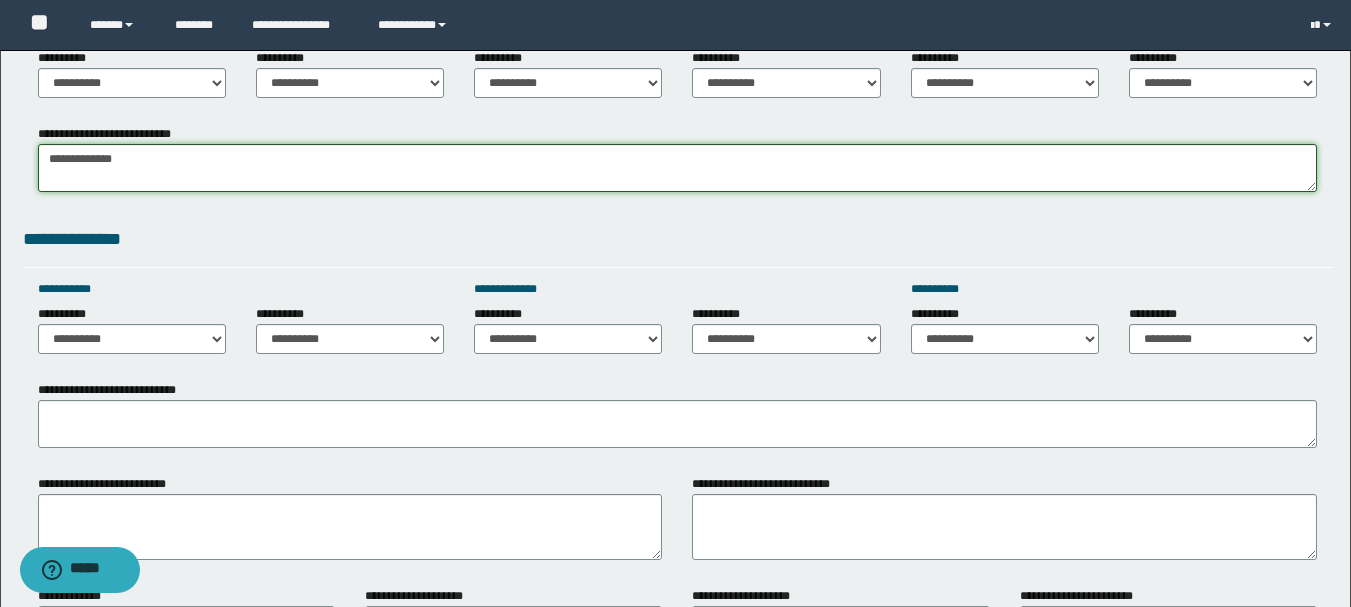scroll, scrollTop: 1100, scrollLeft: 0, axis: vertical 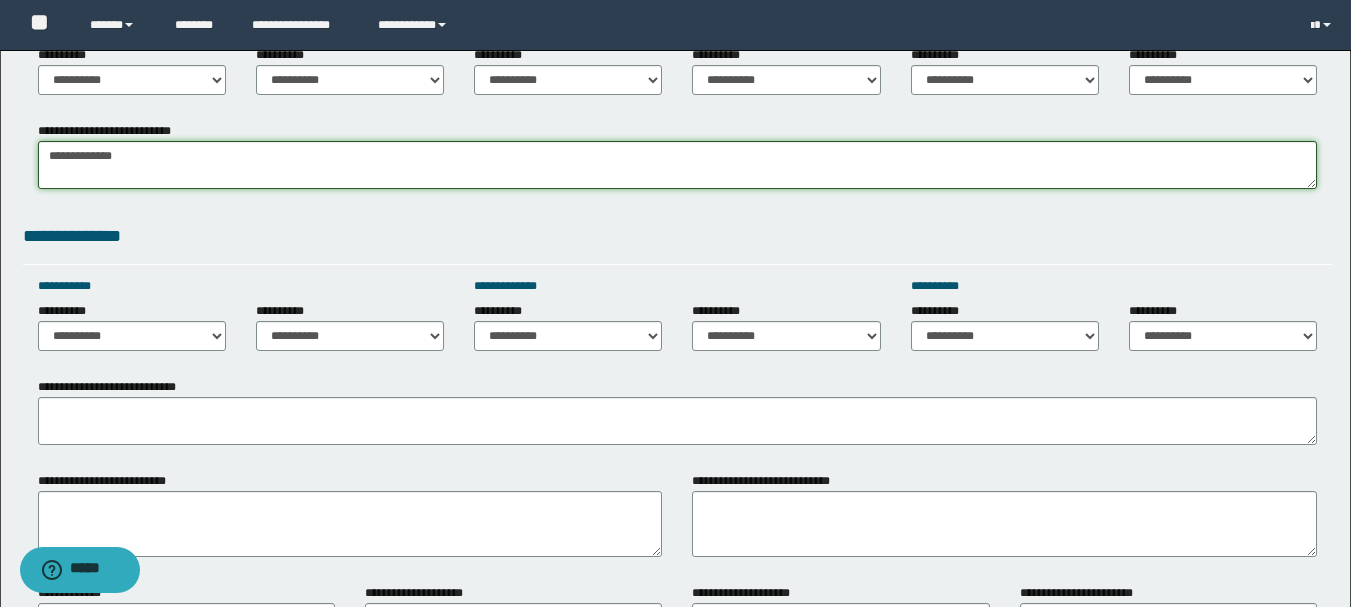 type on "**********" 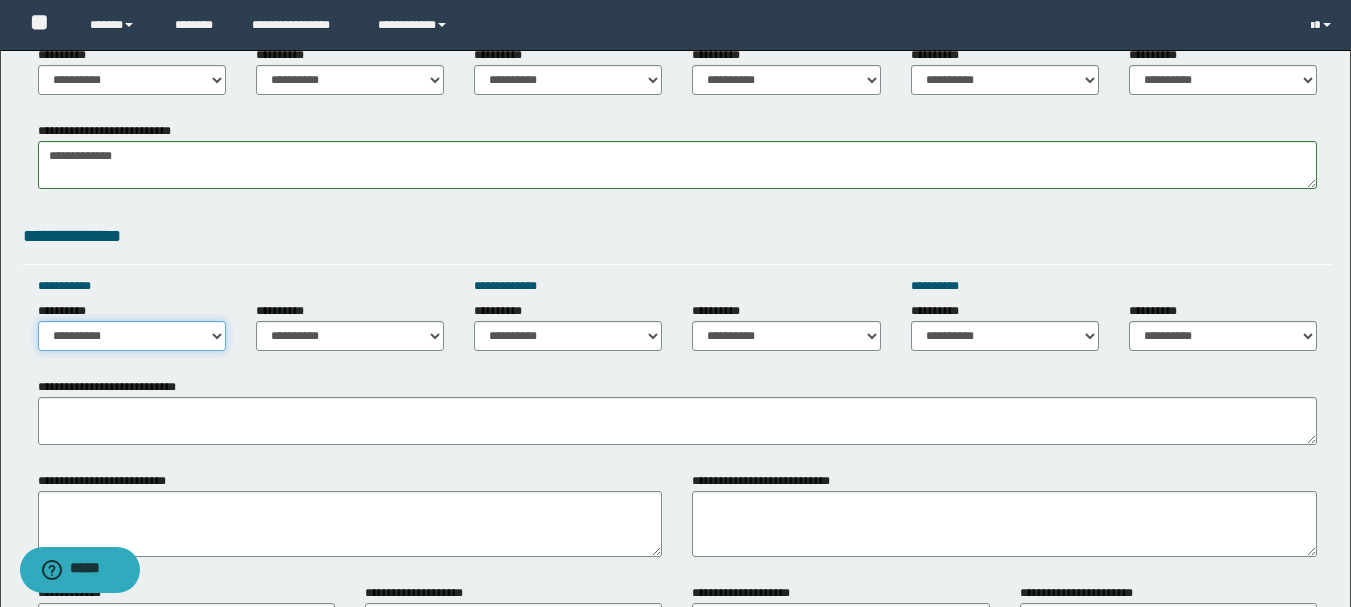 click on "**********" at bounding box center (132, 336) 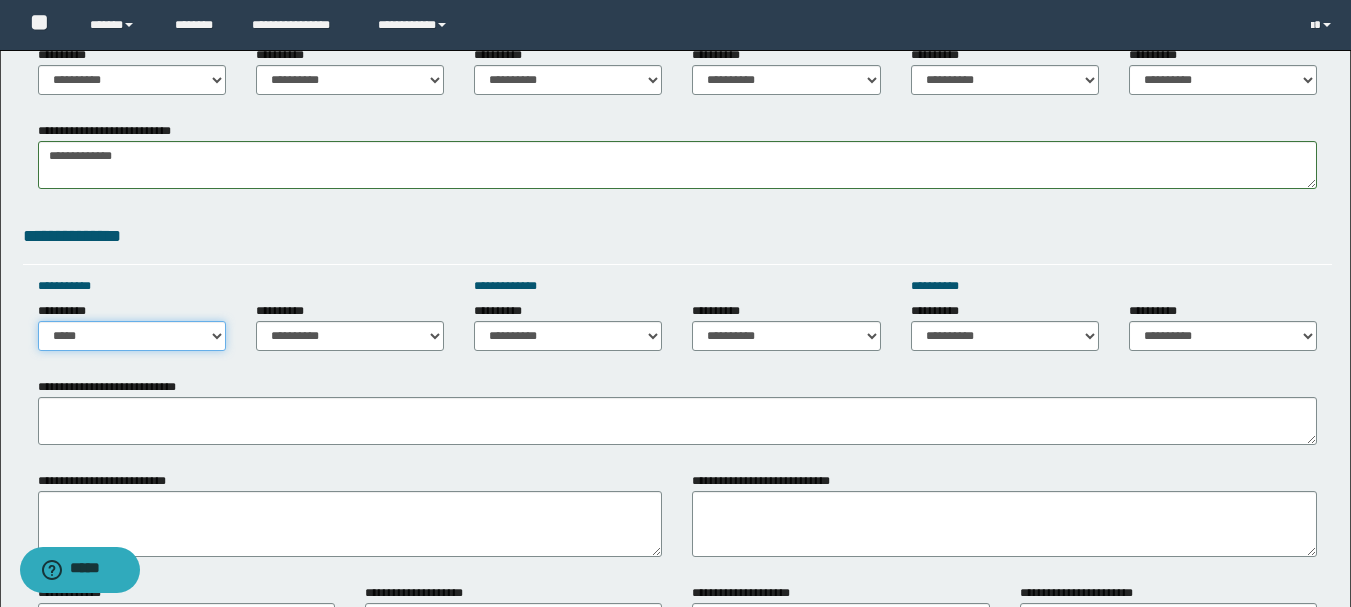 click on "**********" at bounding box center (132, 336) 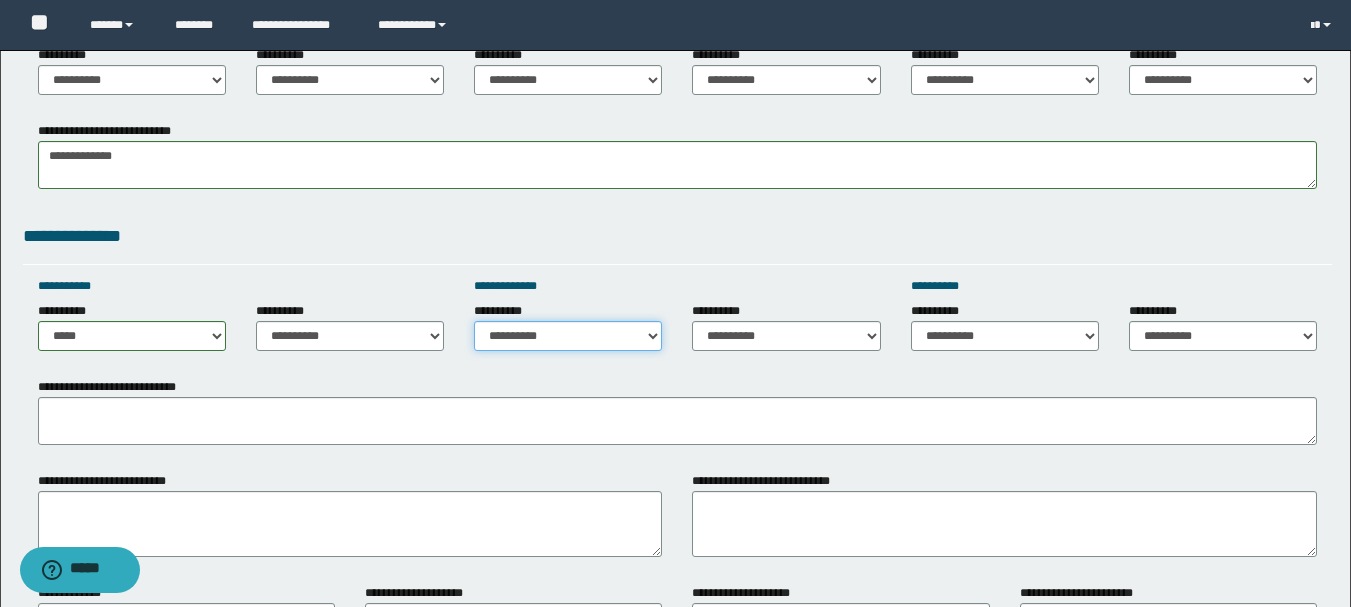 click on "**********" at bounding box center [568, 336] 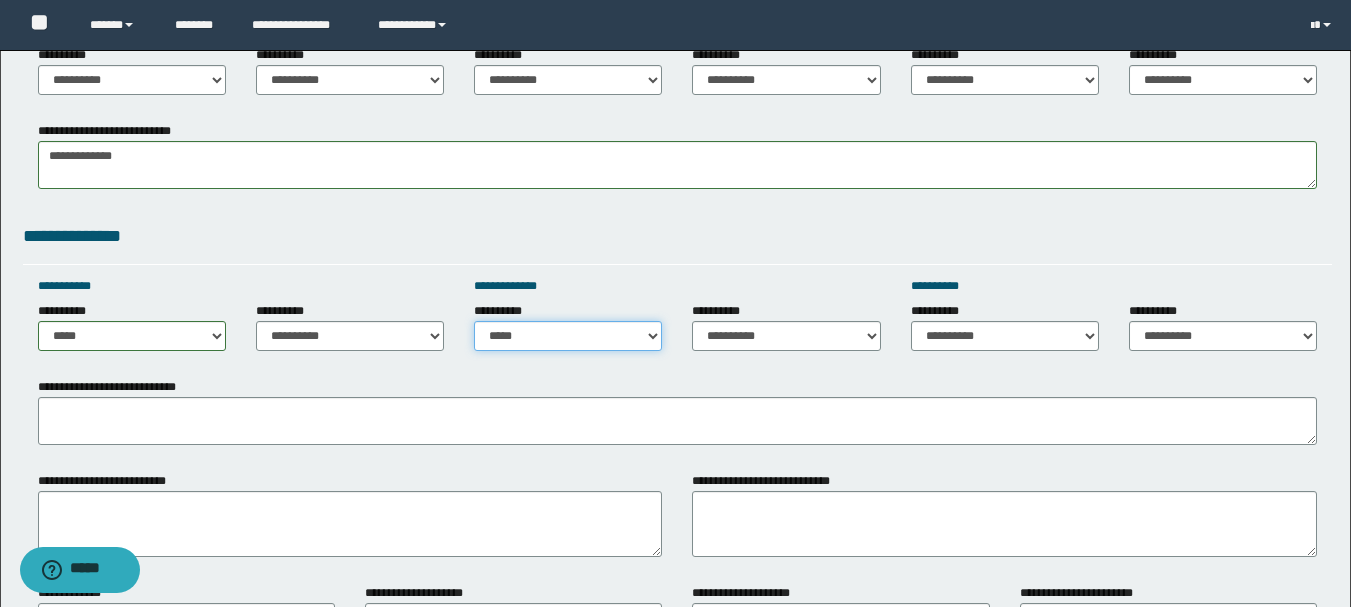 click on "**********" at bounding box center (568, 336) 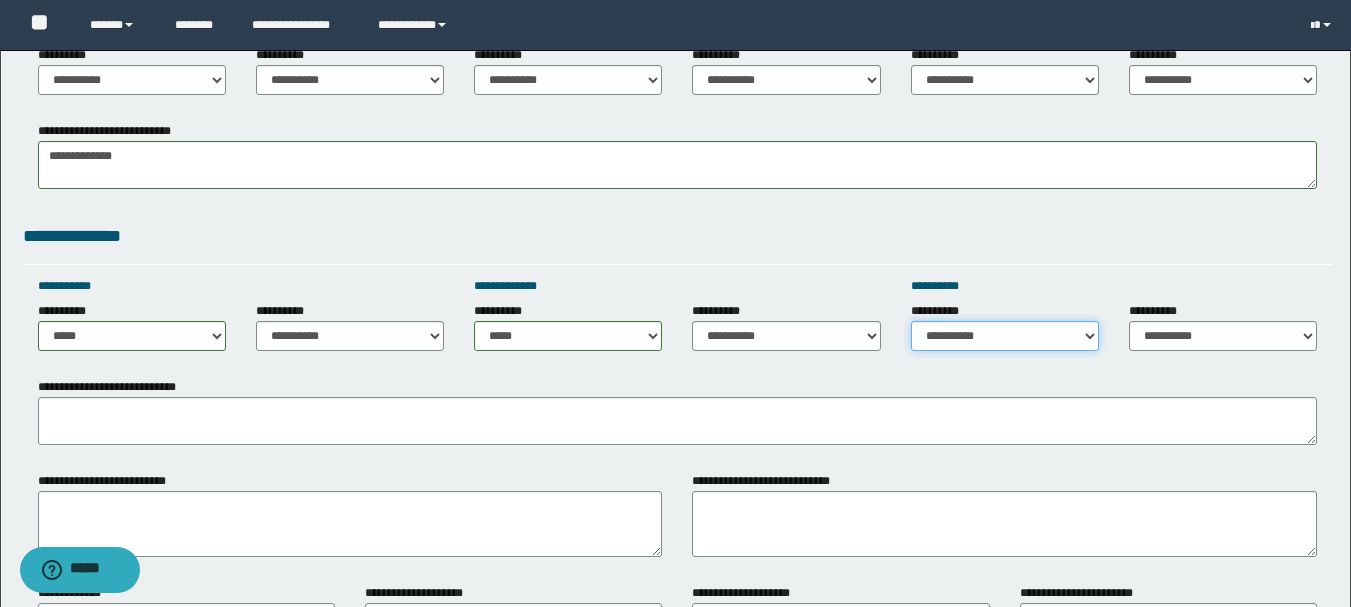 click on "**********" at bounding box center (1005, 336) 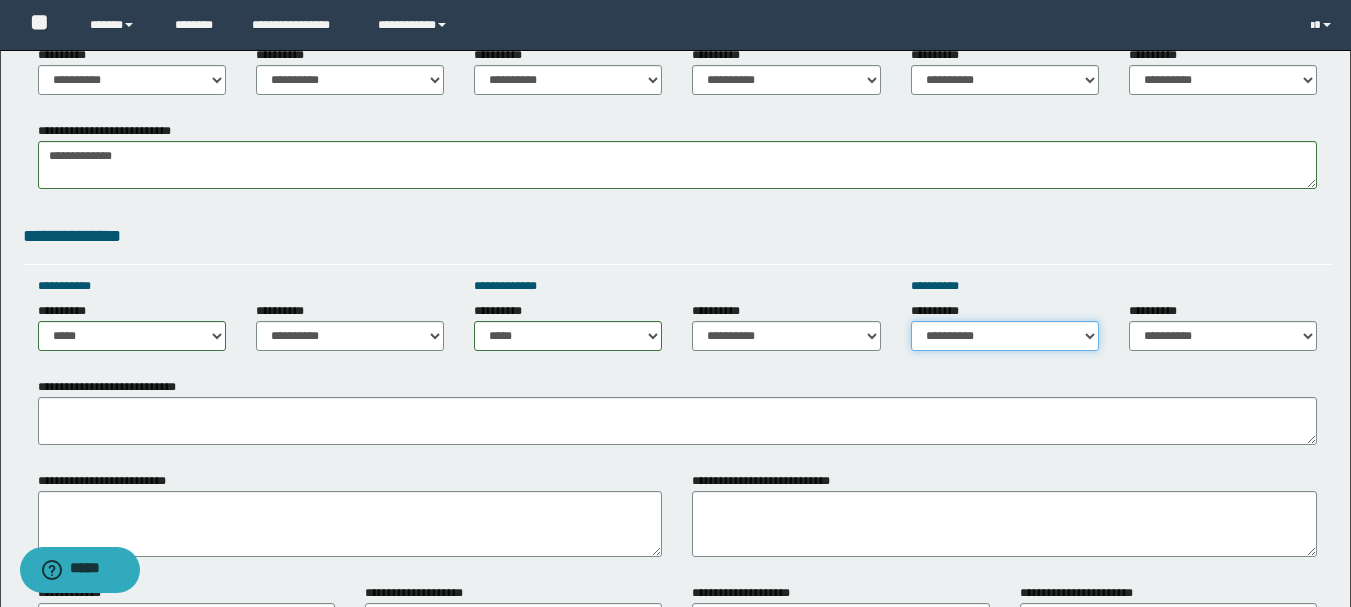 select on "*****" 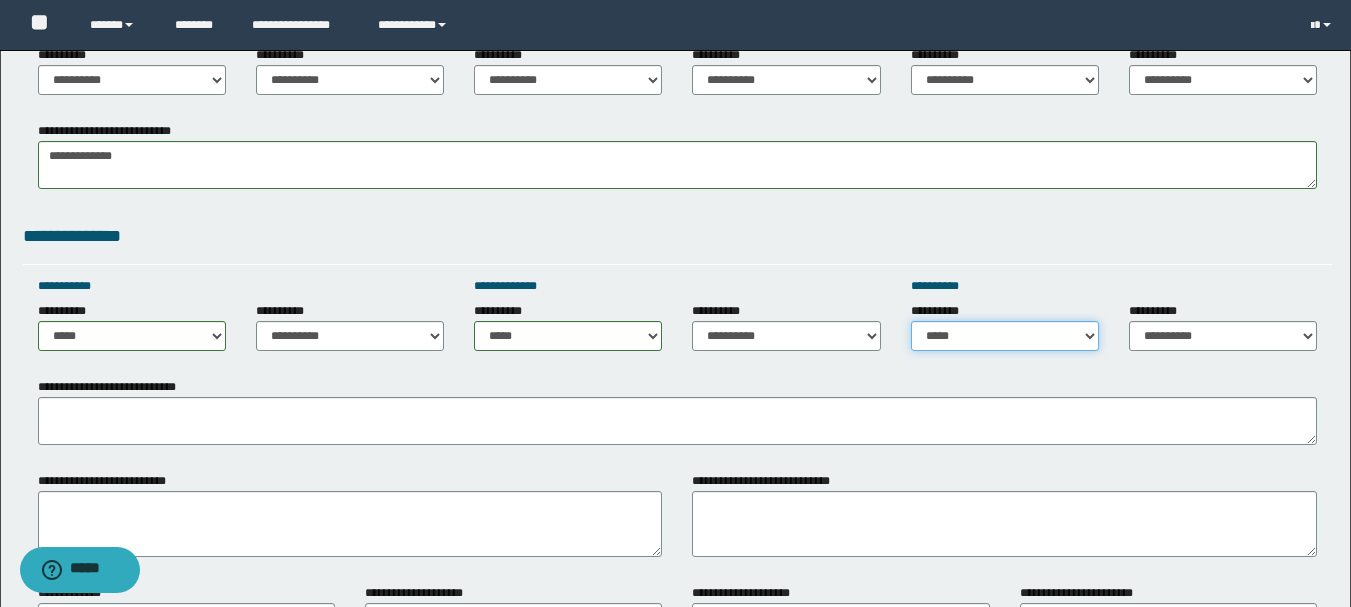click on "**********" at bounding box center (1005, 336) 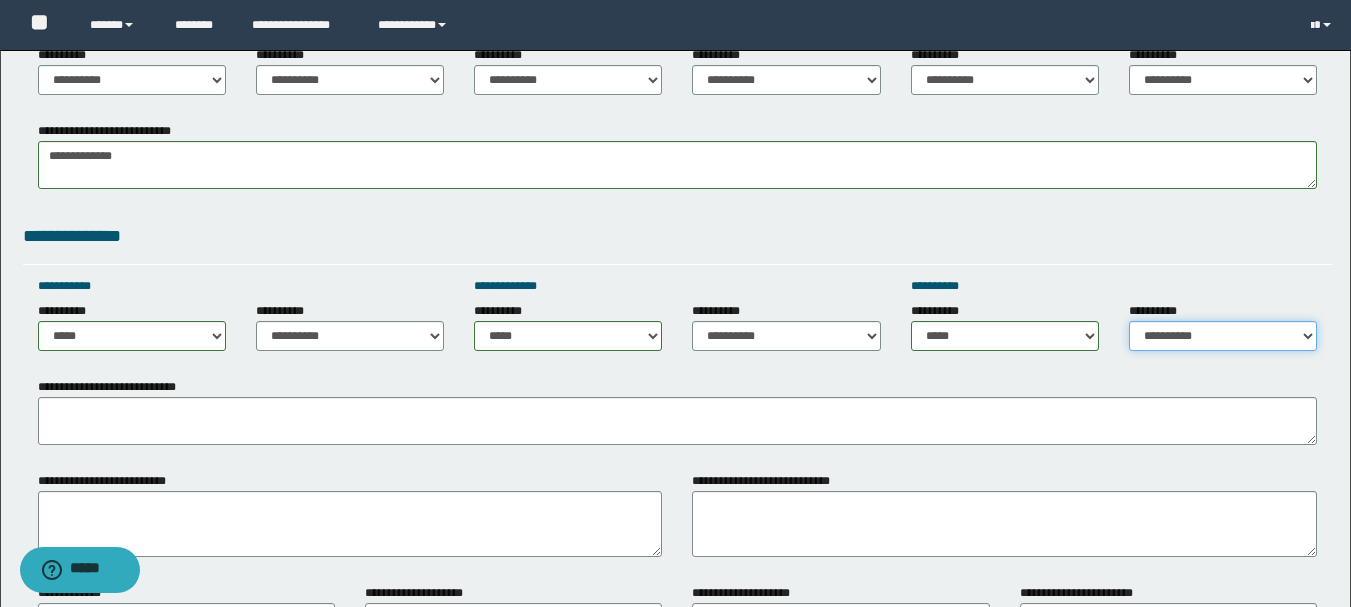 click on "**********" at bounding box center [1223, 336] 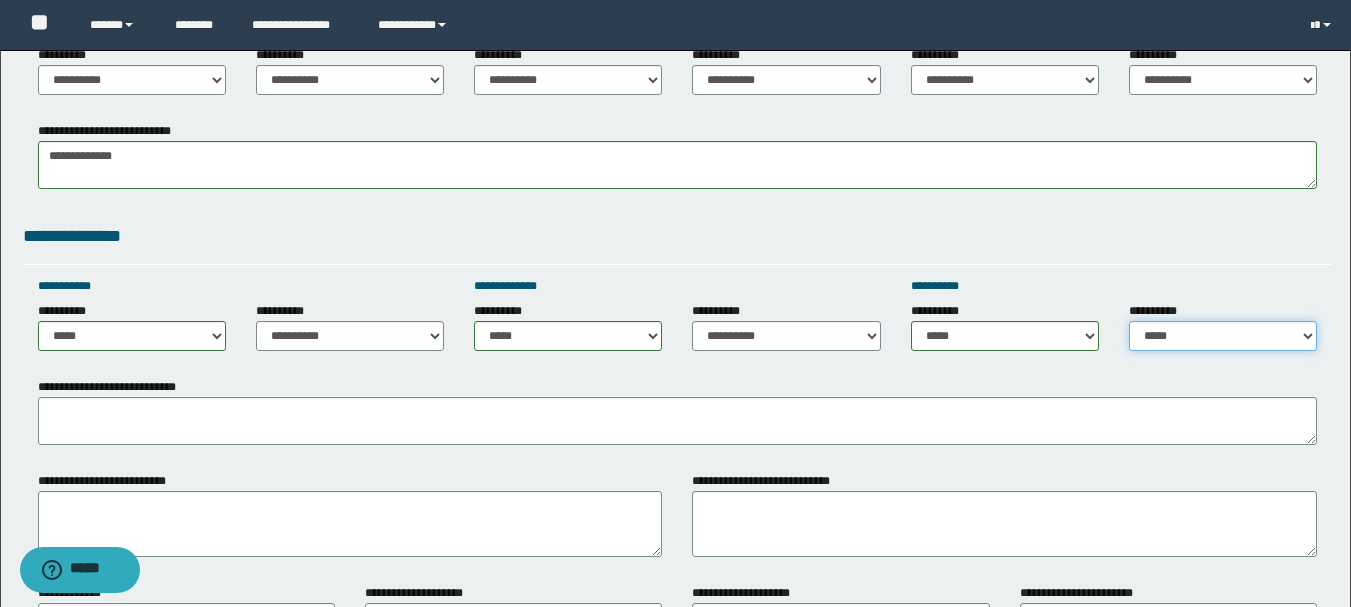 click on "**********" at bounding box center (1223, 336) 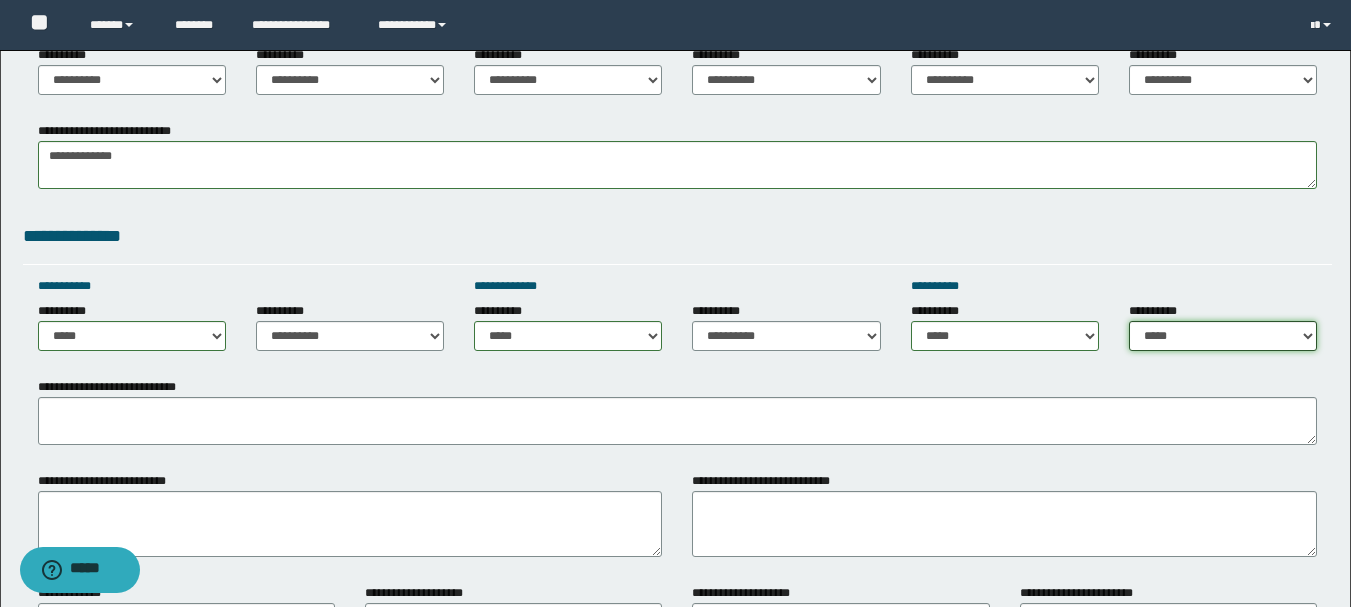 click on "**********" at bounding box center [1223, 336] 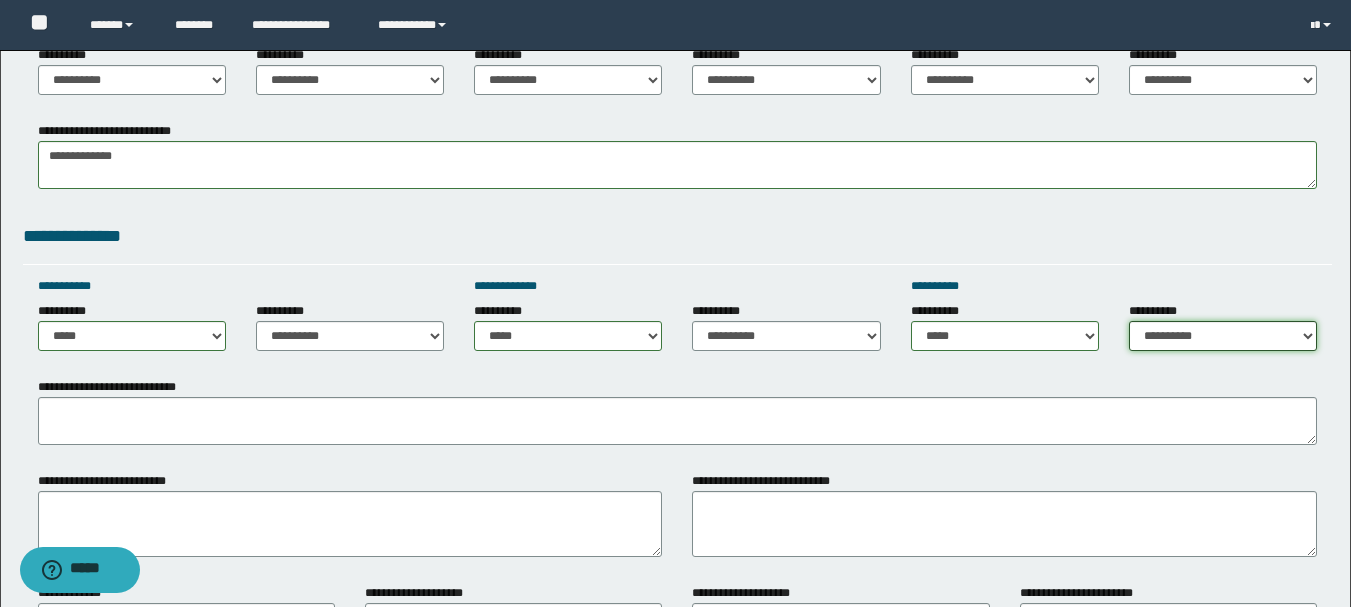 click on "**********" at bounding box center (1223, 336) 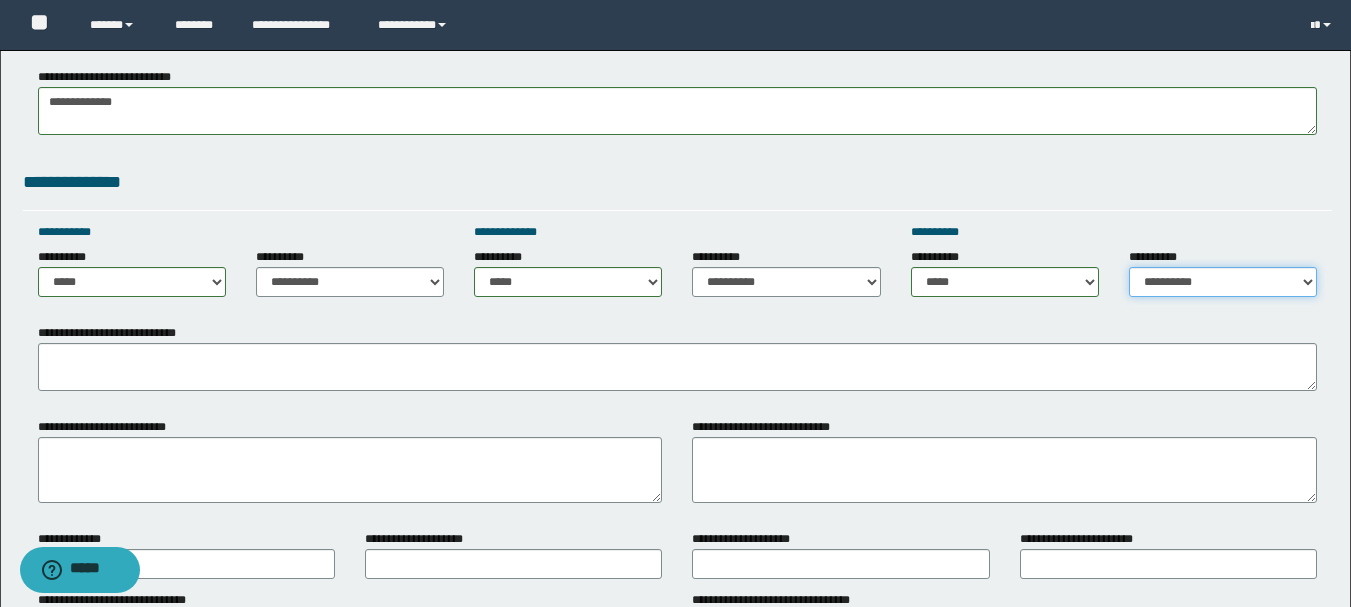 scroll, scrollTop: 1200, scrollLeft: 0, axis: vertical 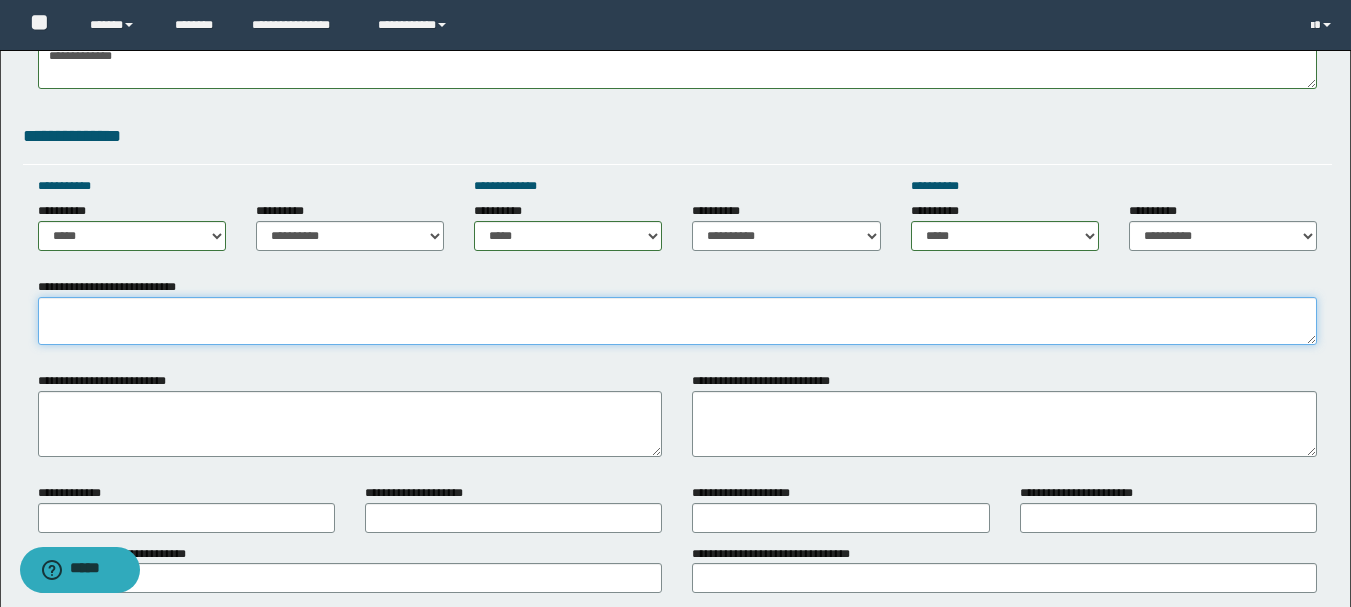 click on "**********" at bounding box center [677, 321] 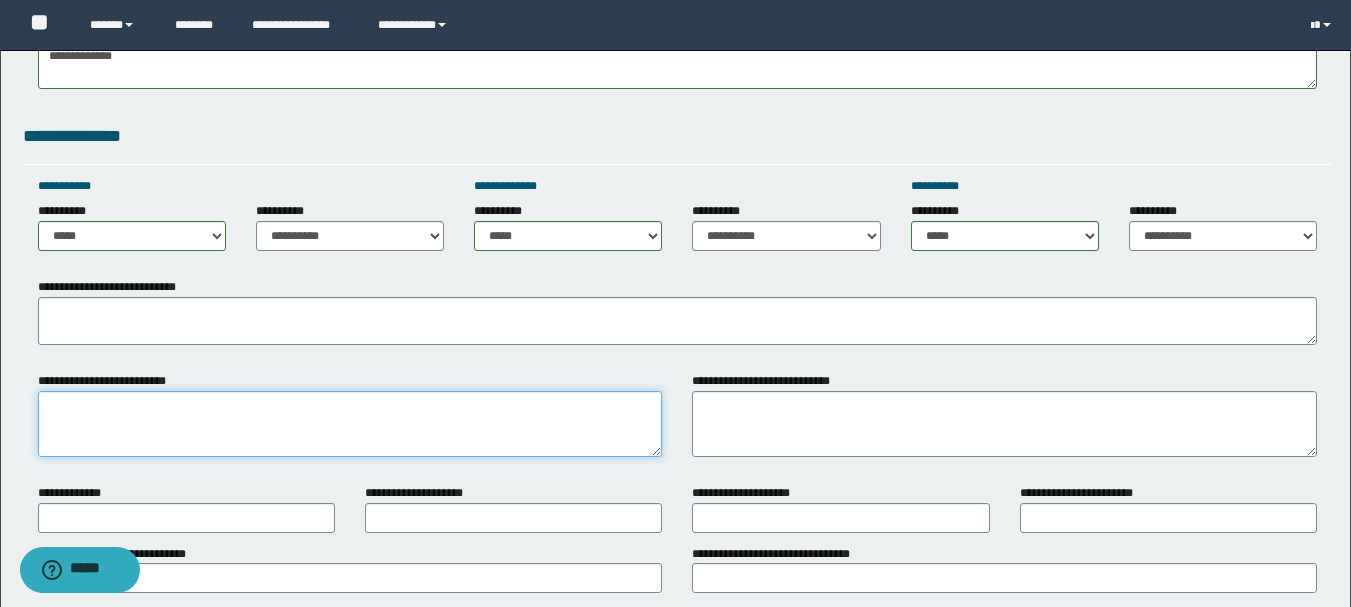 click on "**********" at bounding box center [350, 424] 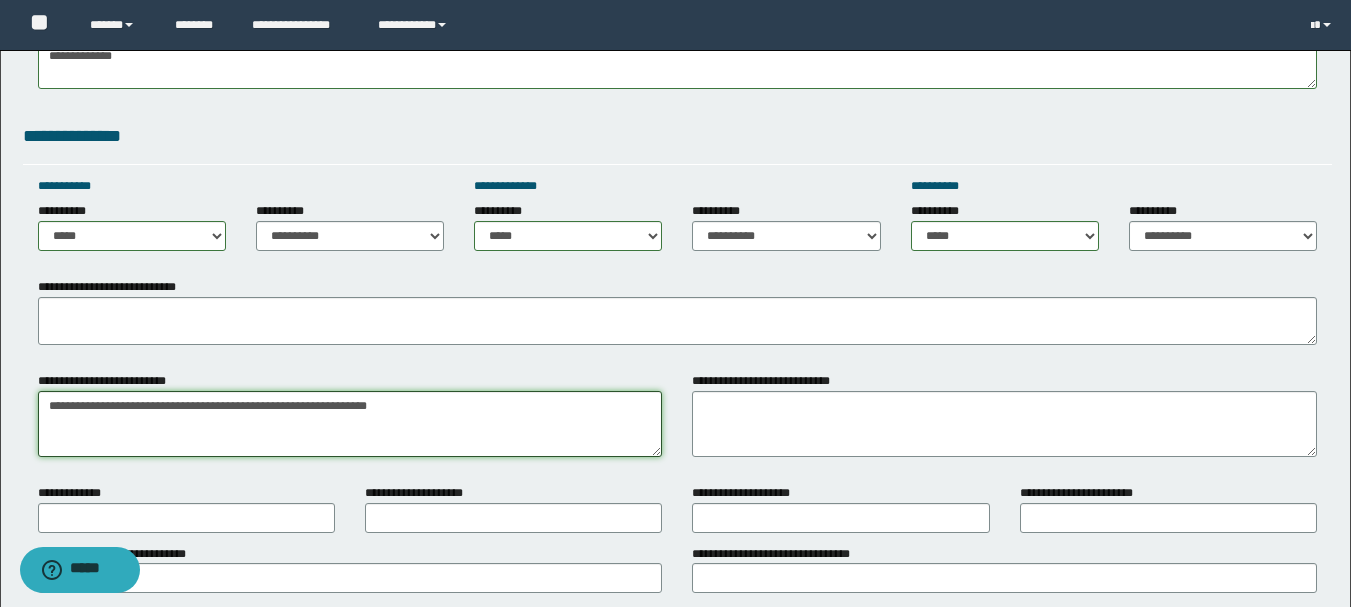 drag, startPoint x: 501, startPoint y: 395, endPoint x: 0, endPoint y: 407, distance: 501.14368 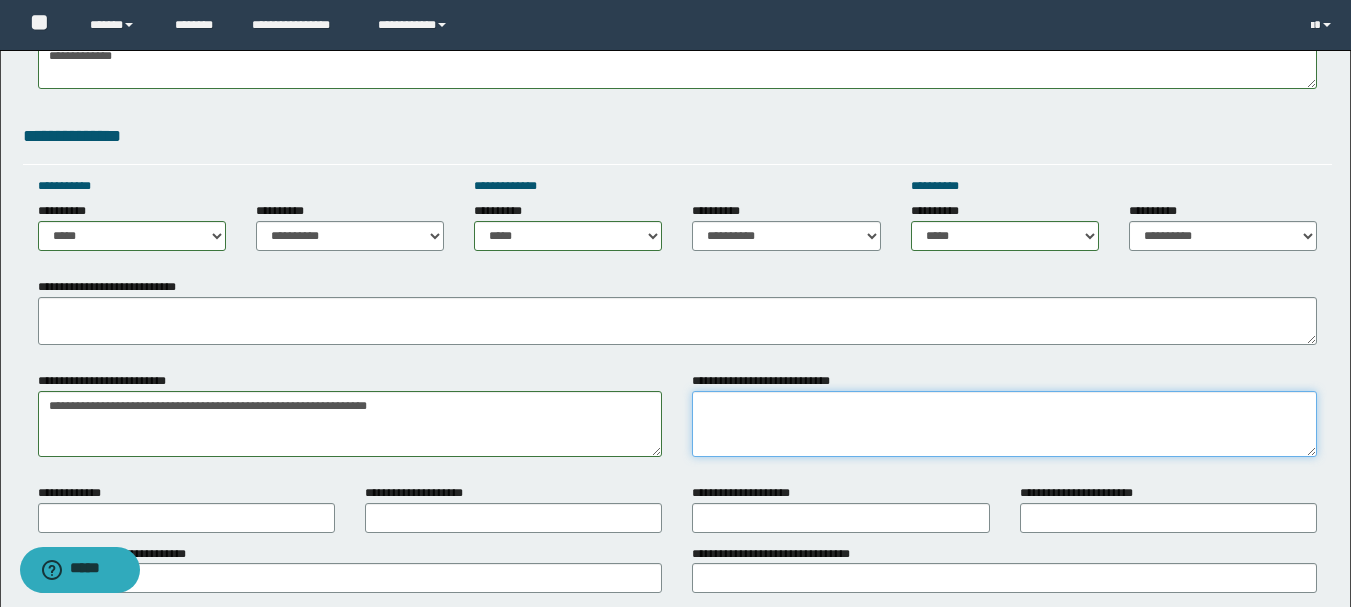 click on "**********" at bounding box center [1004, 424] 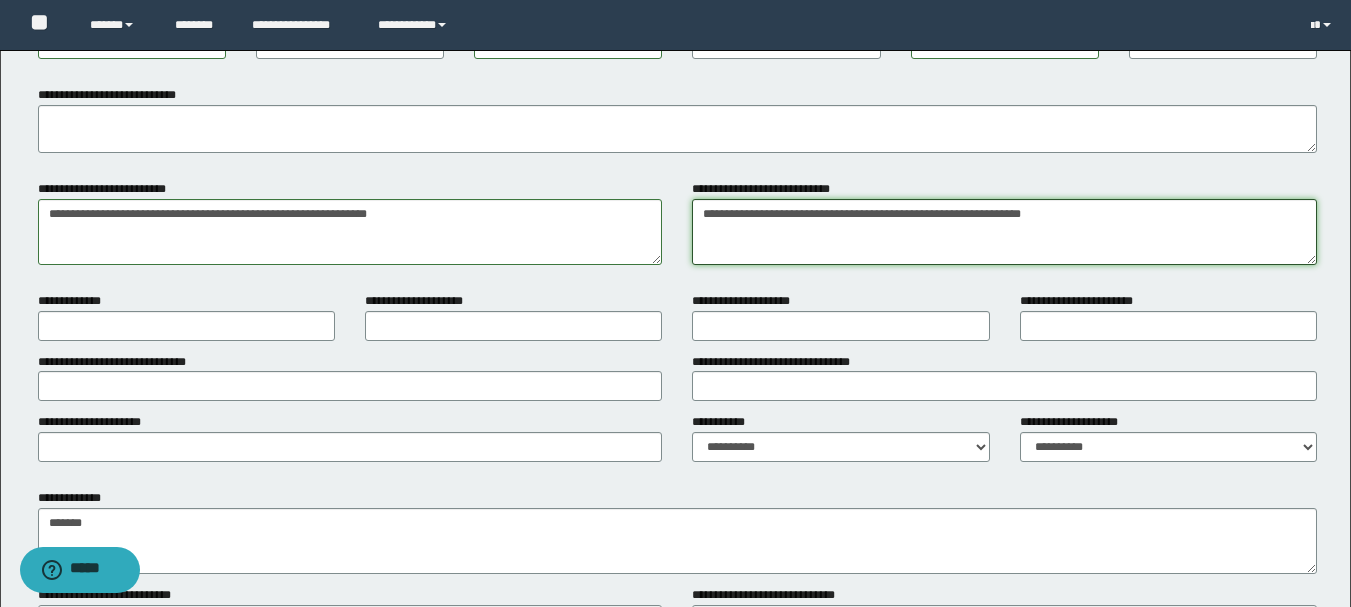 scroll, scrollTop: 1400, scrollLeft: 0, axis: vertical 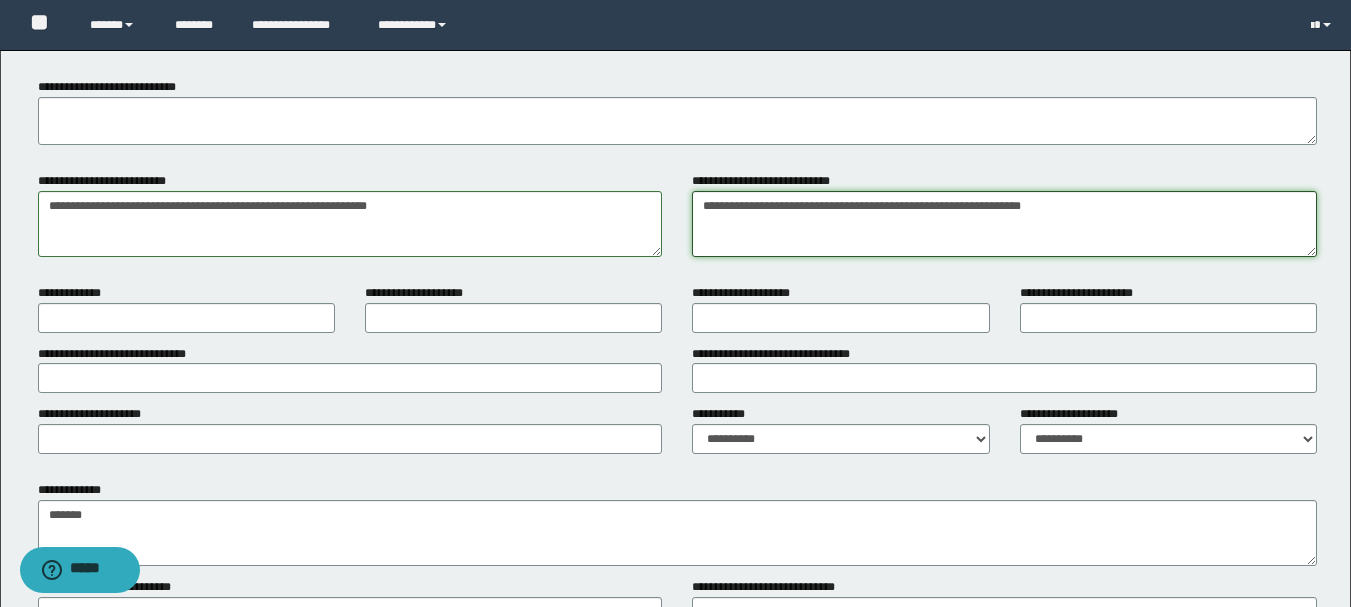 type on "**********" 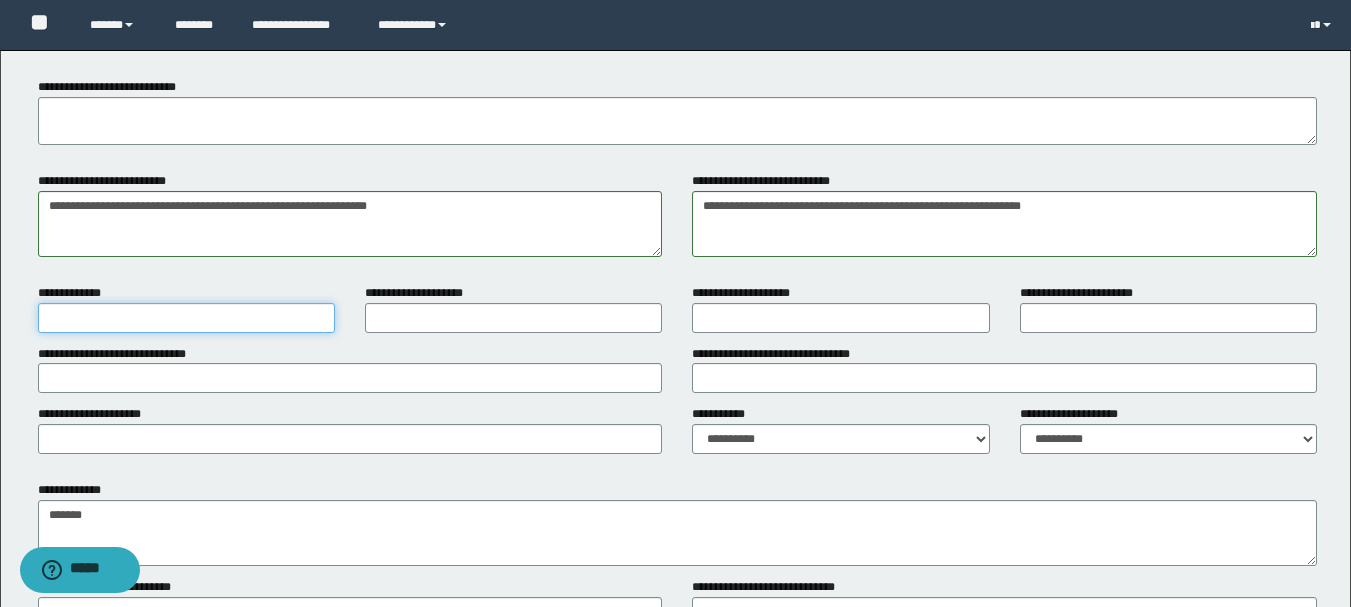 click on "**********" at bounding box center (186, 318) 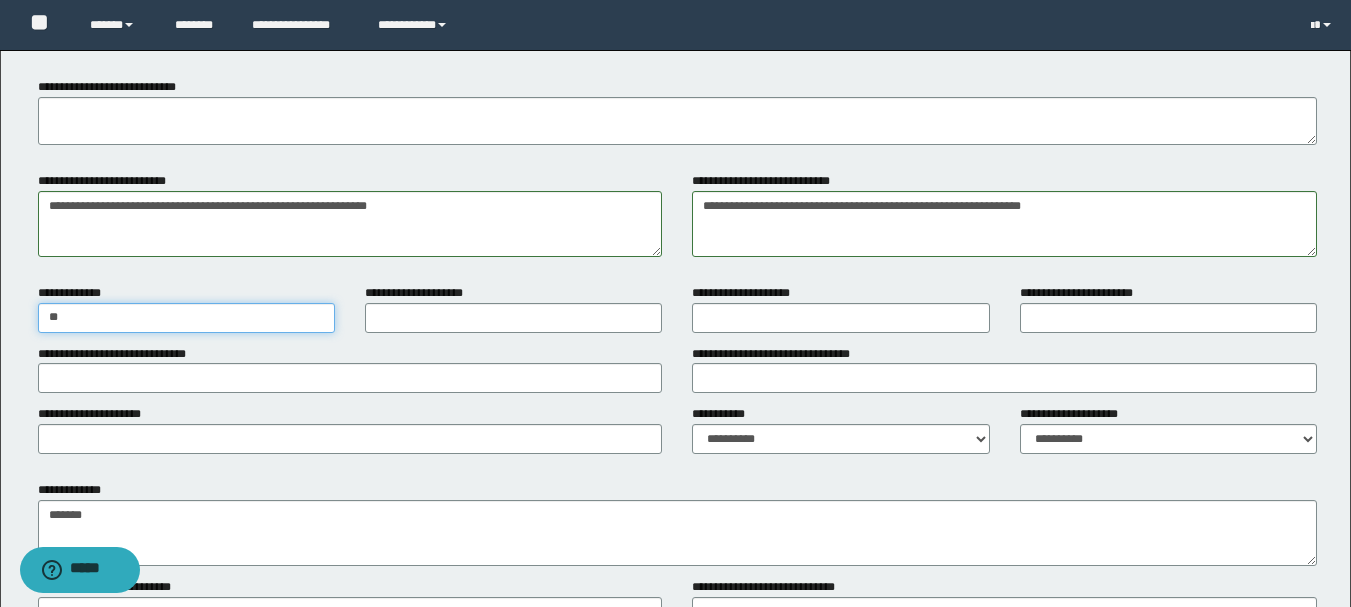 type on "*" 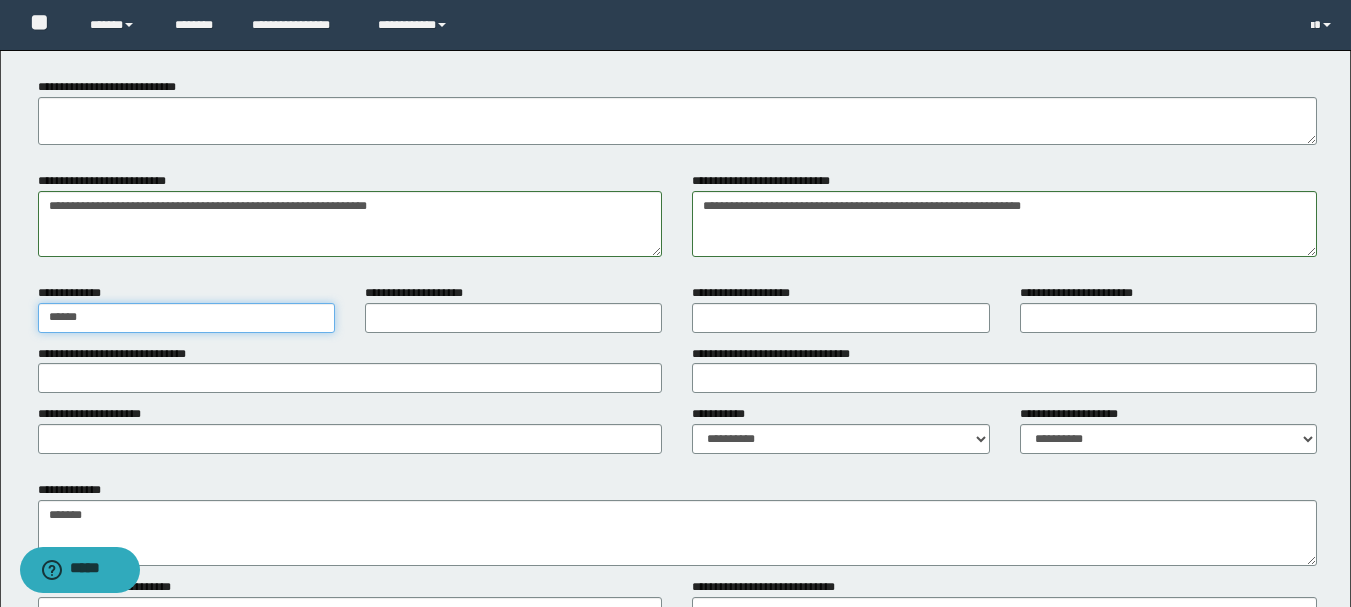 type on "*****" 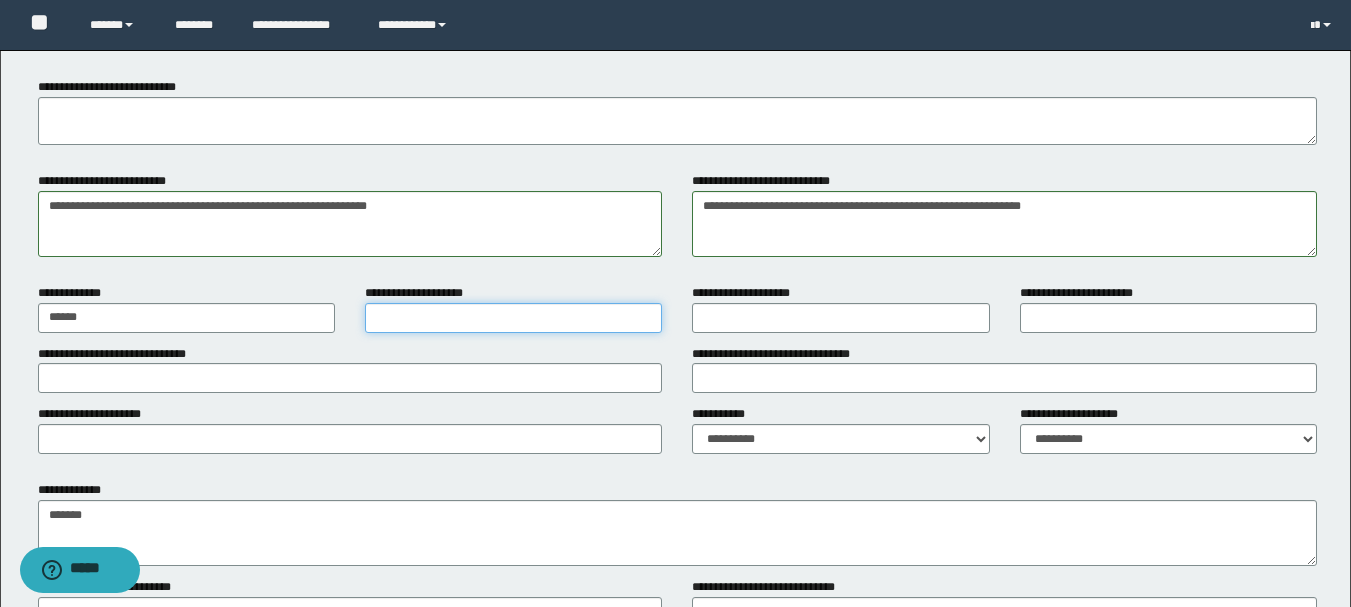 click on "**********" at bounding box center (513, 318) 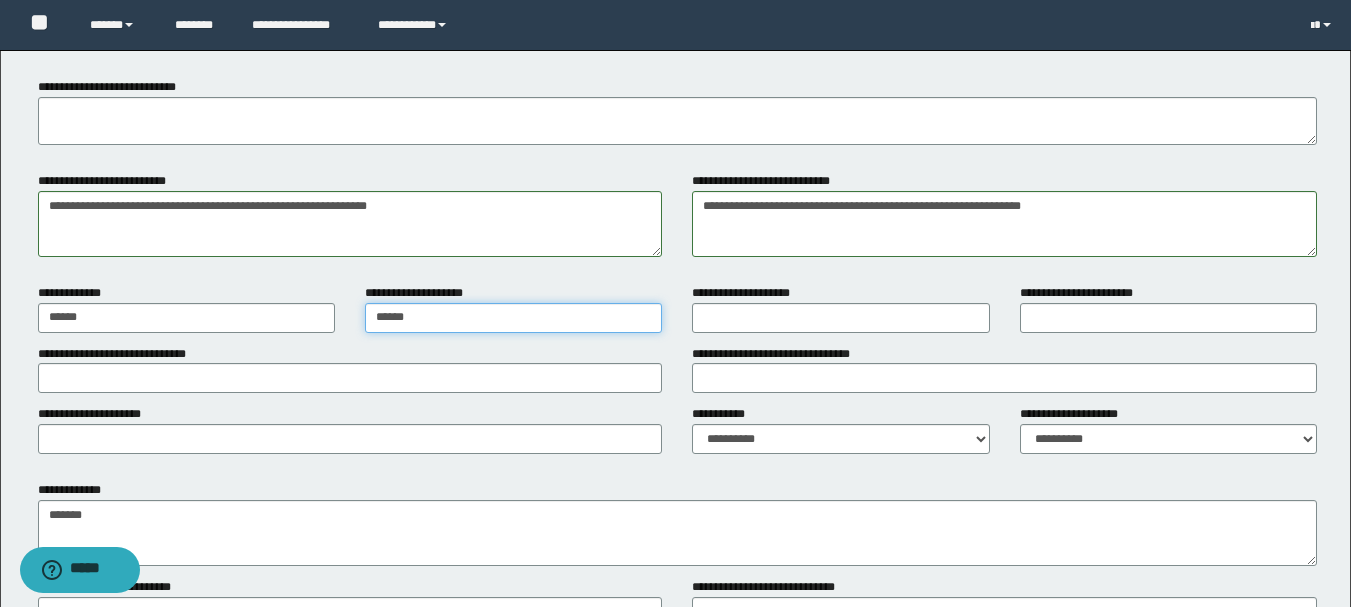 type on "*****" 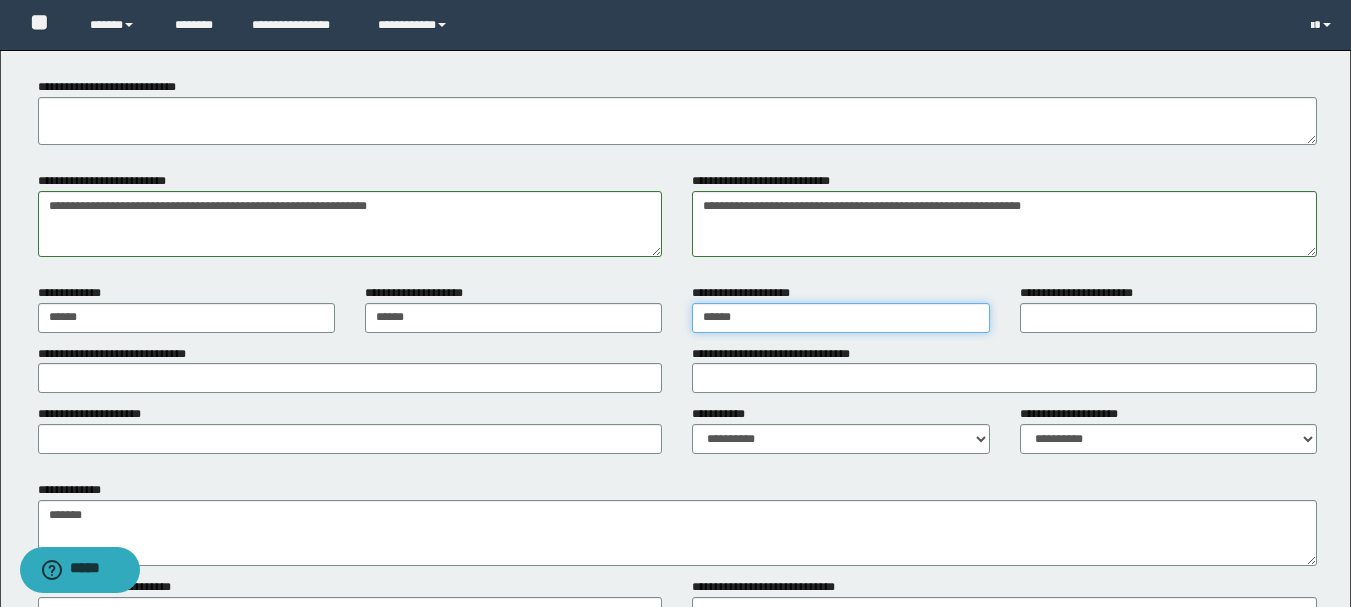 type on "*****" 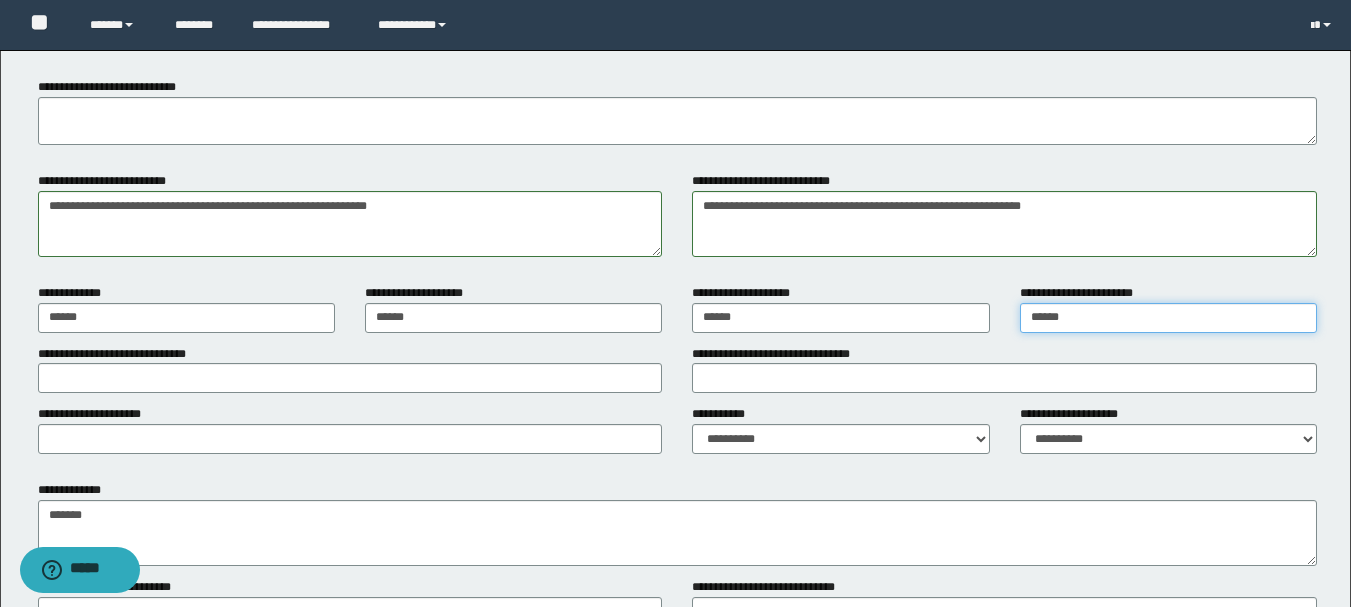 type on "*****" 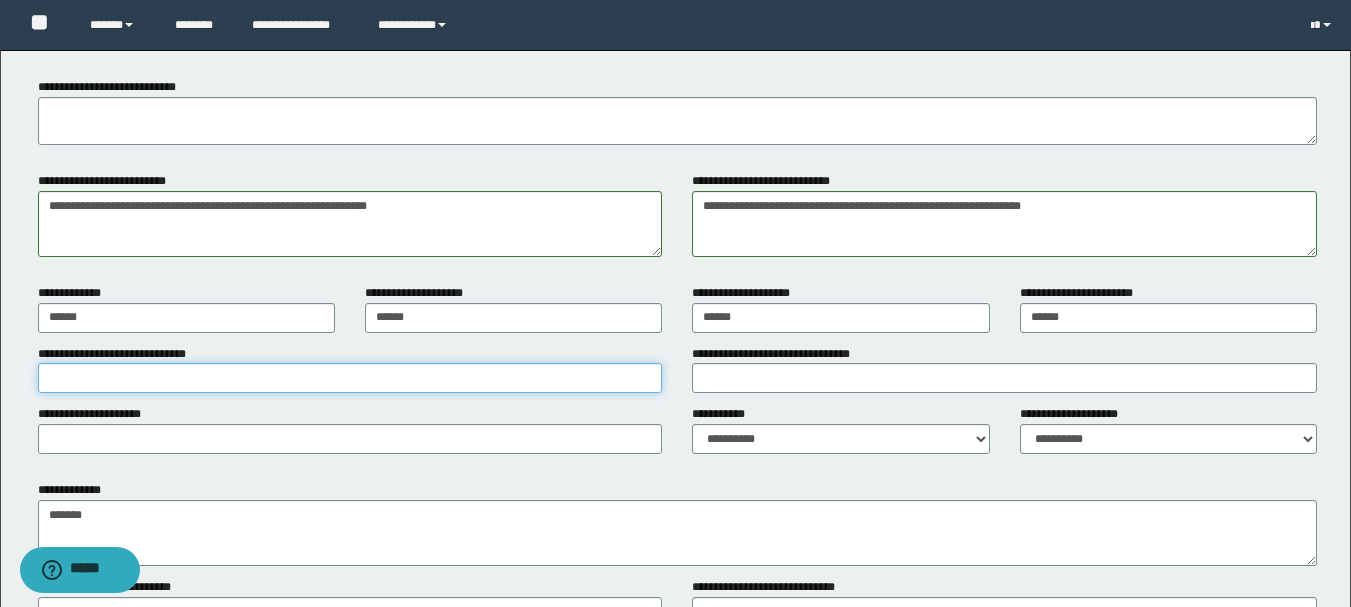 click on "**********" at bounding box center [350, 378] 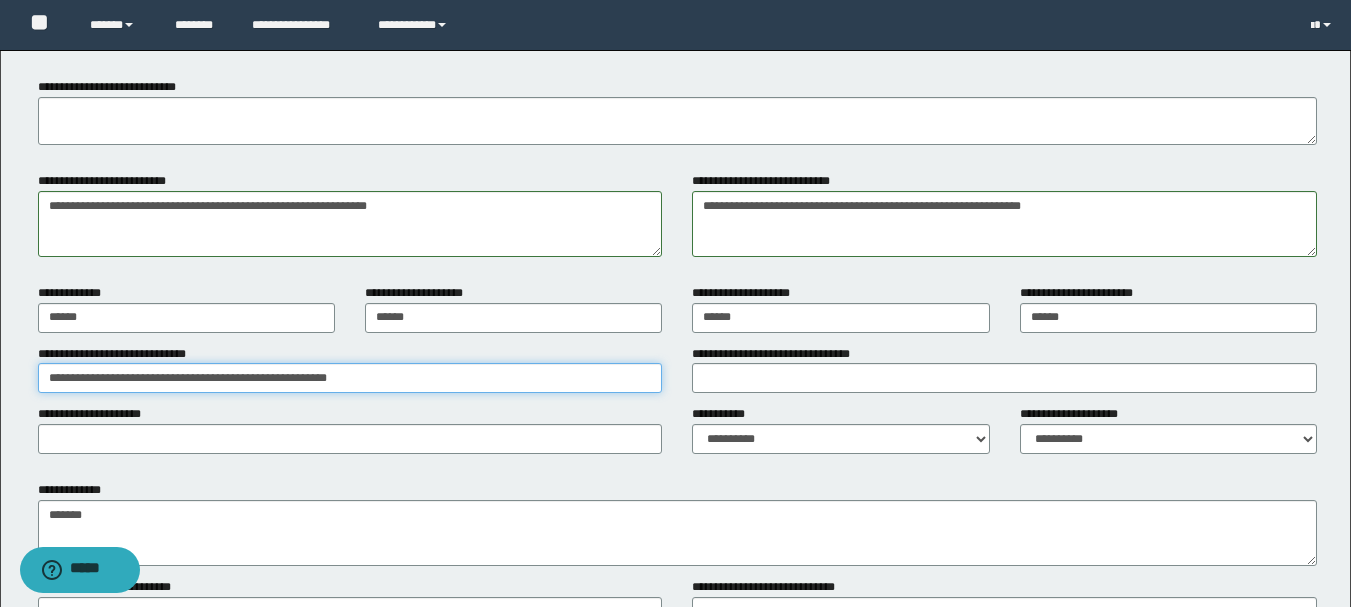 drag, startPoint x: 458, startPoint y: 372, endPoint x: 0, endPoint y: 366, distance: 458.0393 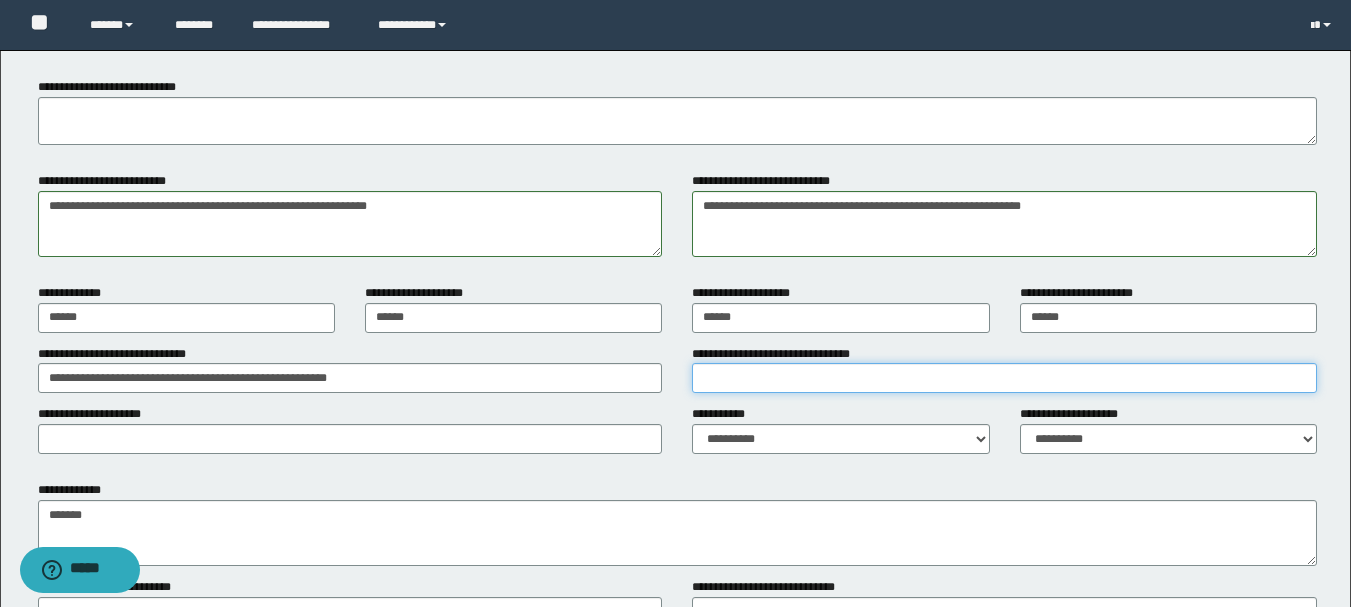 click on "**********" at bounding box center (1004, 378) 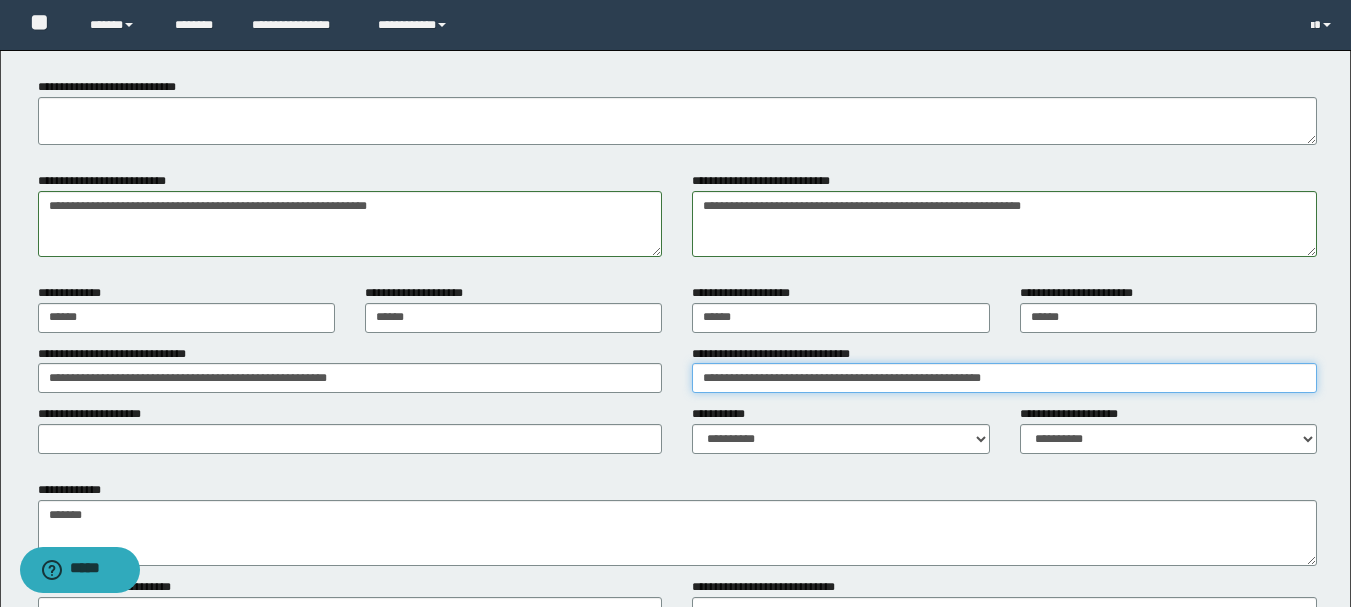 type on "**********" 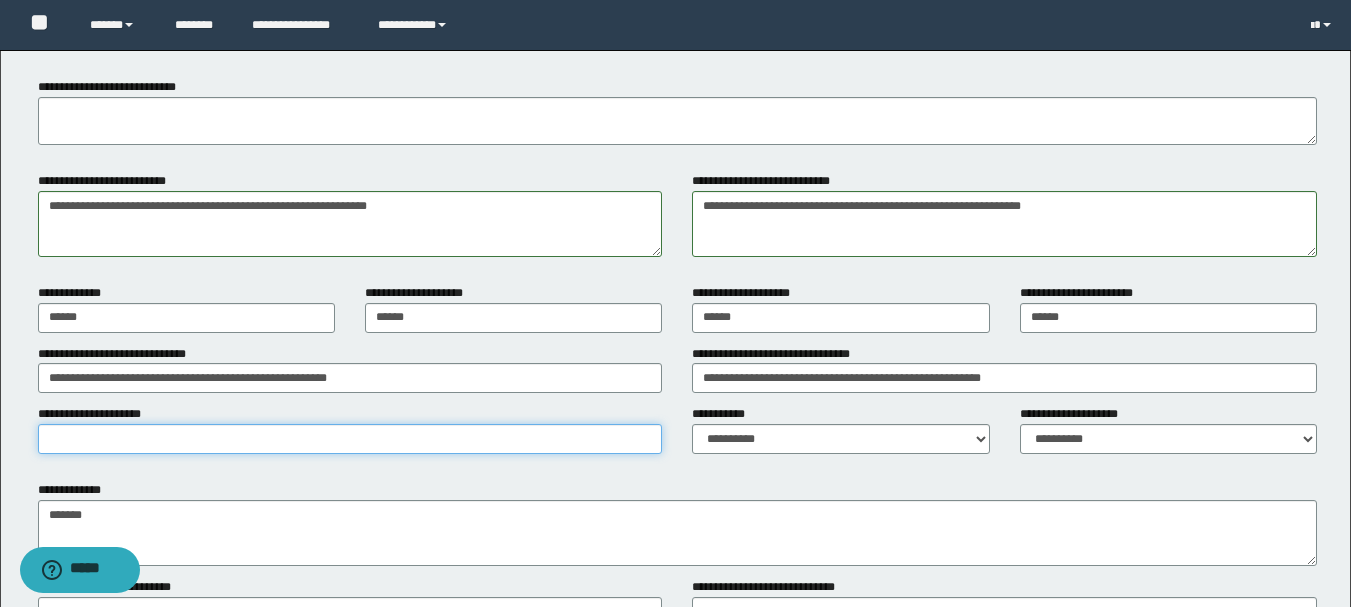 click on "**********" at bounding box center (350, 439) 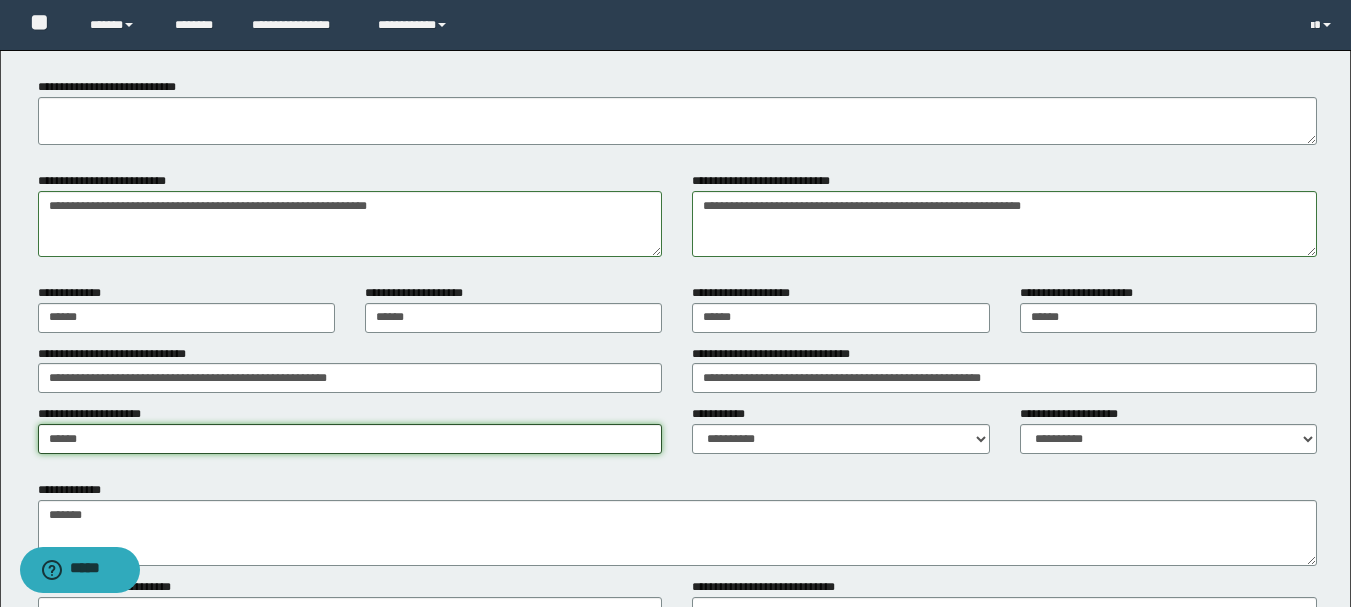 type on "******" 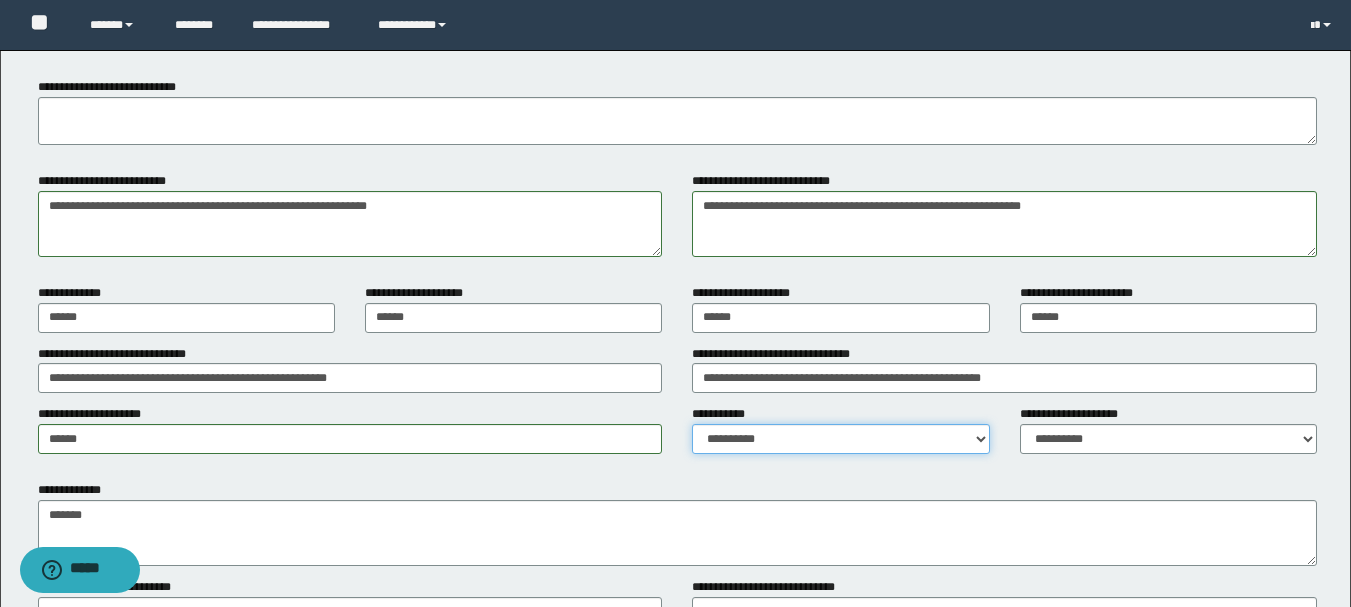 click on "**********" at bounding box center [840, 439] 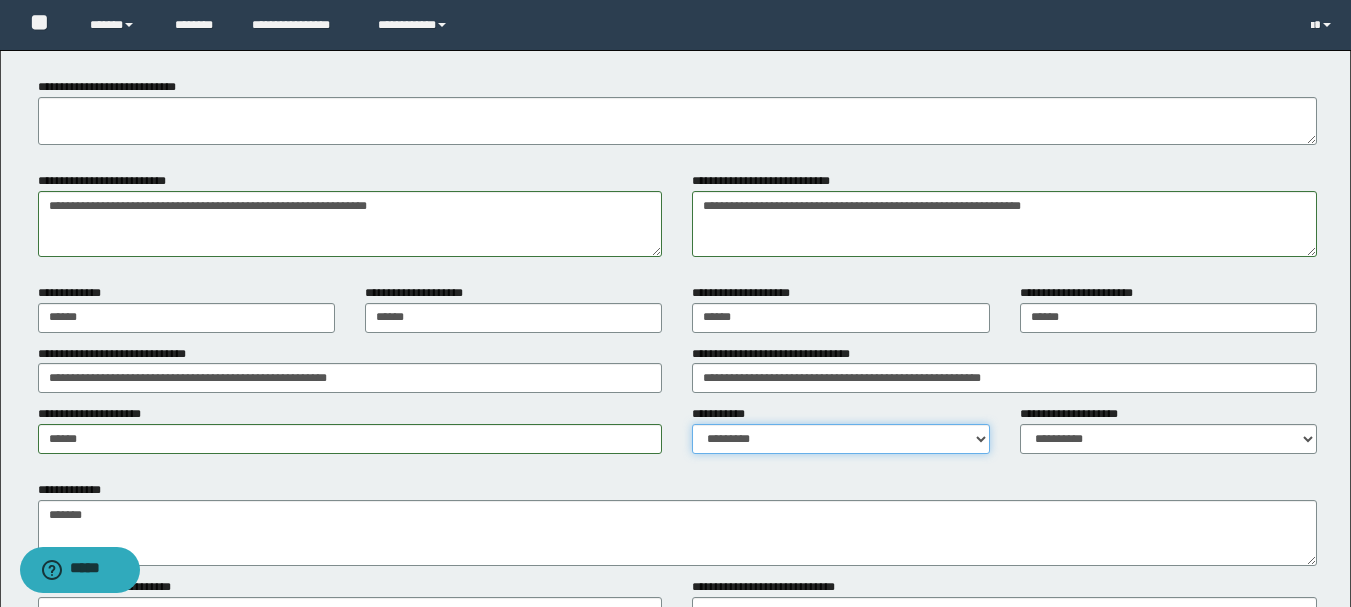 click on "**********" at bounding box center [840, 439] 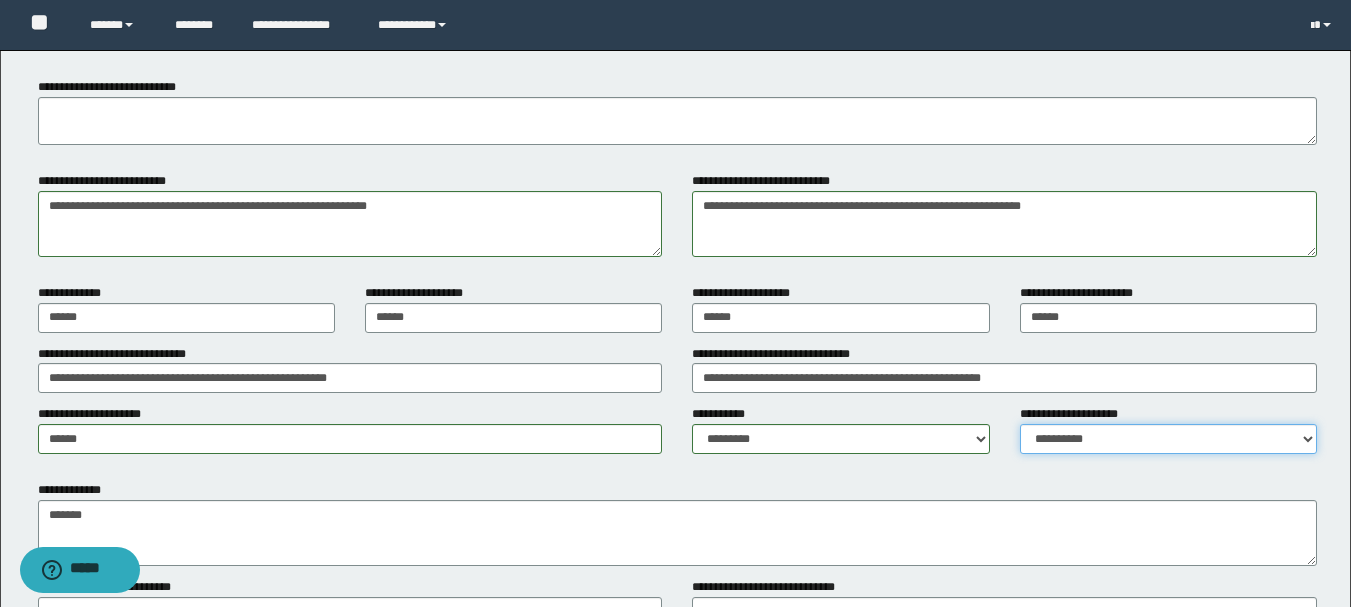 click on "**********" at bounding box center (1168, 439) 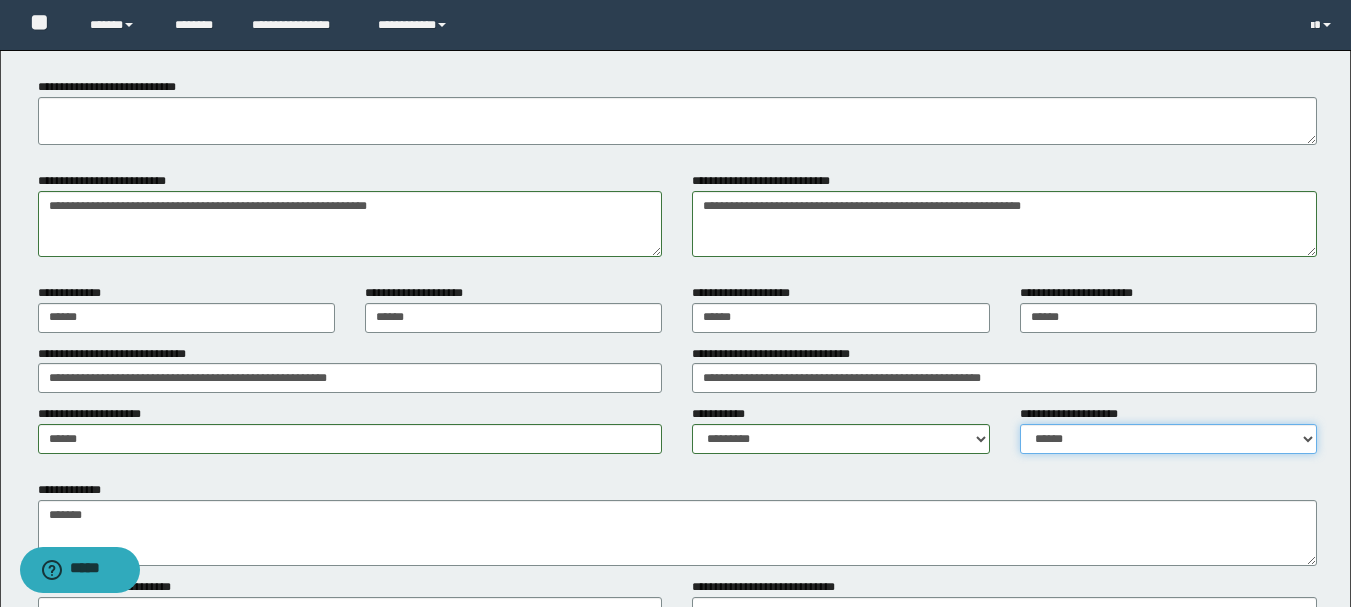 click on "**********" at bounding box center (1168, 439) 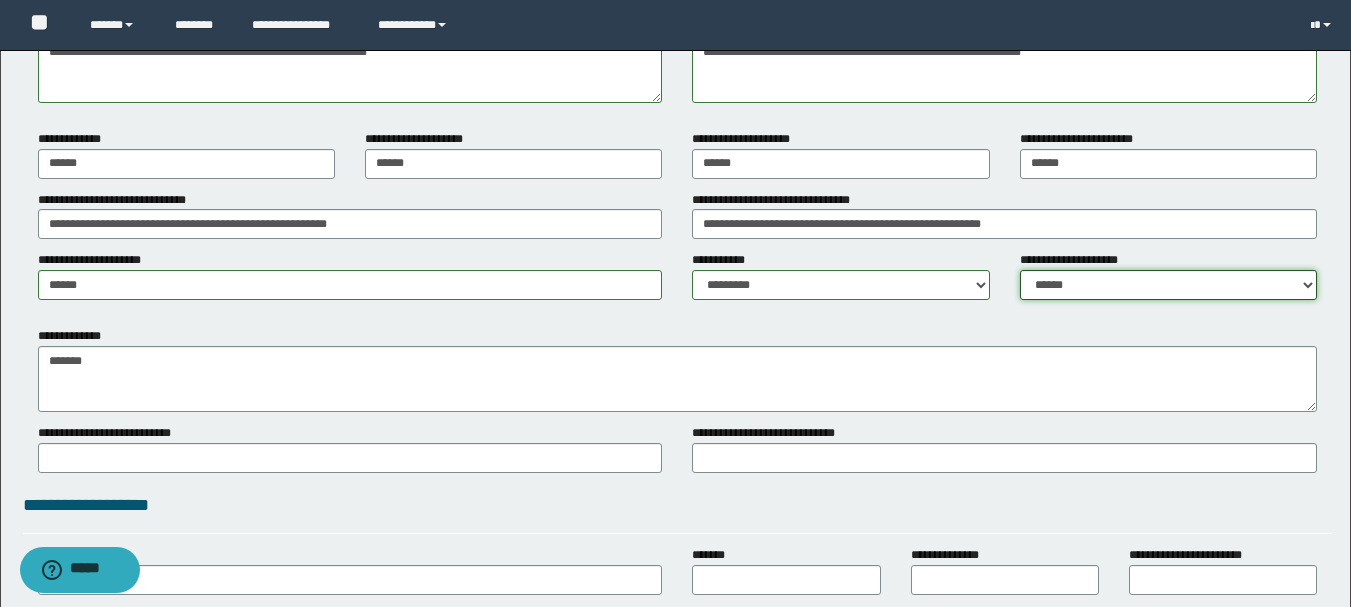 scroll, scrollTop: 1600, scrollLeft: 0, axis: vertical 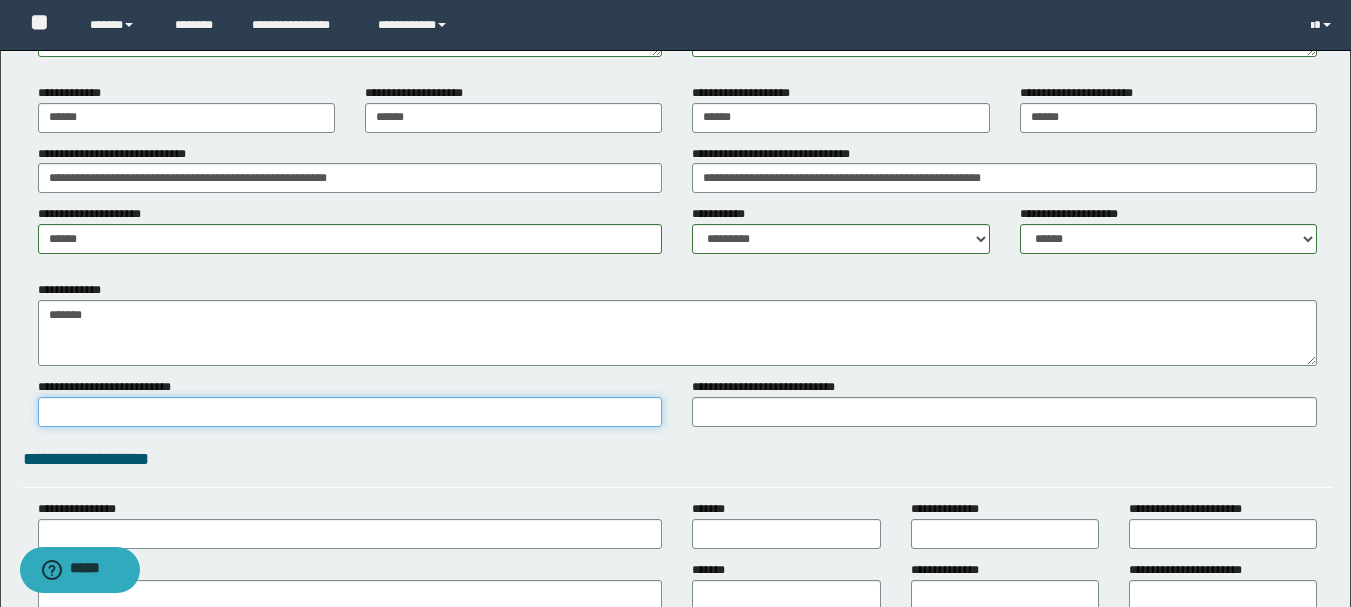 click on "**********" at bounding box center (350, 412) 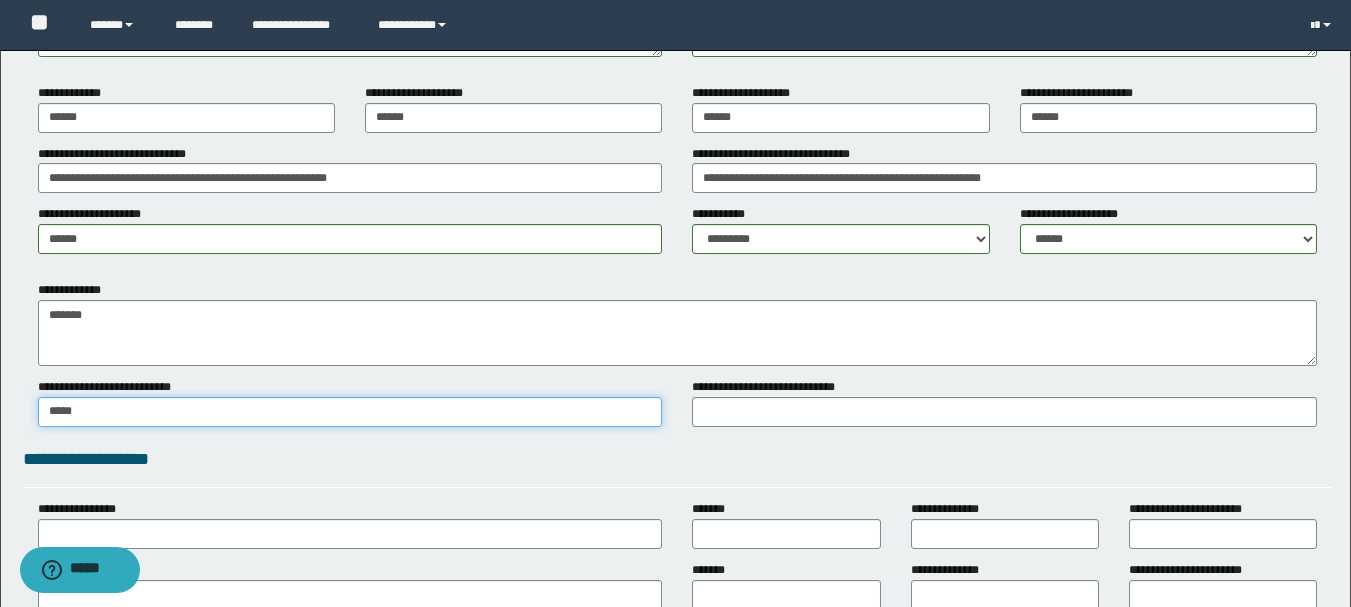 type on "*****" 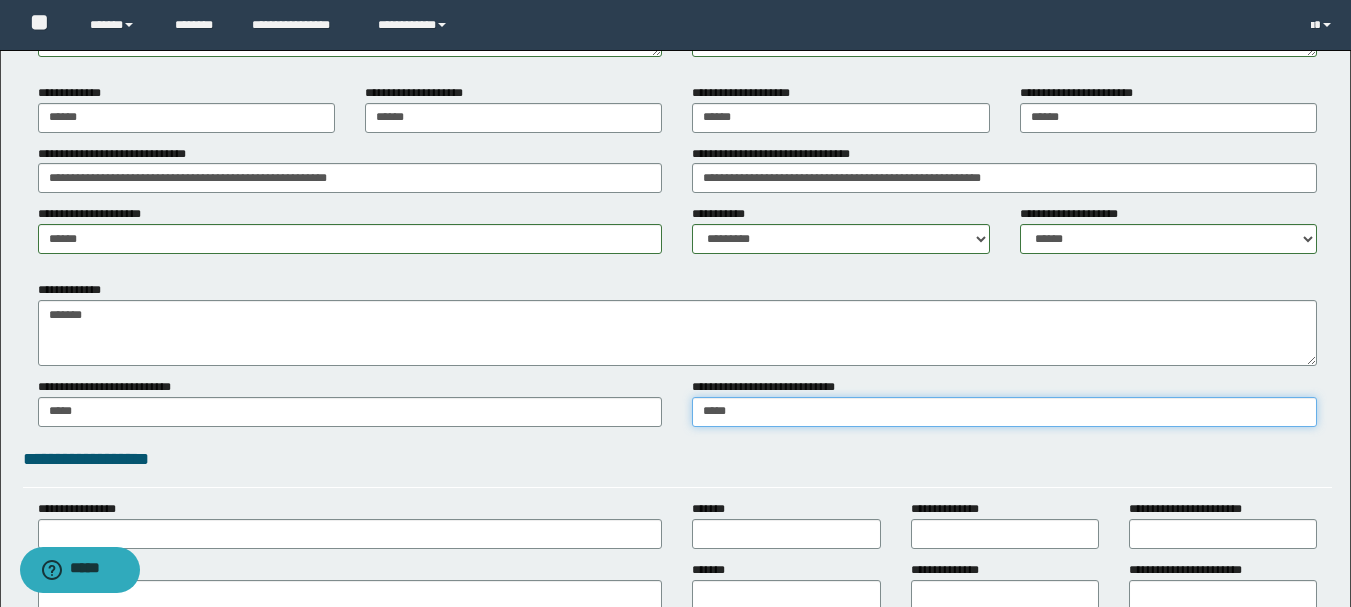 type on "*****" 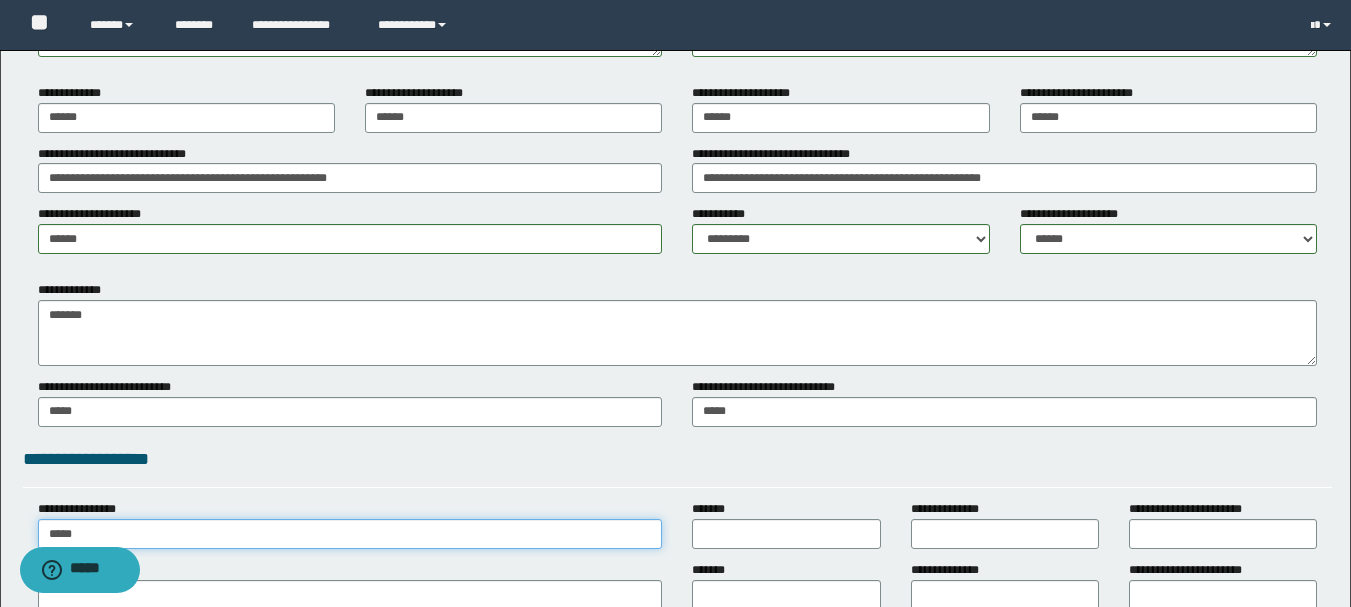 type on "*****" 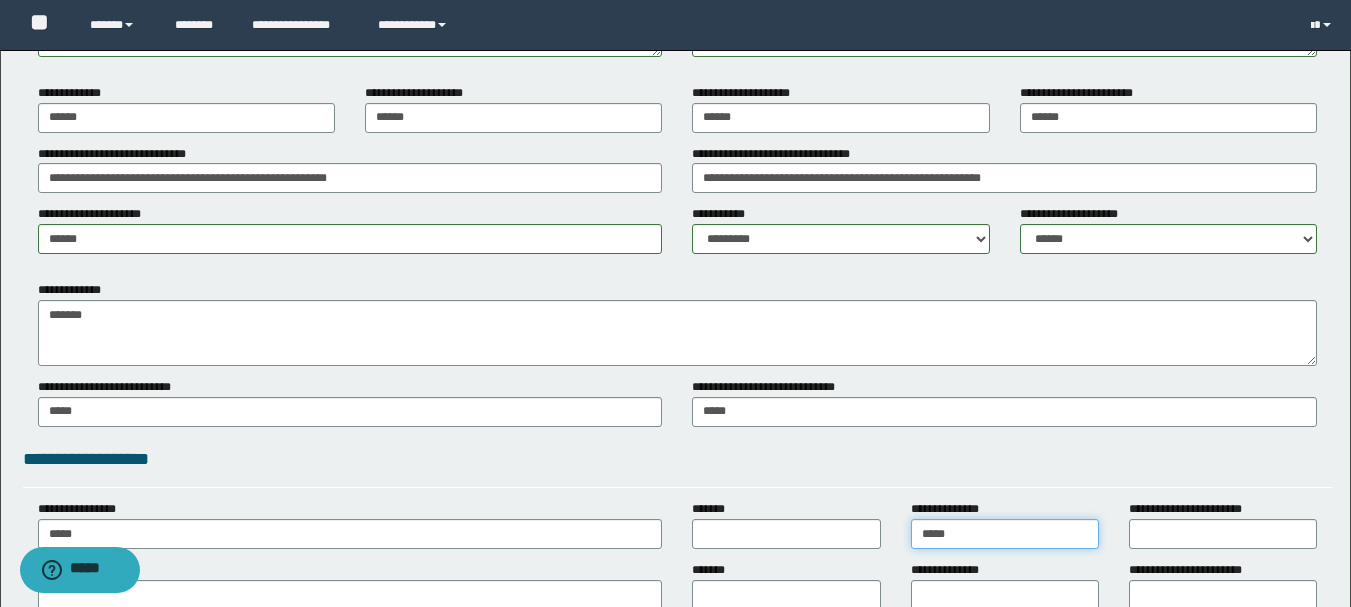 type on "*****" 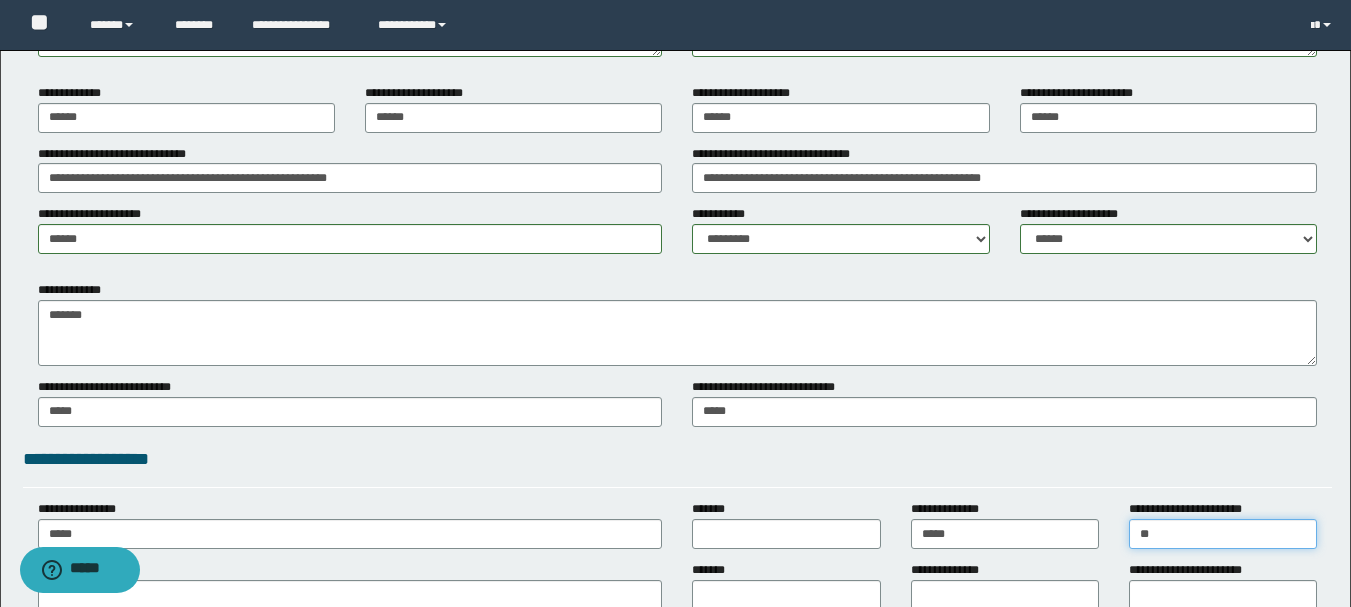type on "**" 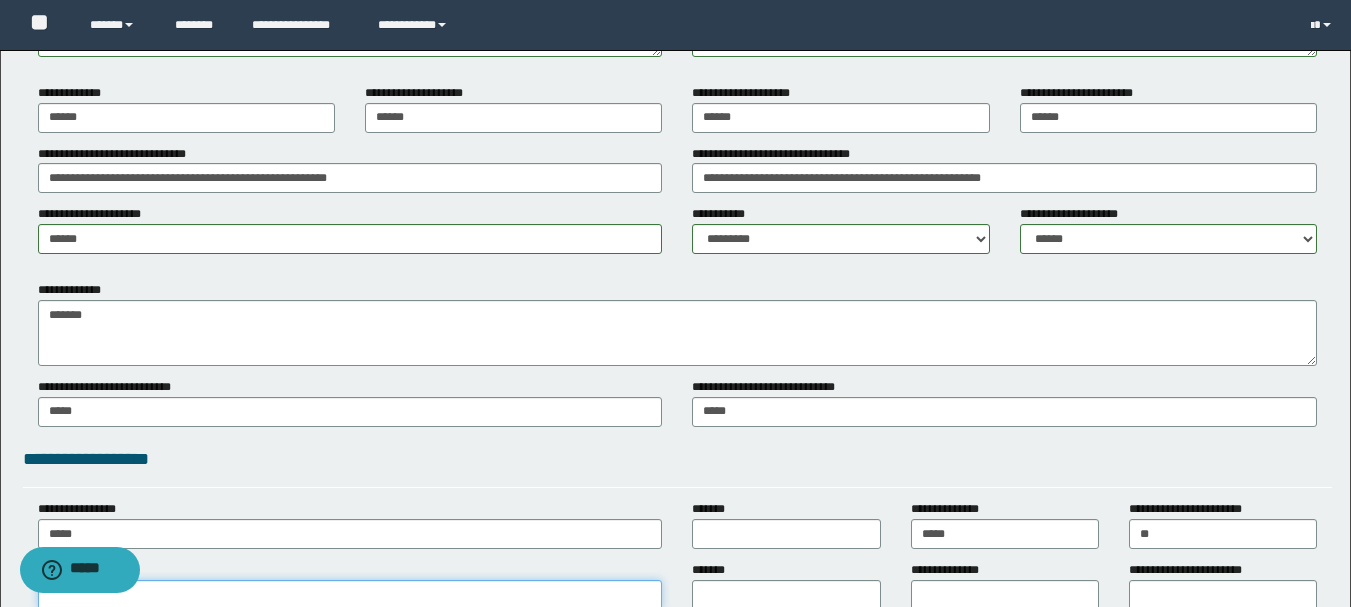 scroll, scrollTop: 1603, scrollLeft: 0, axis: vertical 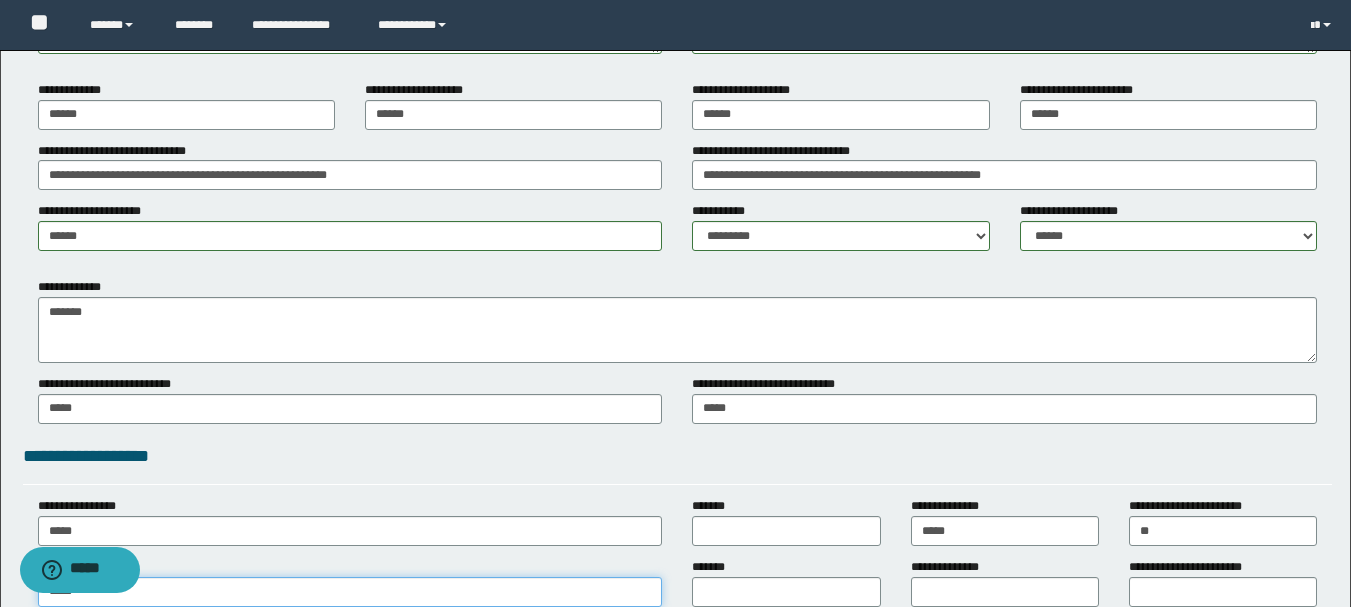 type on "*****" 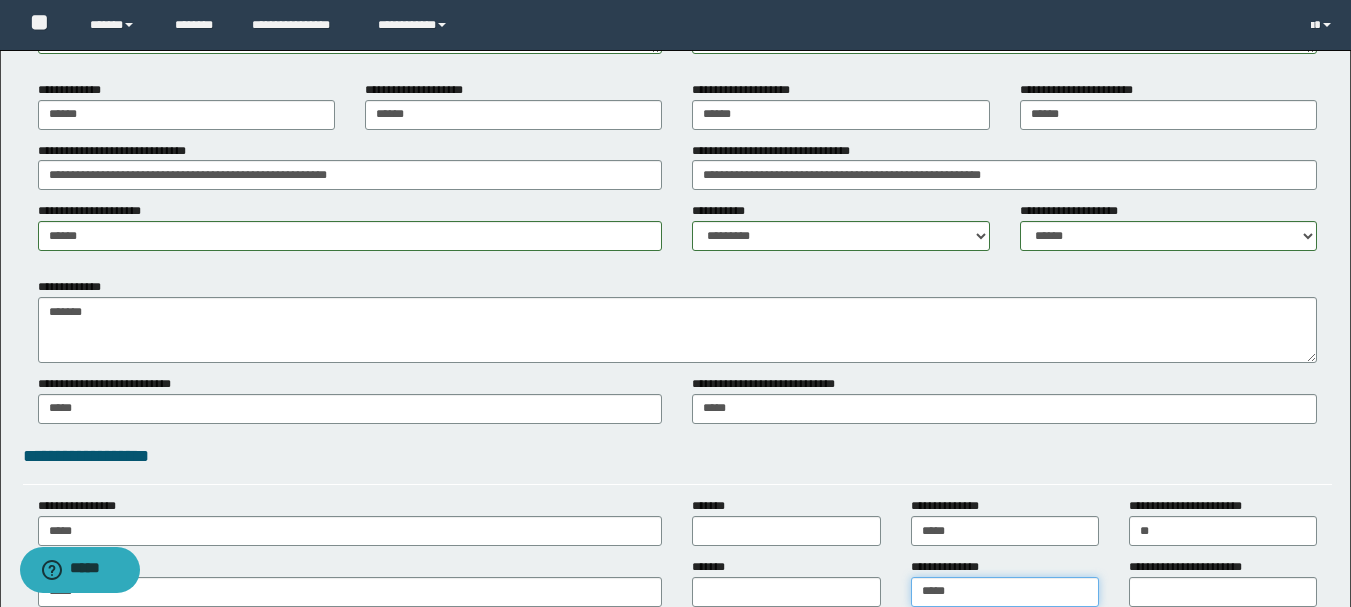 type on "*****" 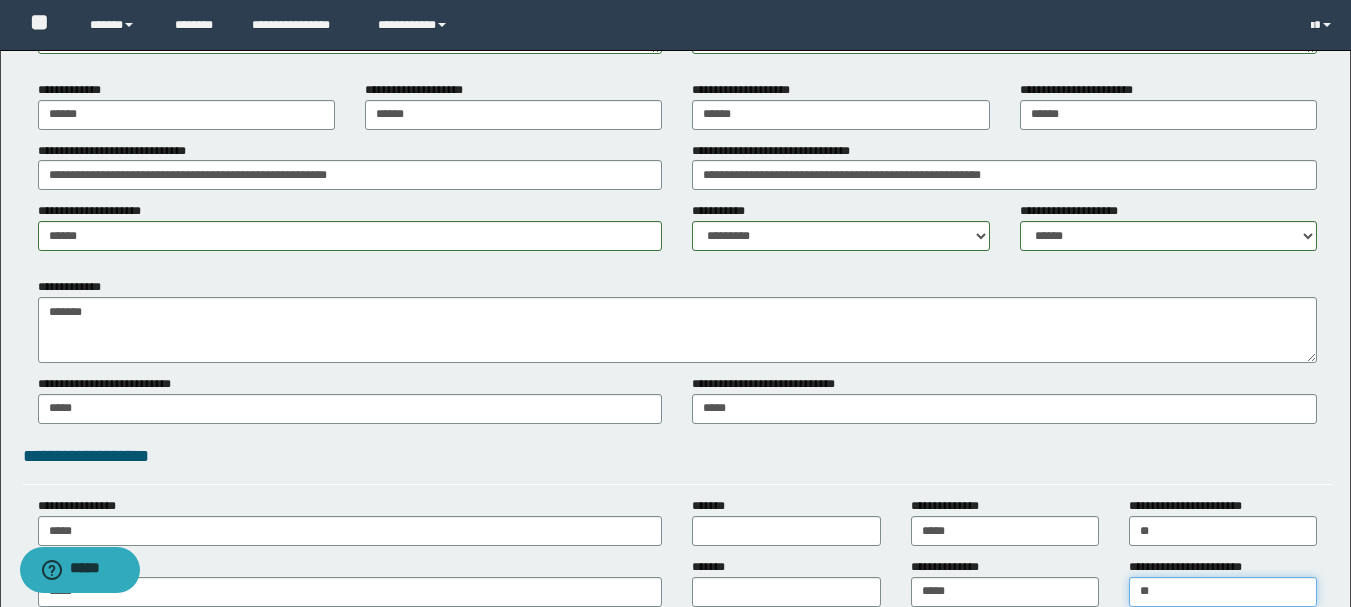 type on "**" 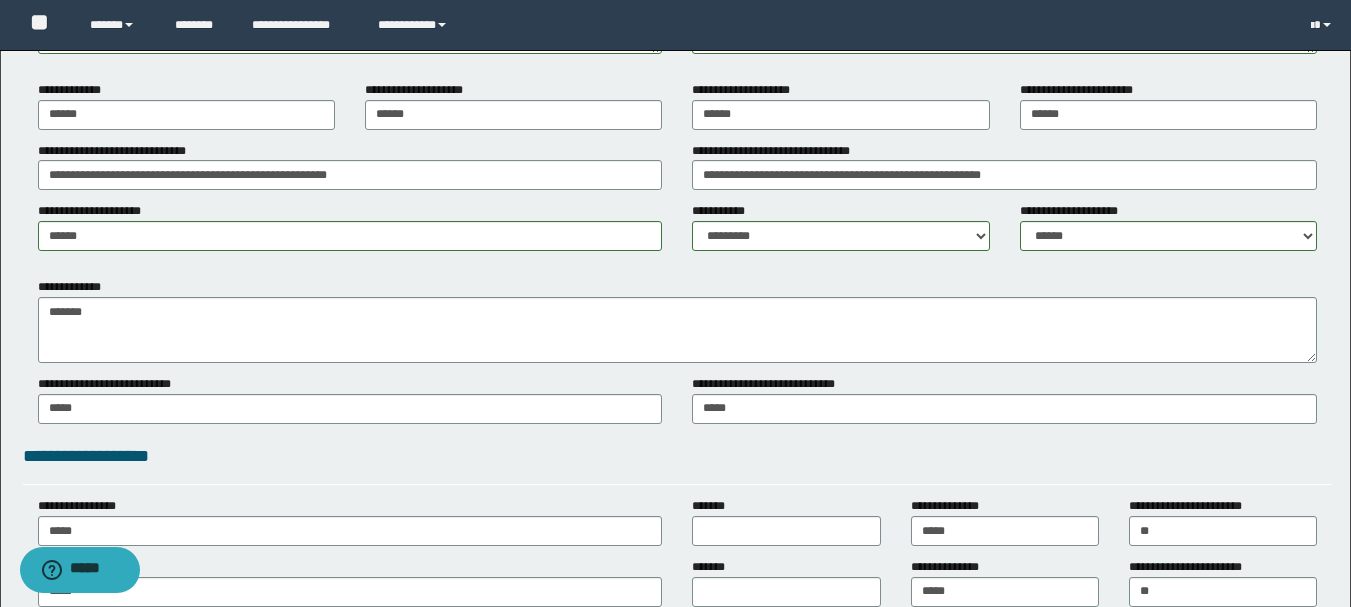 scroll, scrollTop: 1999, scrollLeft: 0, axis: vertical 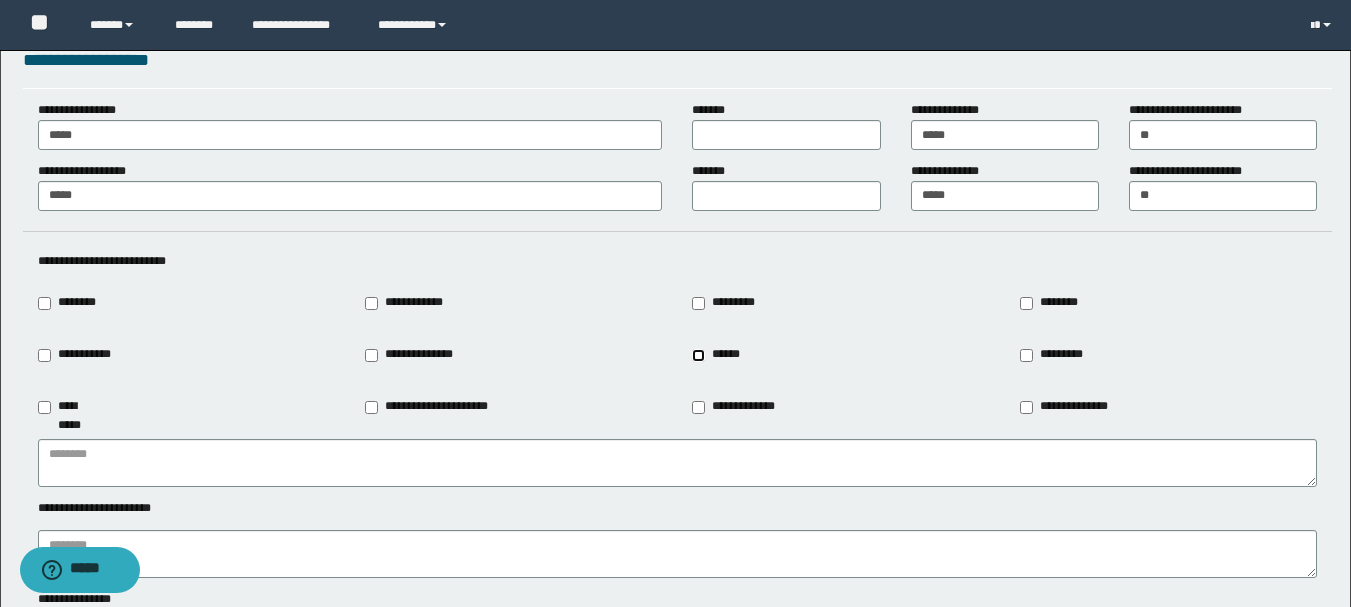 type on "******" 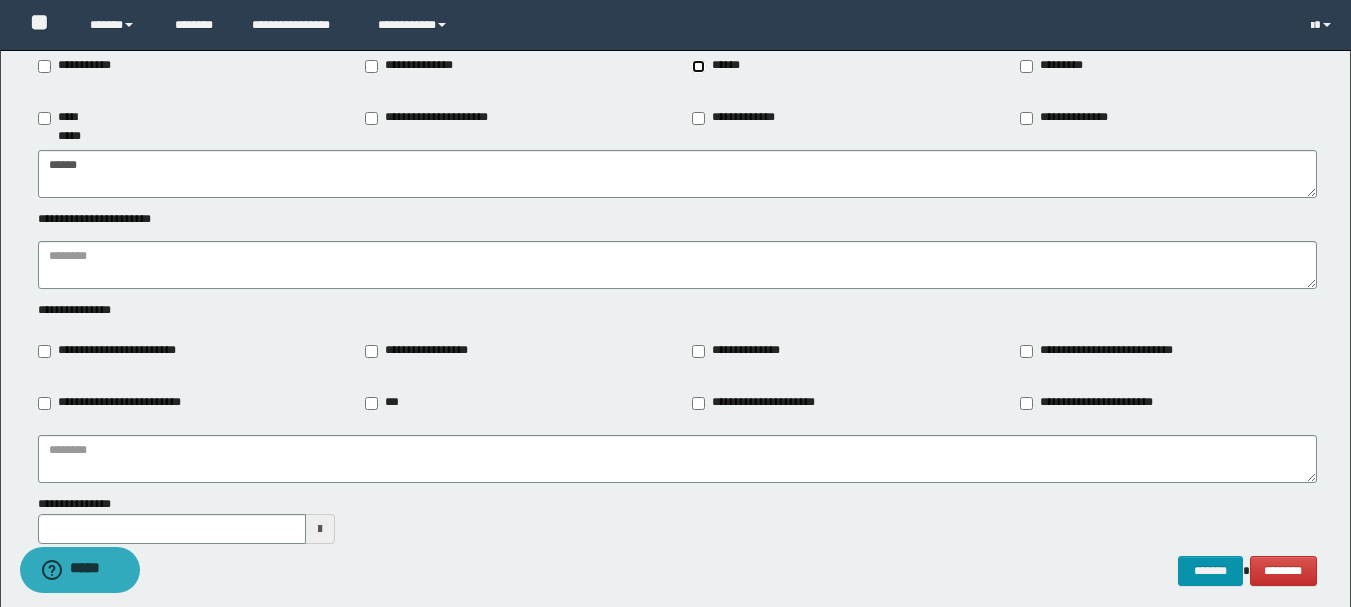scroll, scrollTop: 2299, scrollLeft: 0, axis: vertical 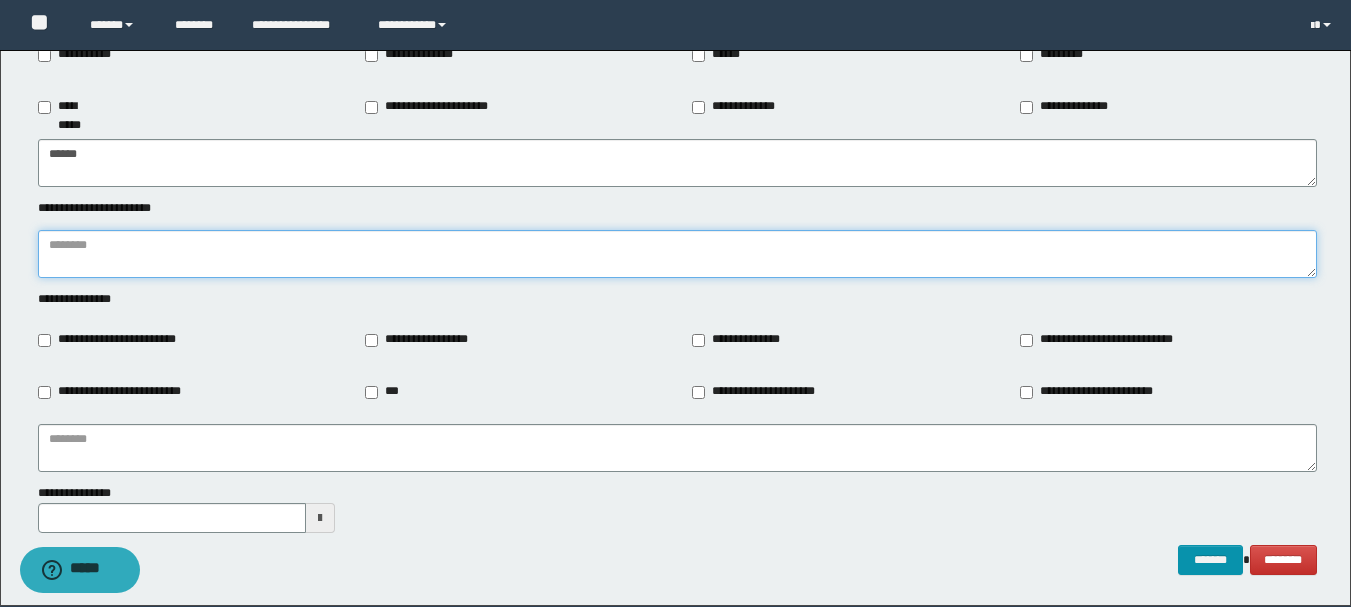 click at bounding box center [677, 254] 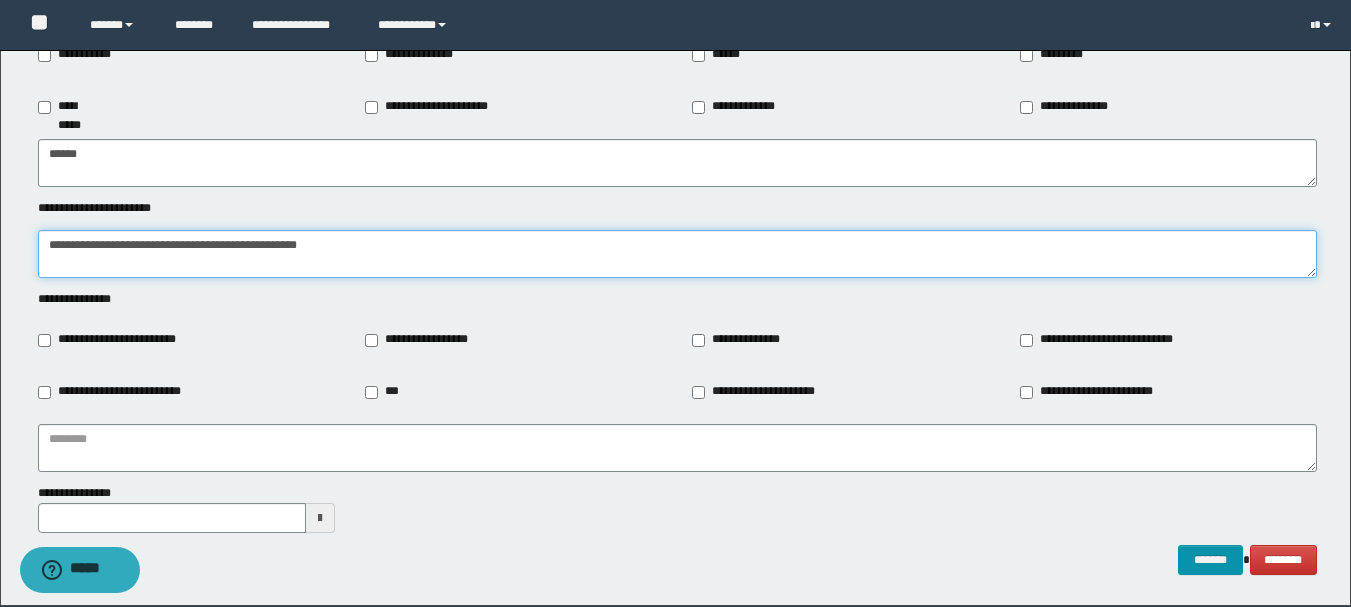 type on "**********" 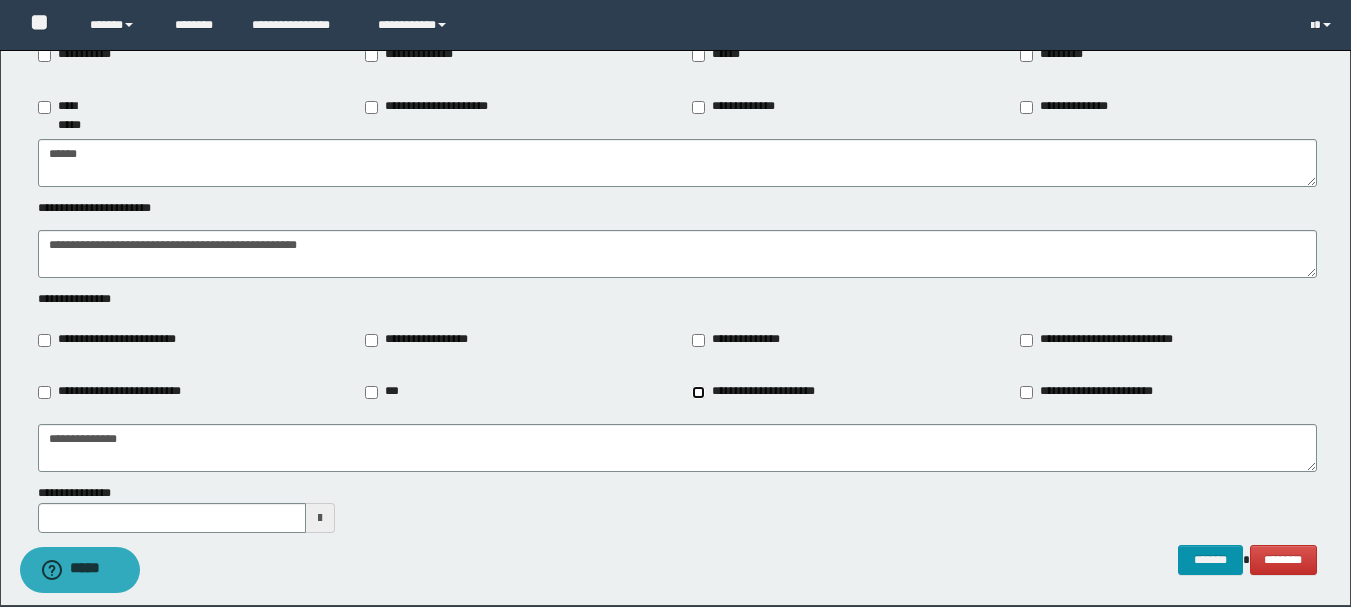 type on "**********" 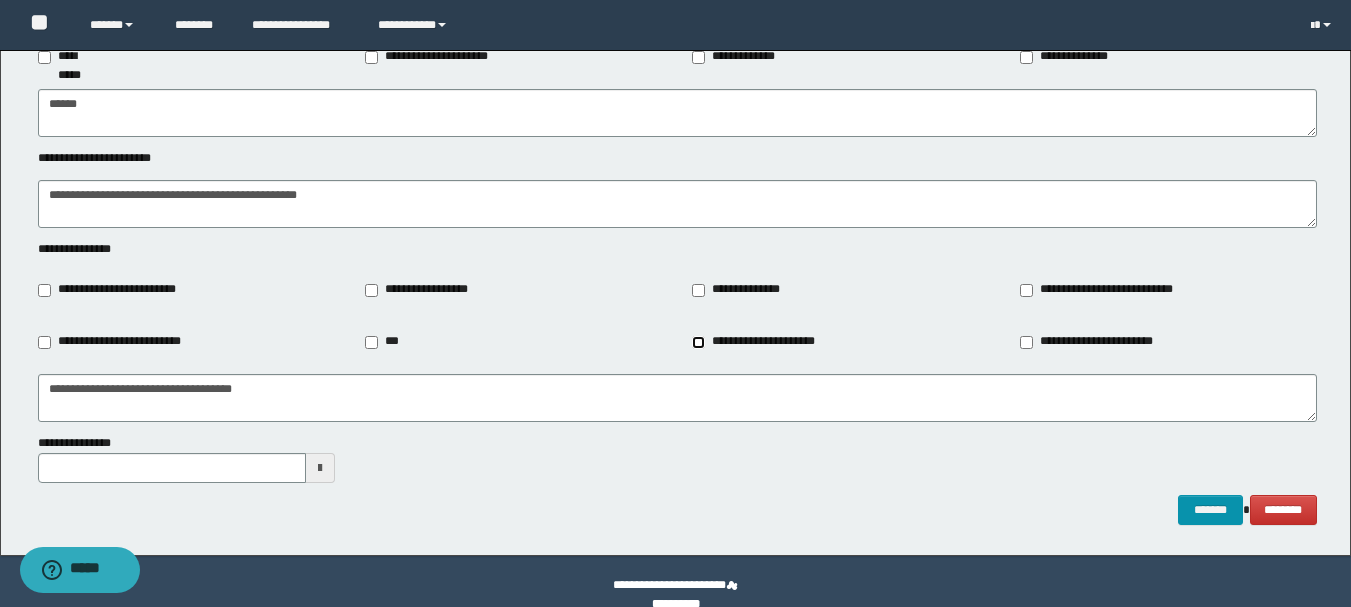 scroll, scrollTop: 2376, scrollLeft: 0, axis: vertical 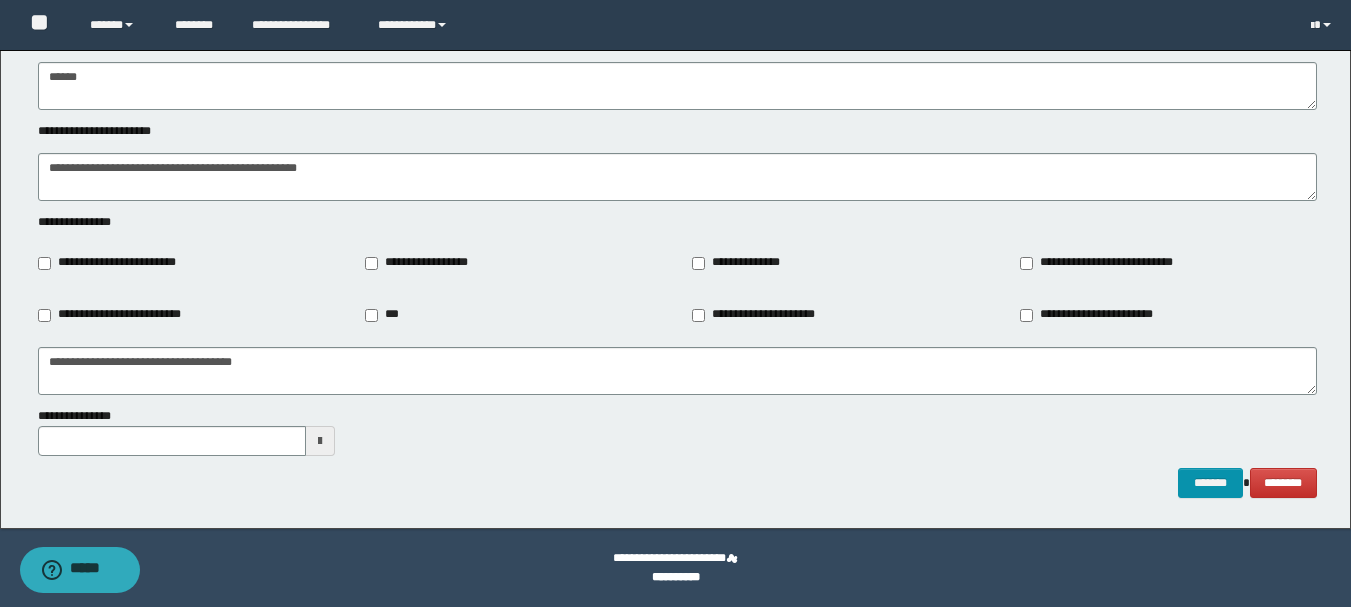 click at bounding box center [320, 441] 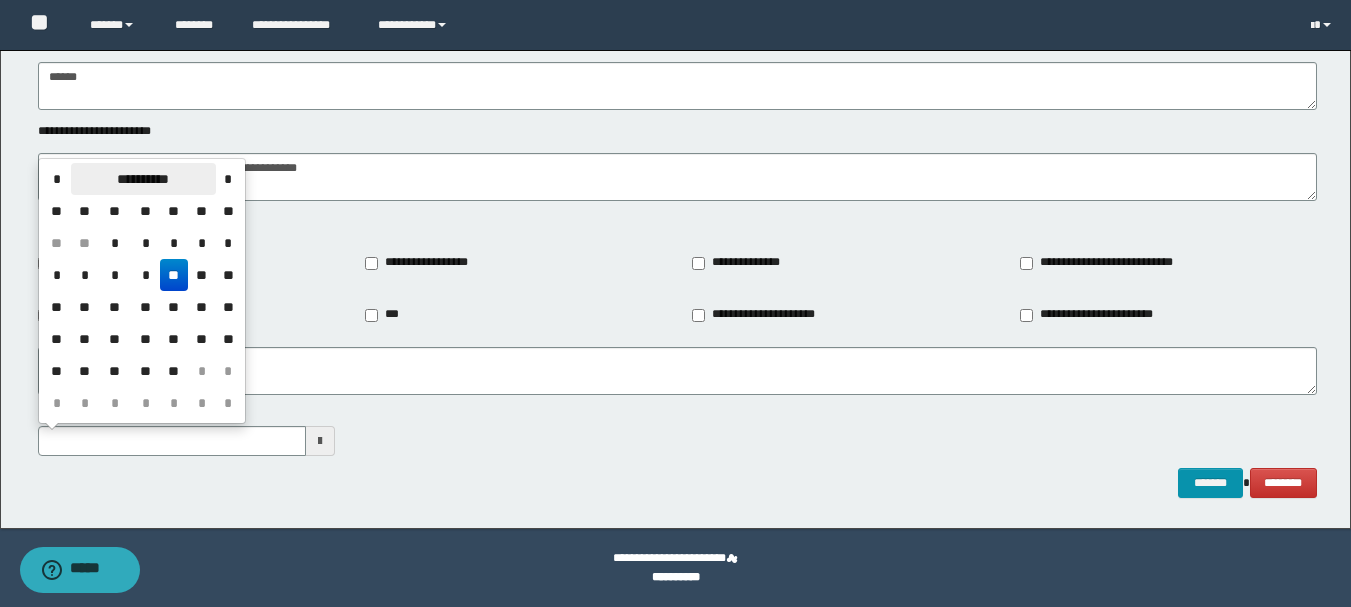 click on "**********" at bounding box center [143, 179] 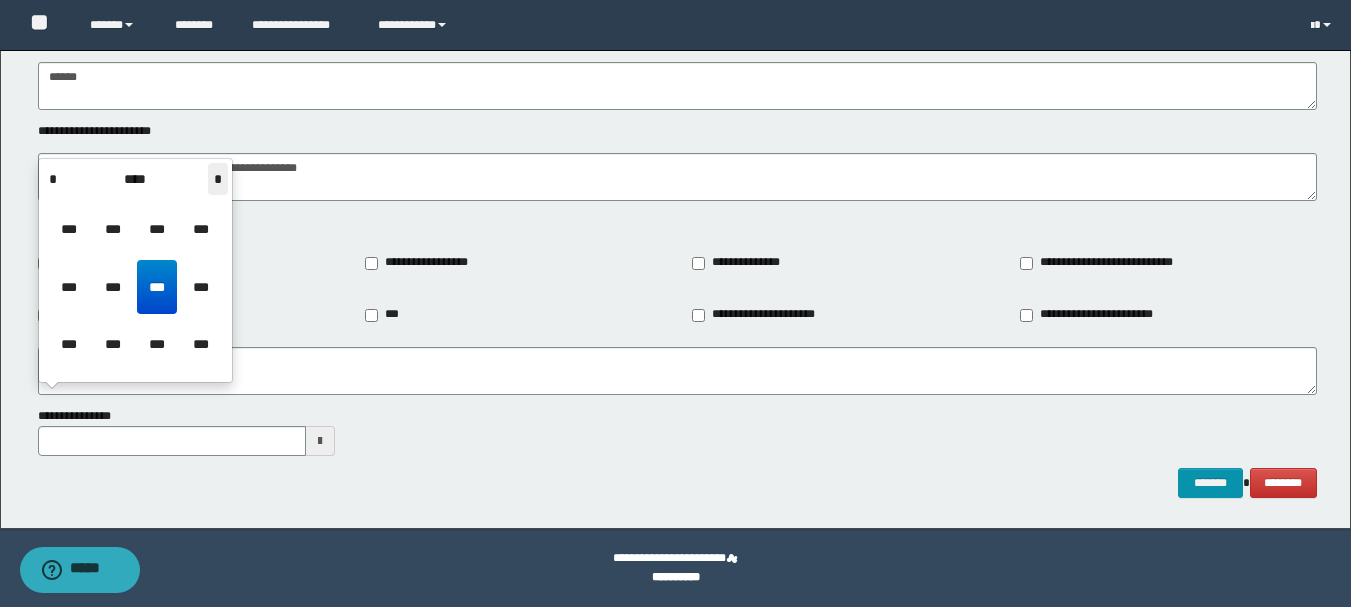 click on "*" at bounding box center [218, 179] 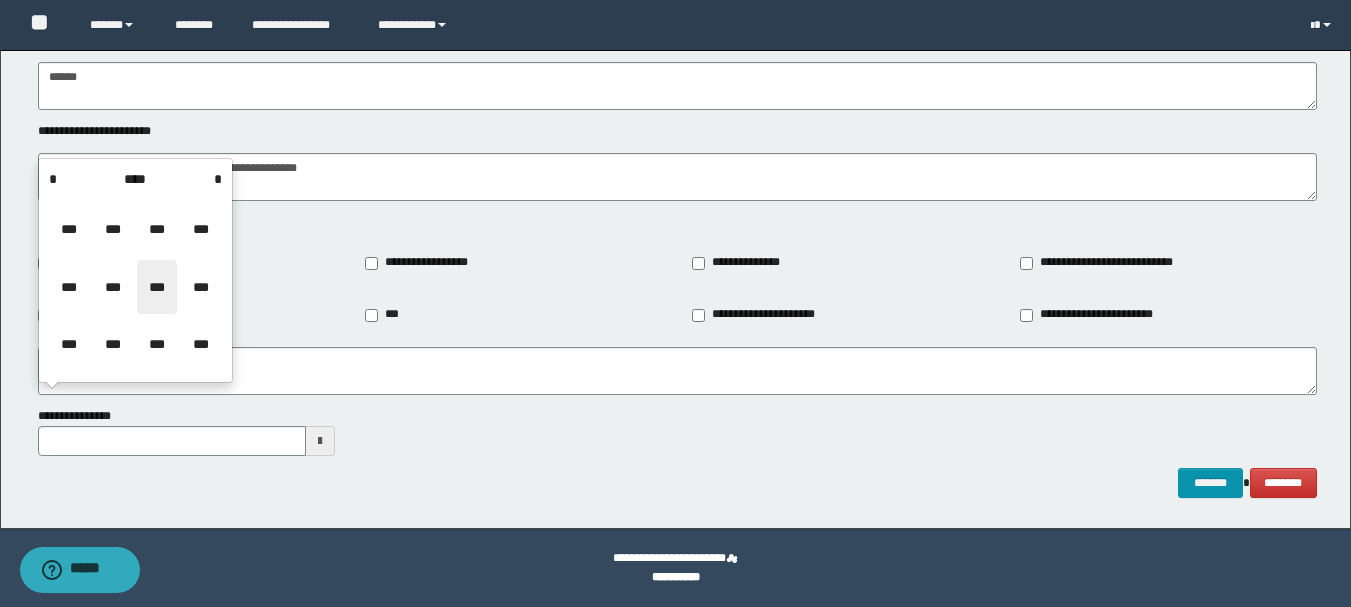 click on "***" at bounding box center [157, 287] 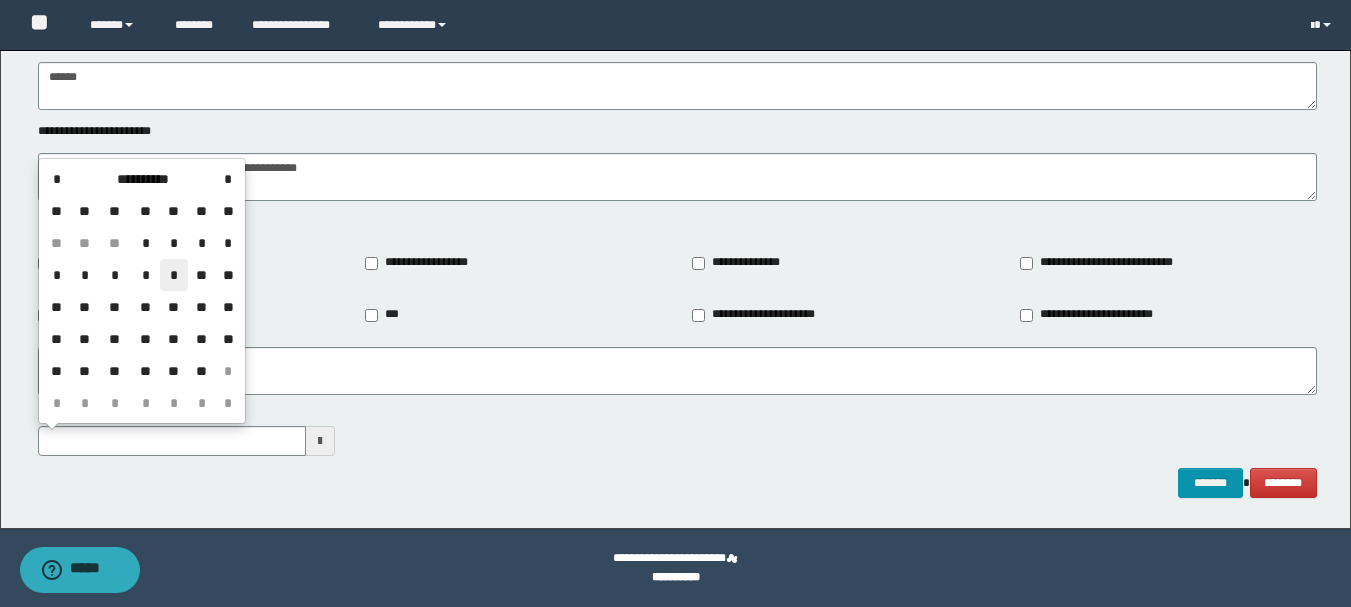 click on "*" at bounding box center (174, 275) 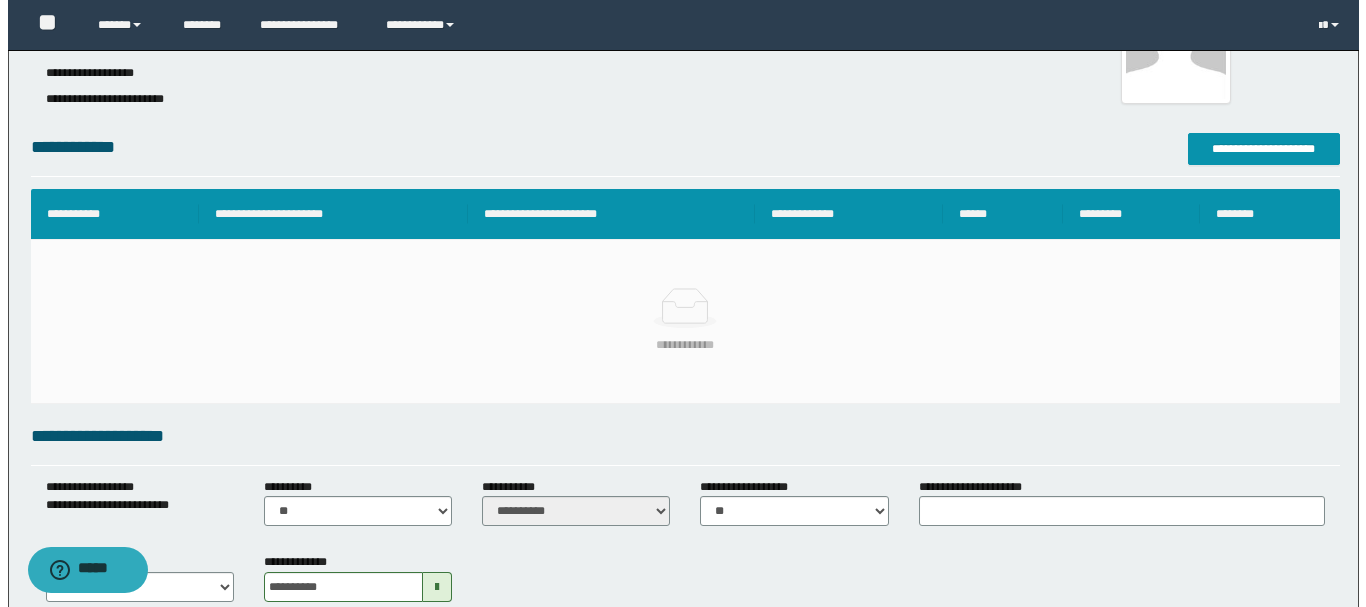 scroll, scrollTop: 0, scrollLeft: 0, axis: both 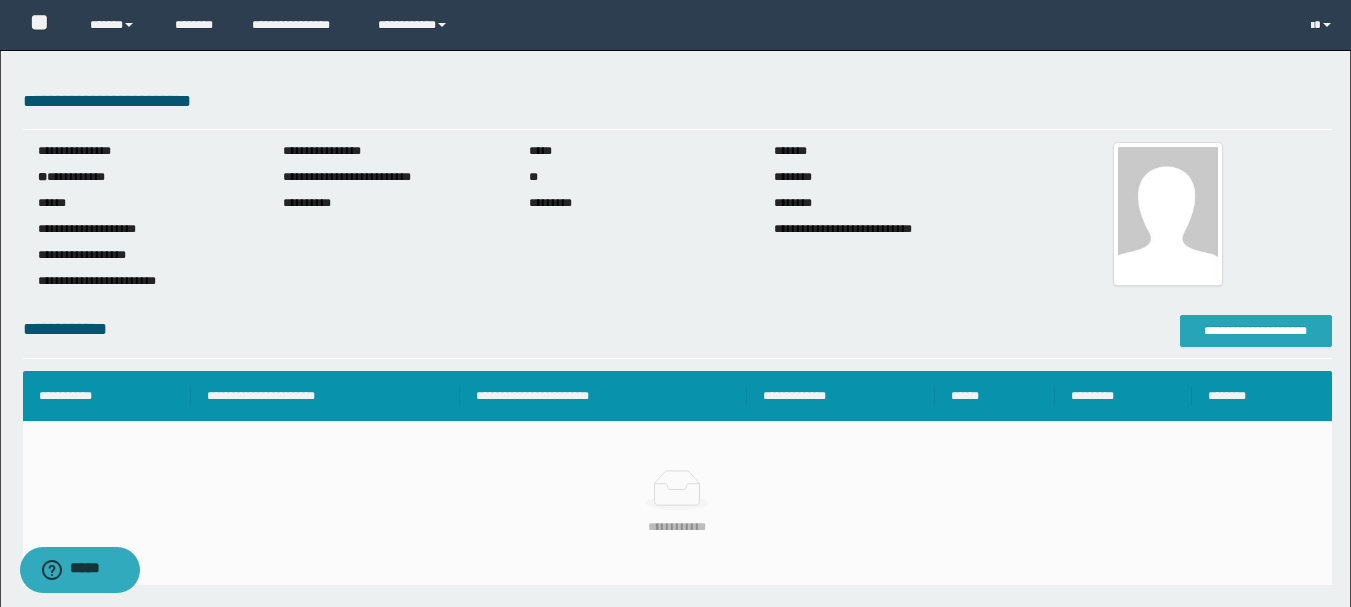 click on "**********" at bounding box center [1256, 331] 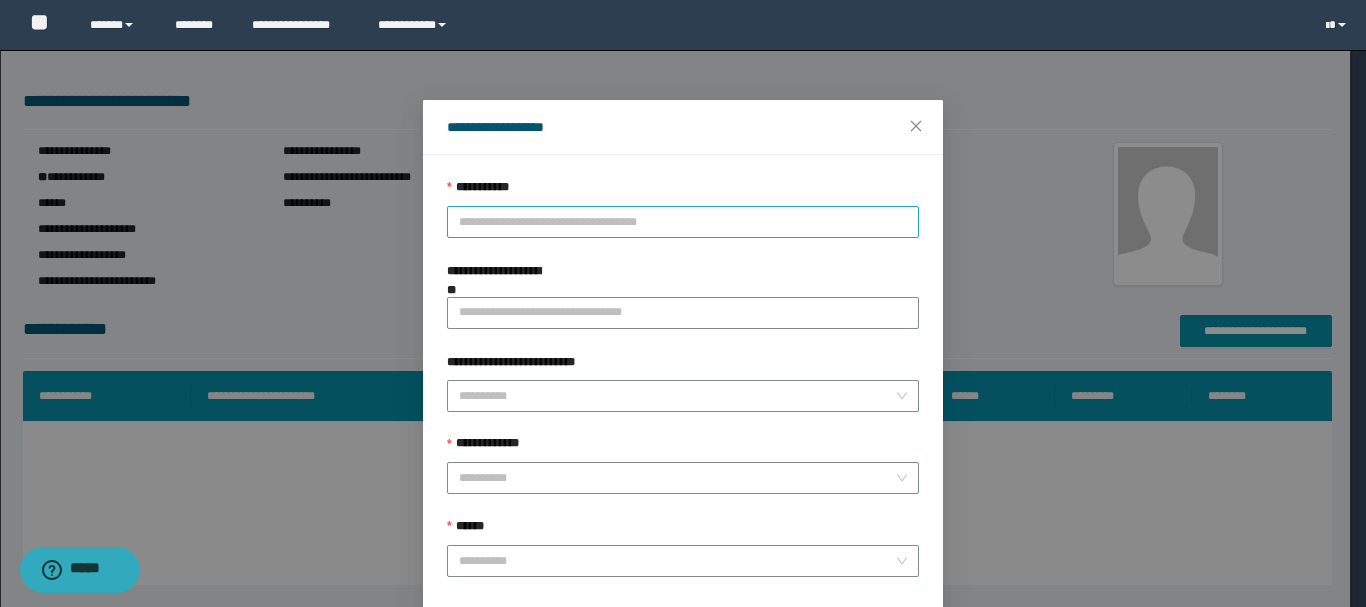 click on "**********" at bounding box center (683, 222) 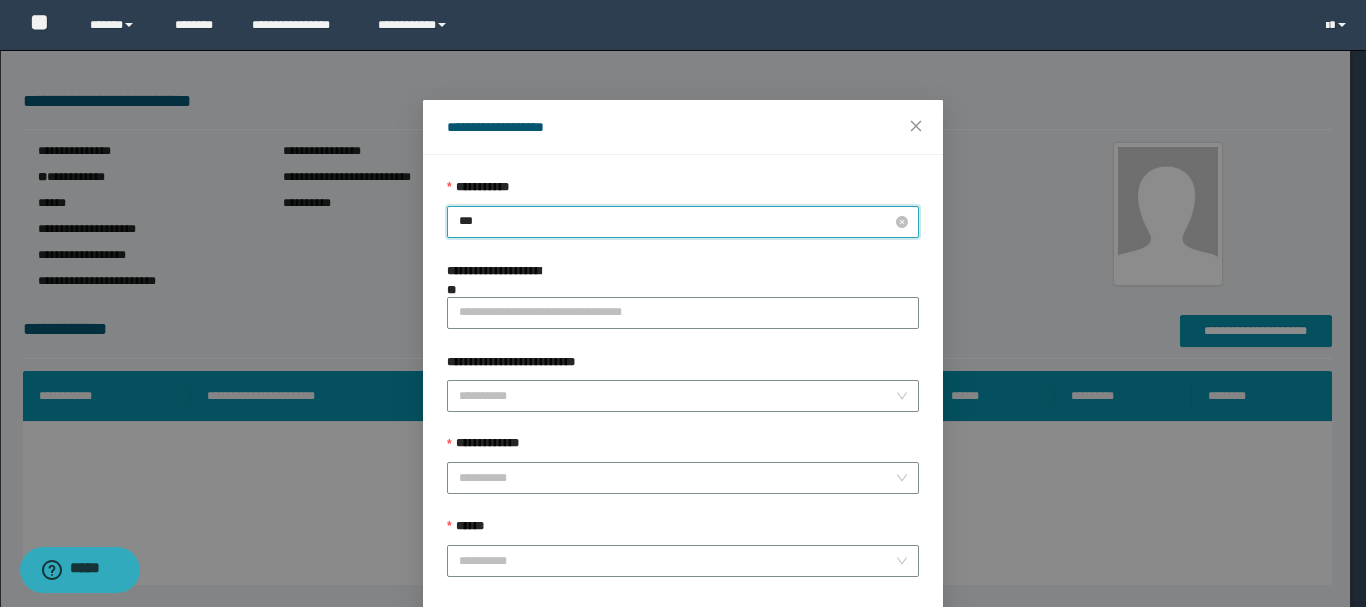 type on "****" 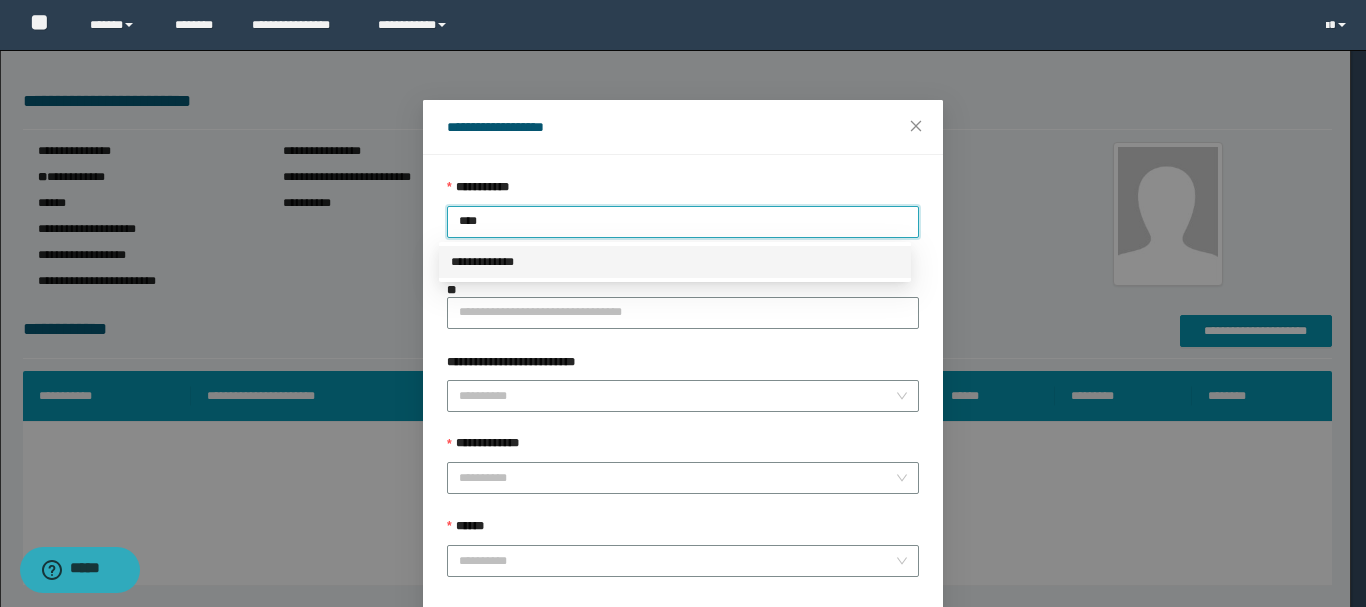 click on "**********" at bounding box center (675, 262) 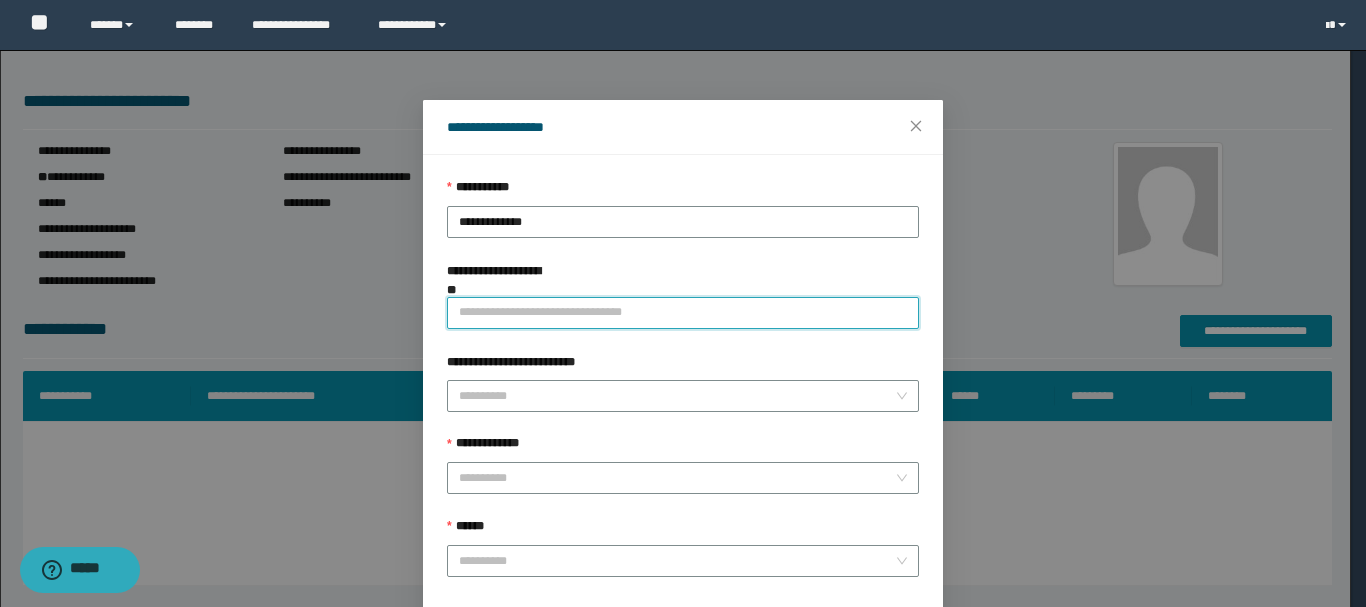 click on "**********" at bounding box center (683, 313) 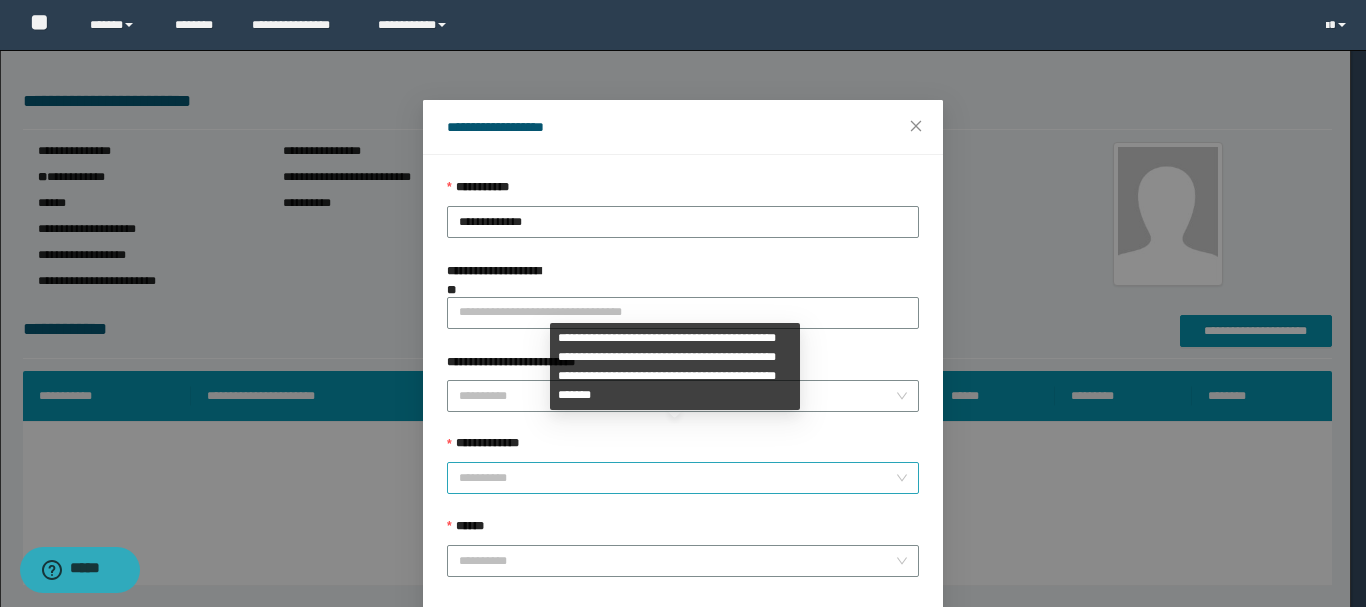 click on "**********" at bounding box center [677, 478] 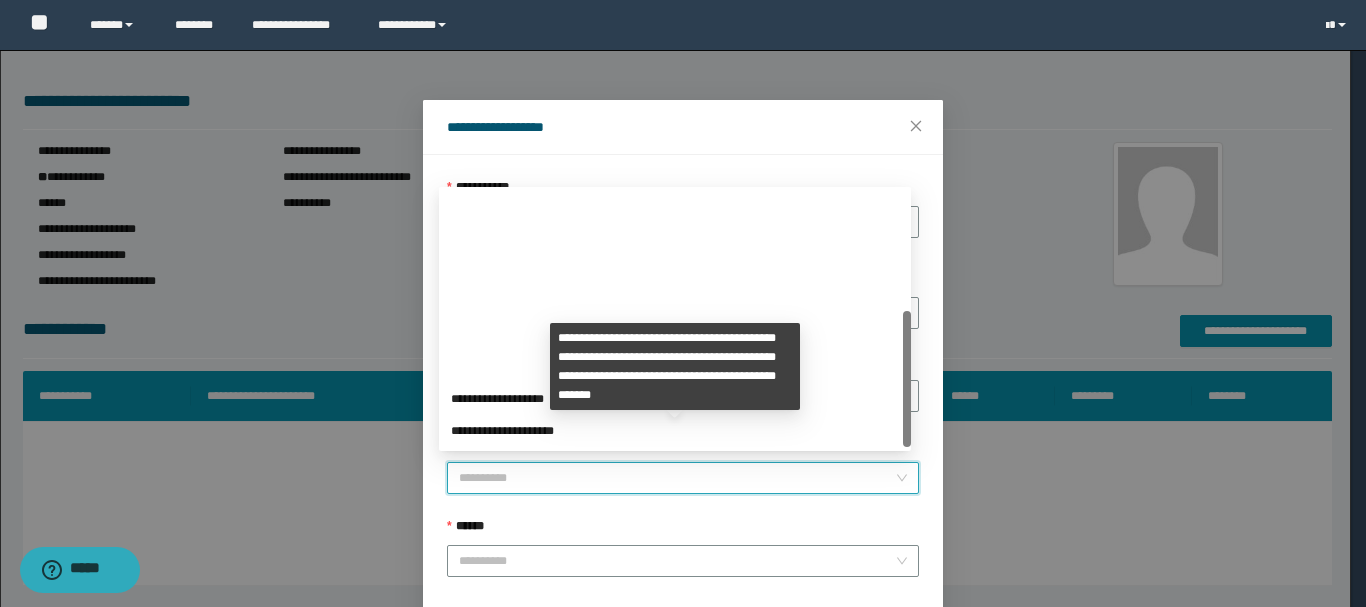 scroll, scrollTop: 224, scrollLeft: 0, axis: vertical 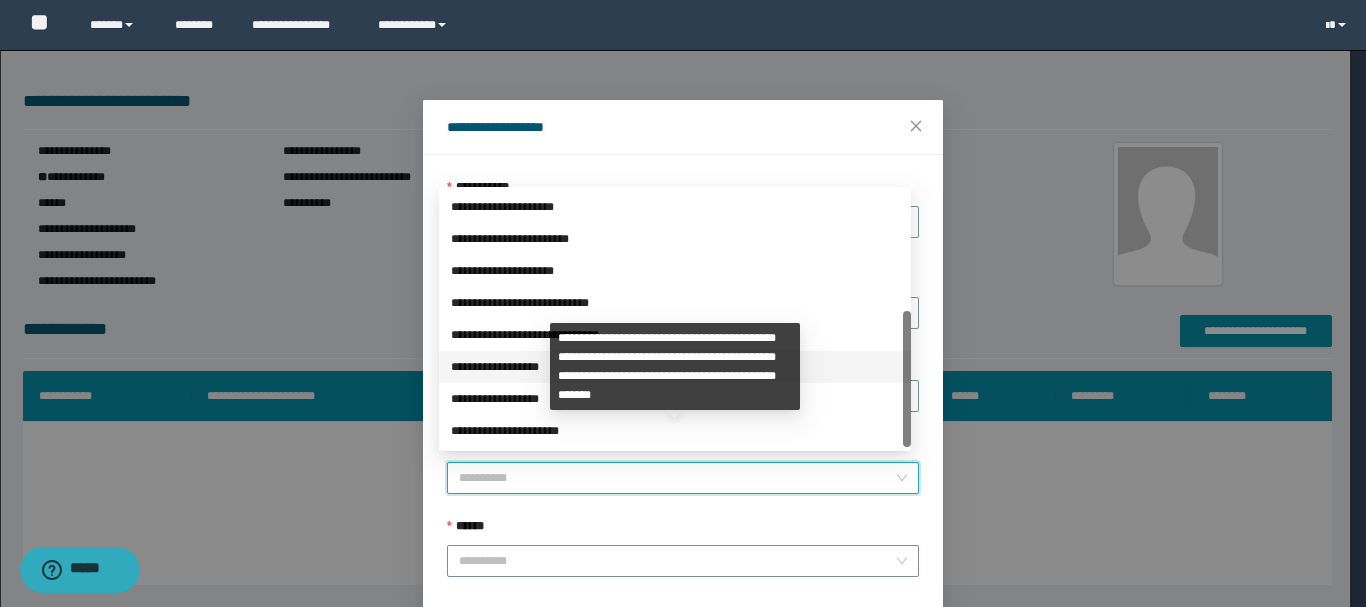 click on "**********" at bounding box center (675, 367) 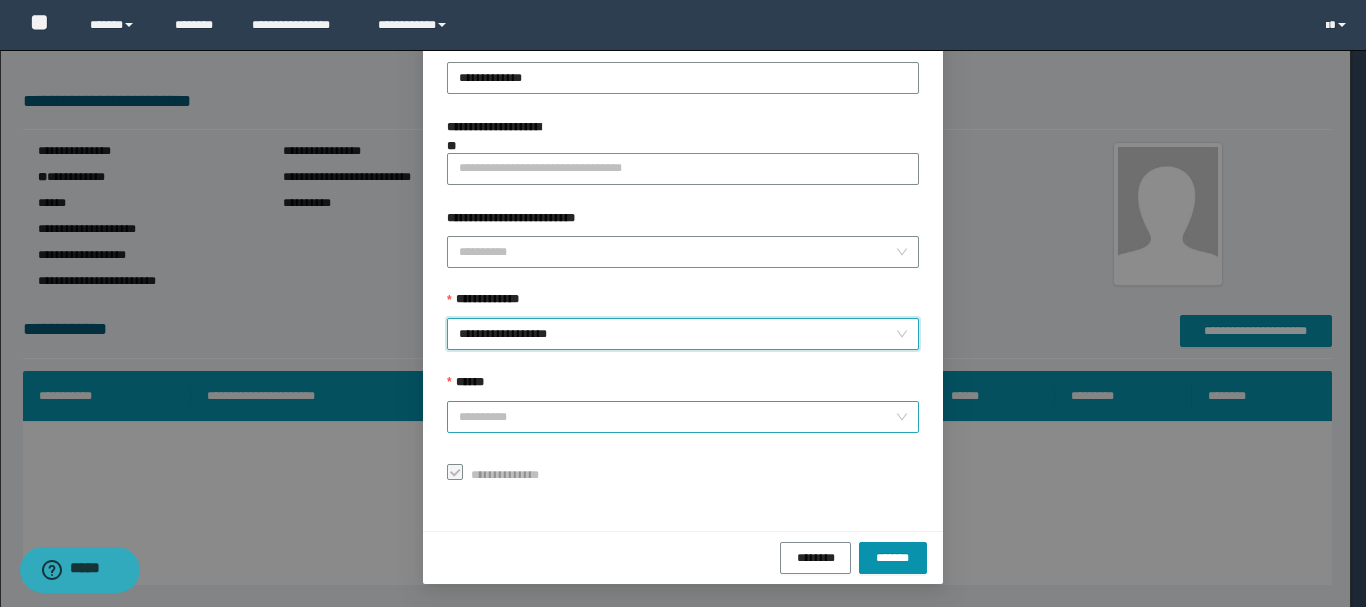 scroll, scrollTop: 145, scrollLeft: 0, axis: vertical 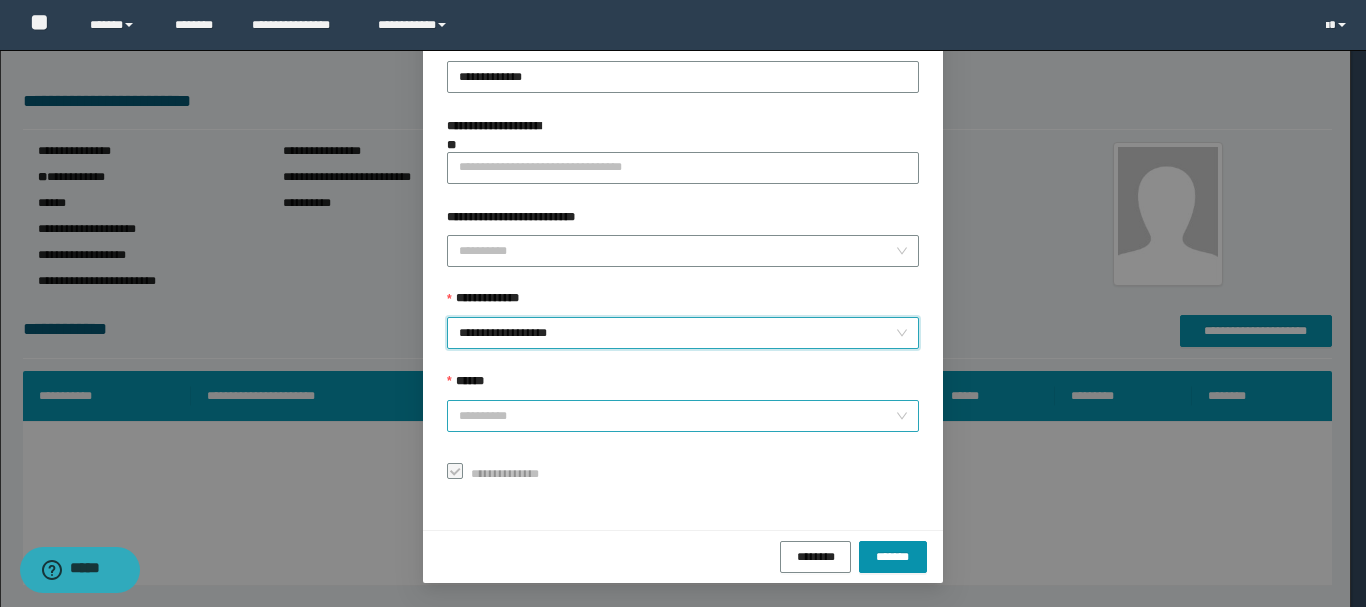 click on "******" at bounding box center (677, 416) 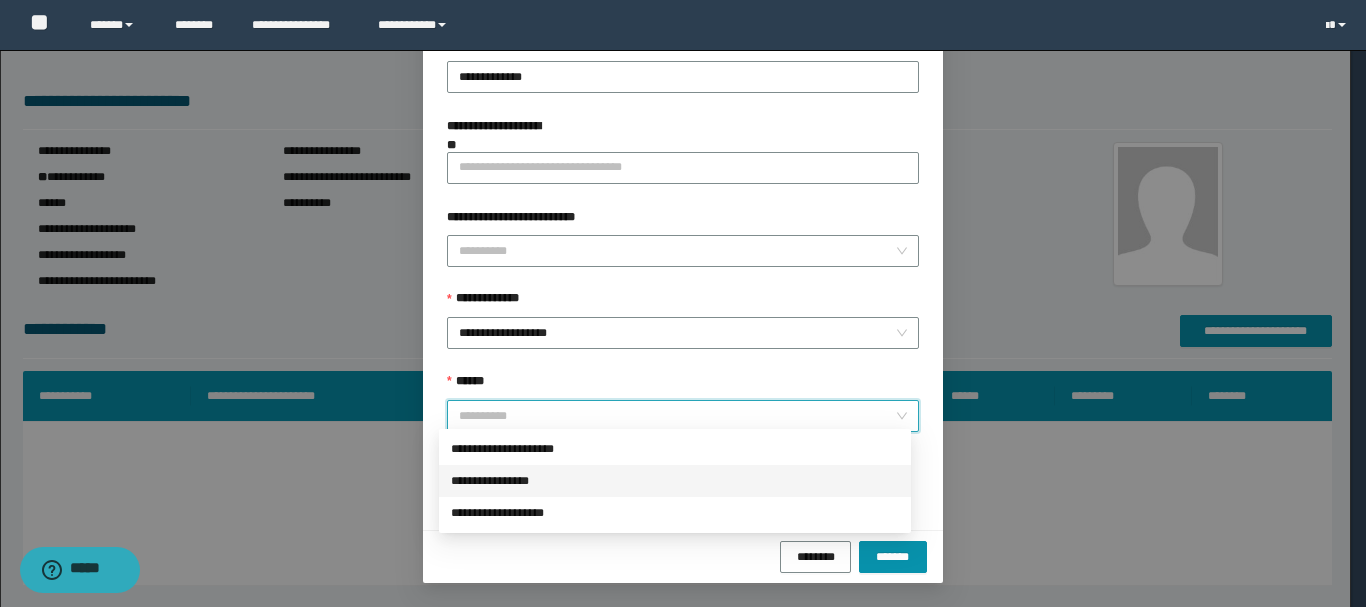 click on "**********" at bounding box center [675, 481] 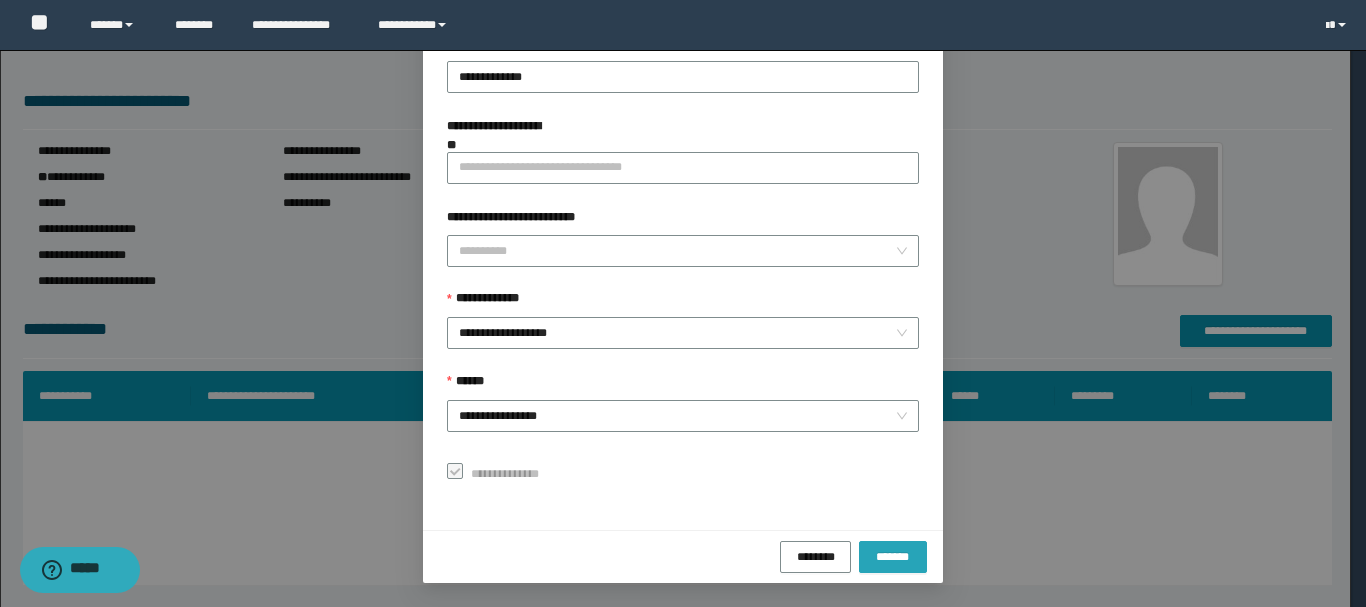click on "*******" at bounding box center [893, 556] 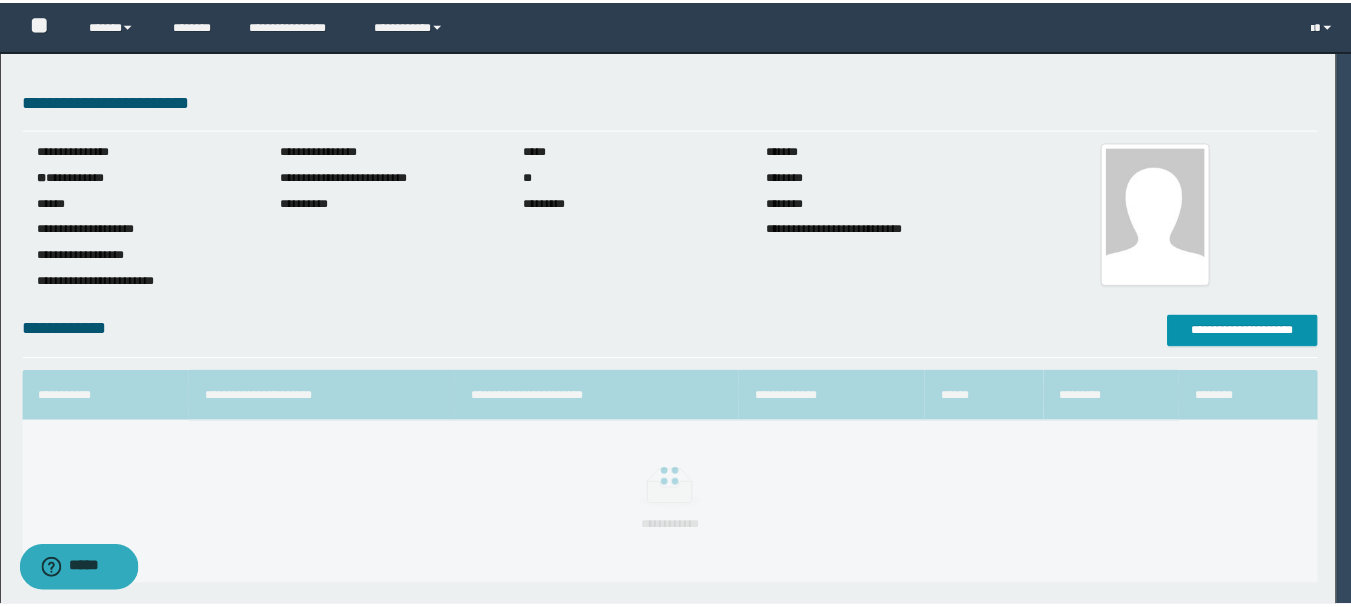 scroll, scrollTop: 98, scrollLeft: 0, axis: vertical 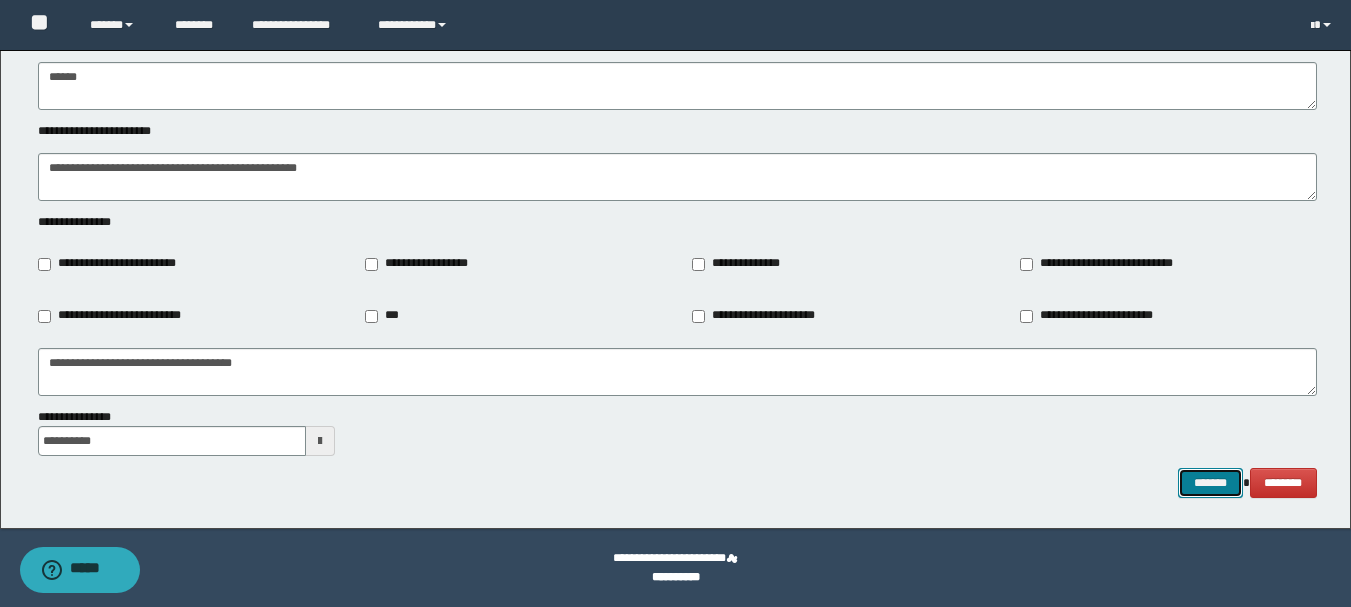 click on "*******" at bounding box center (1210, 483) 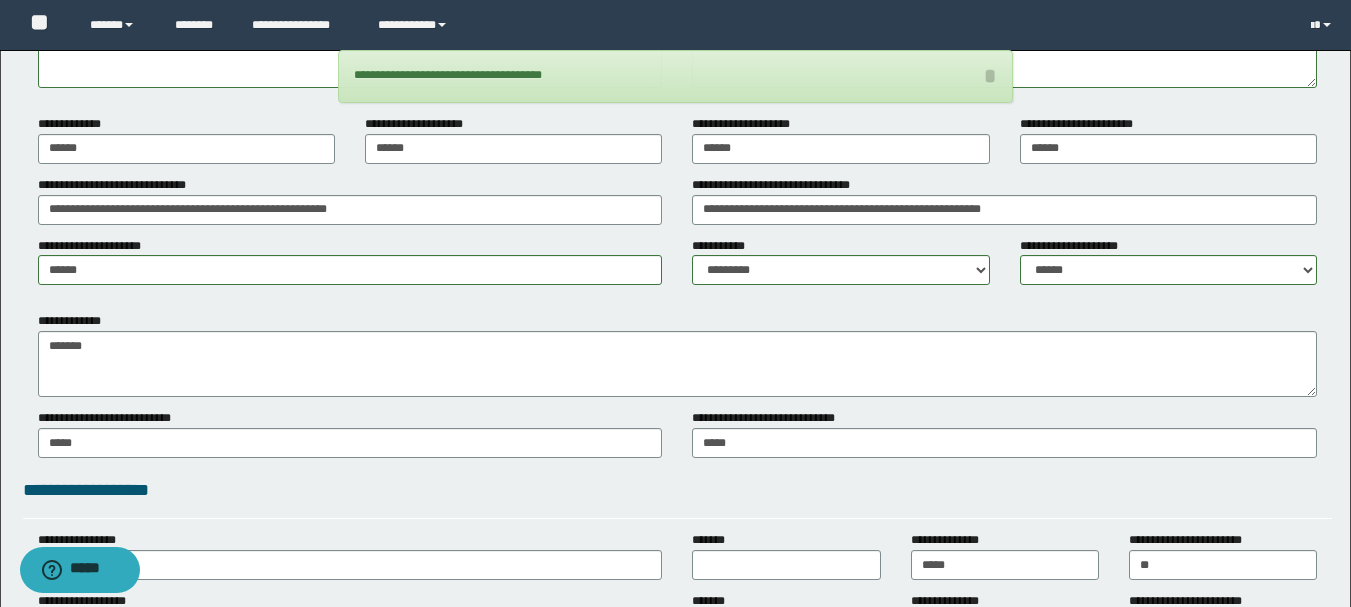 scroll, scrollTop: 1241, scrollLeft: 0, axis: vertical 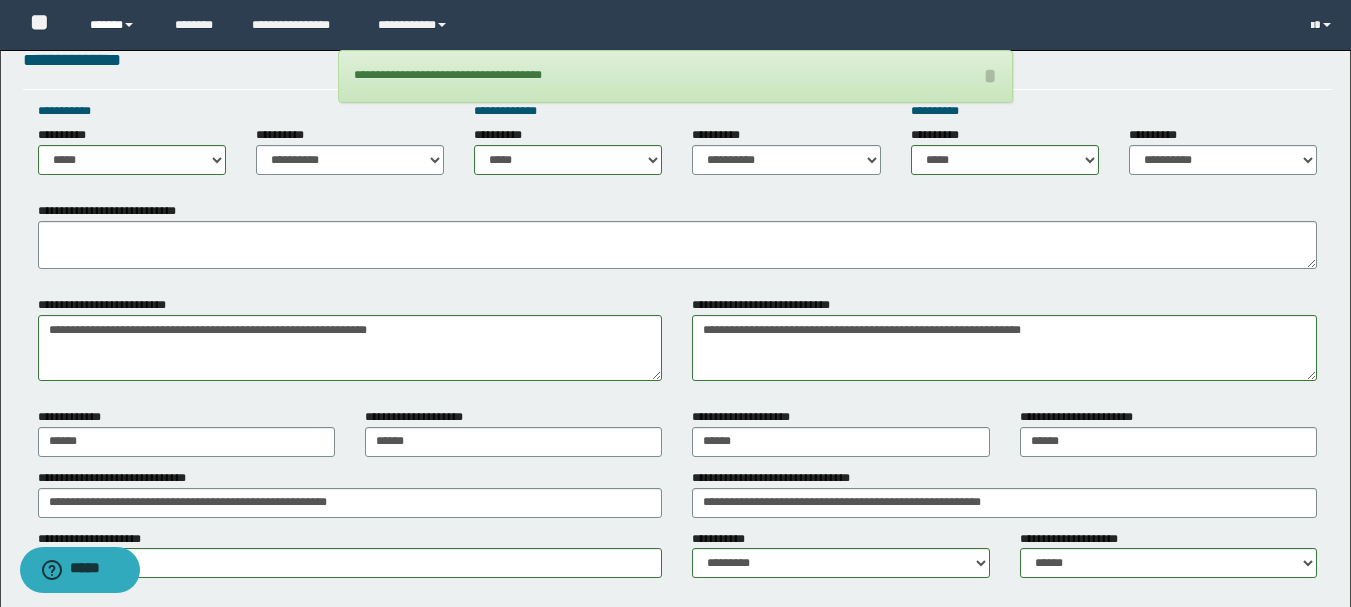 click on "******" at bounding box center (117, 25) 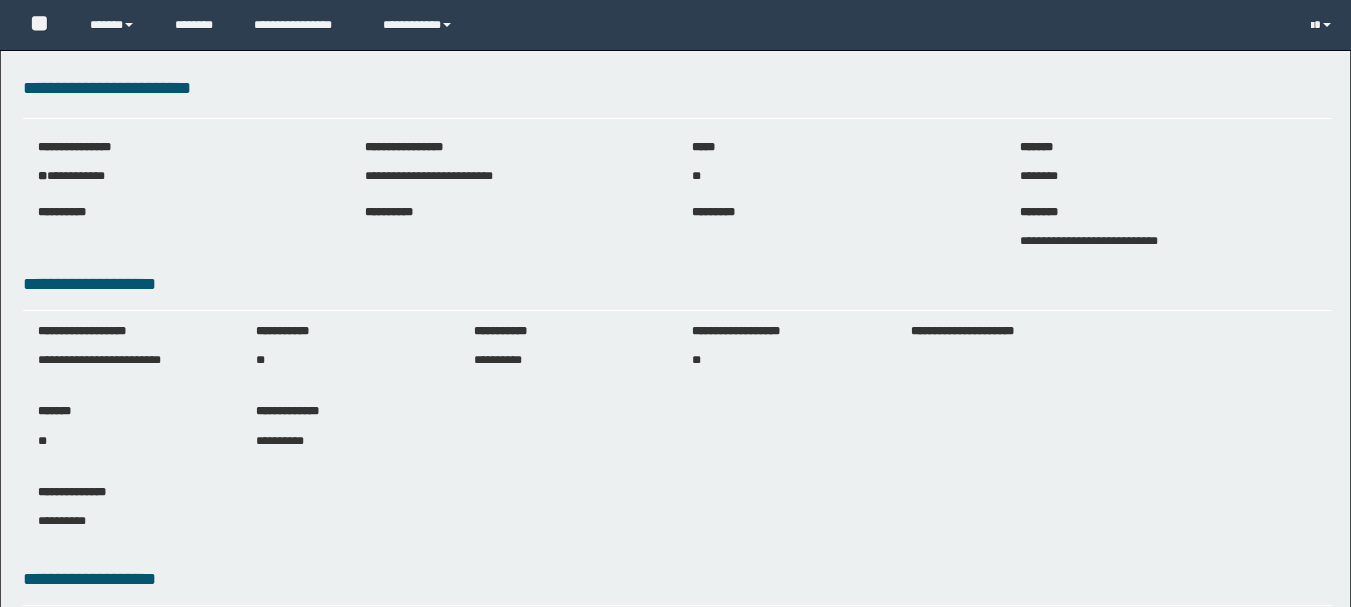 scroll, scrollTop: 0, scrollLeft: 0, axis: both 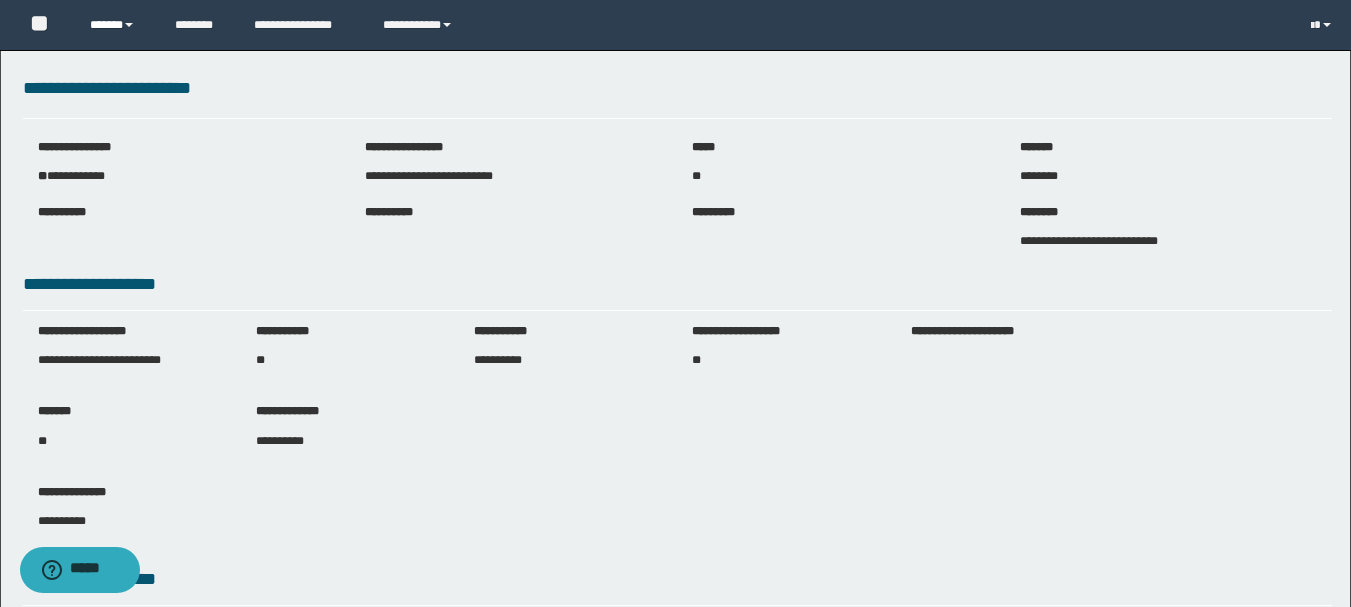 click on "******" at bounding box center [117, 25] 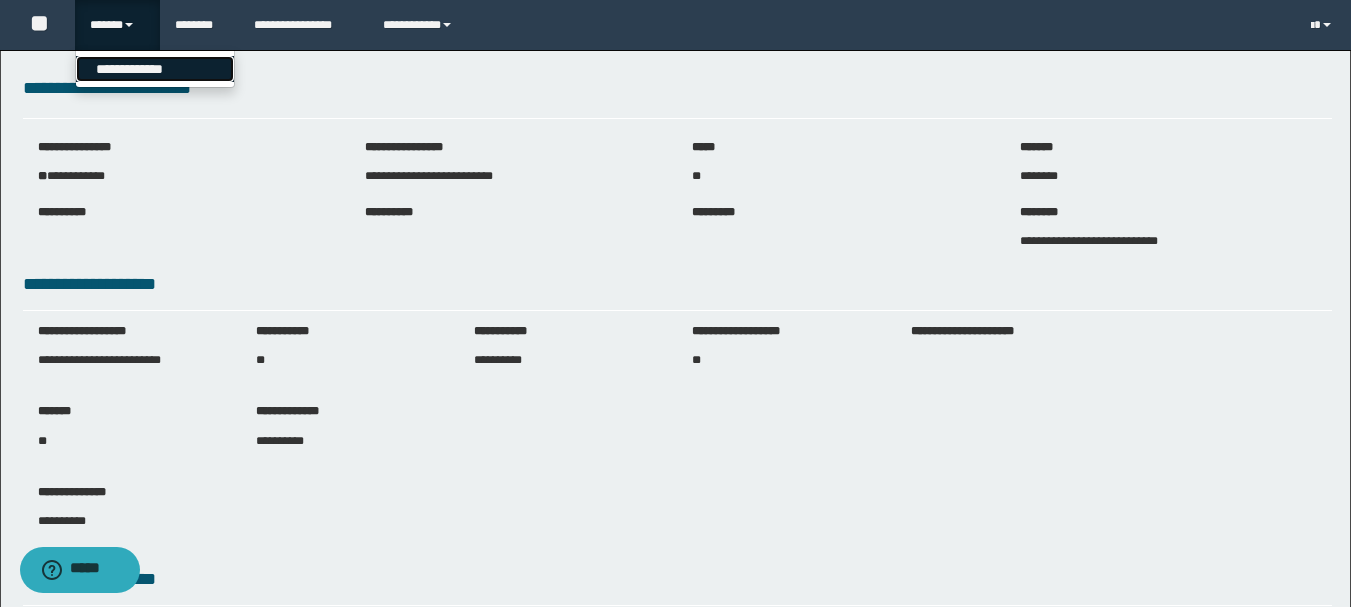 click on "**********" at bounding box center [155, 69] 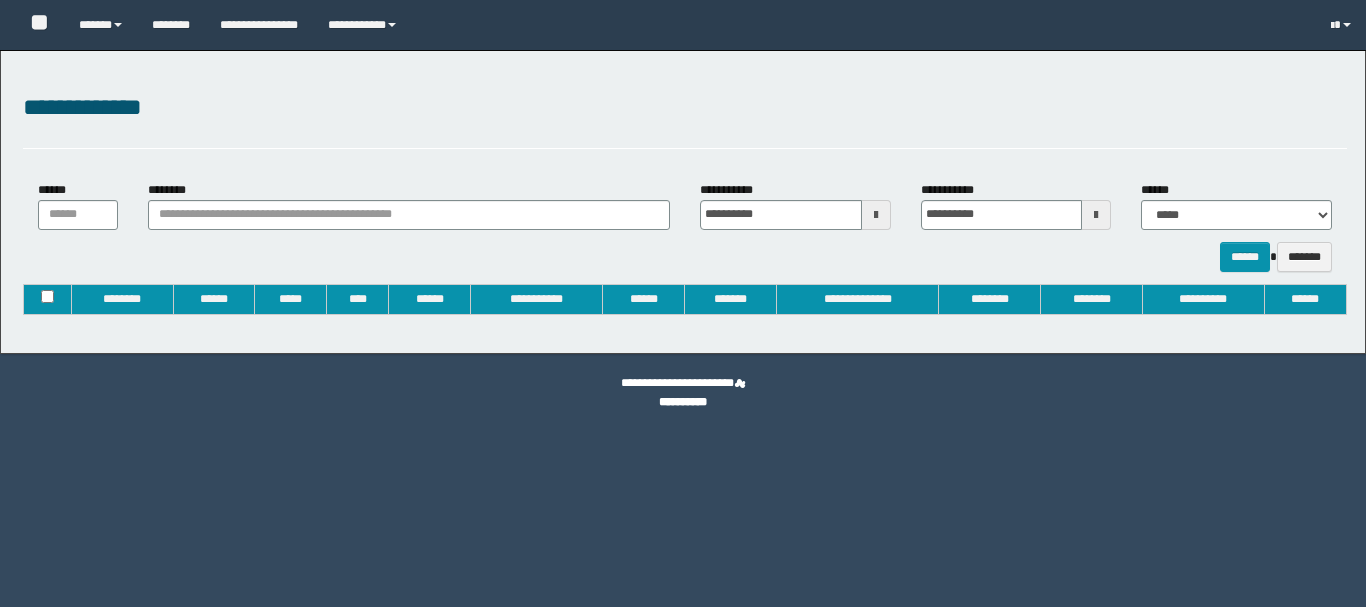 type on "**********" 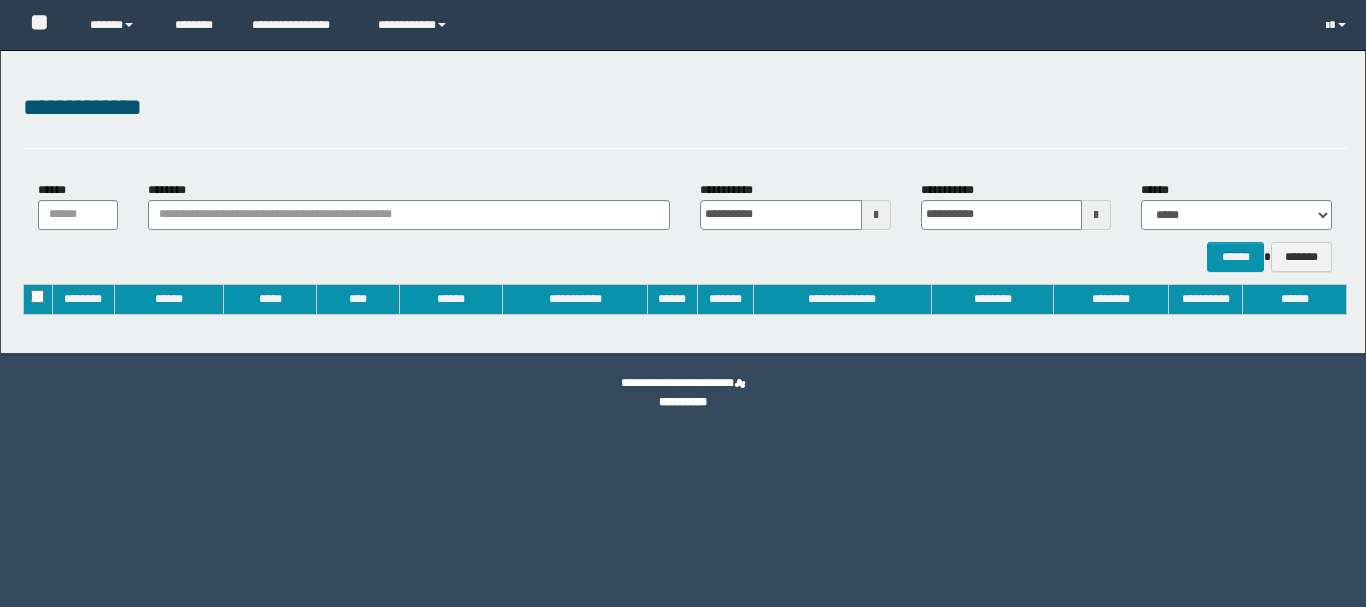 scroll, scrollTop: 0, scrollLeft: 0, axis: both 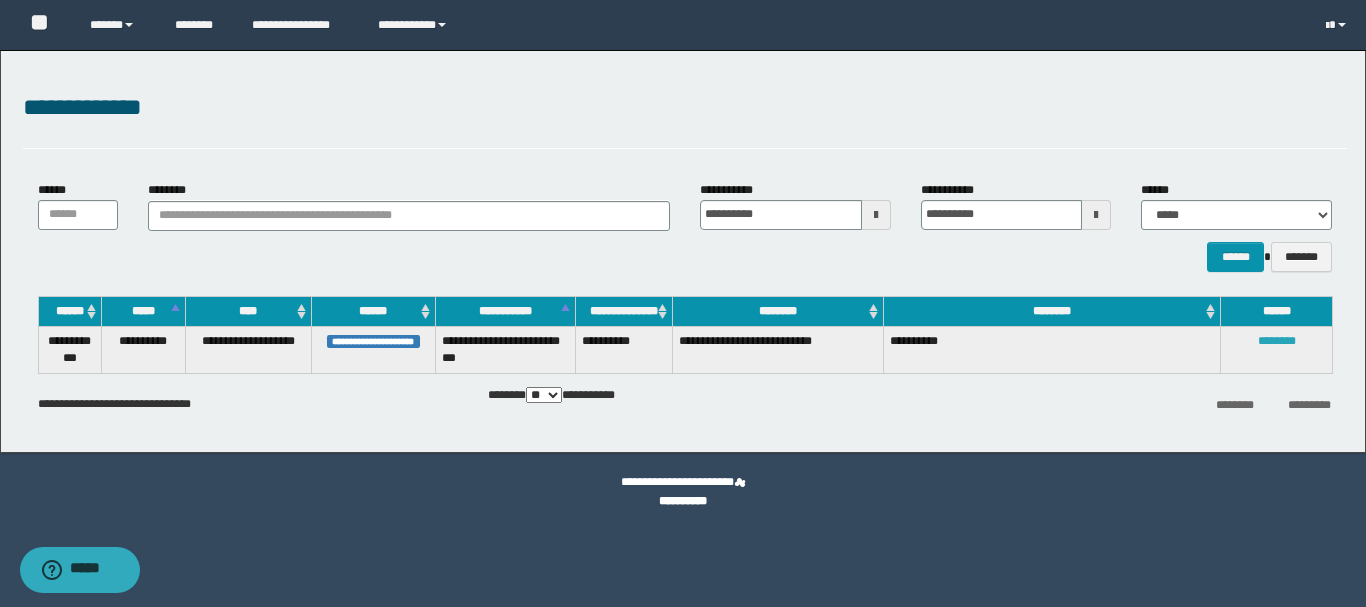 click on "********" at bounding box center [1277, 341] 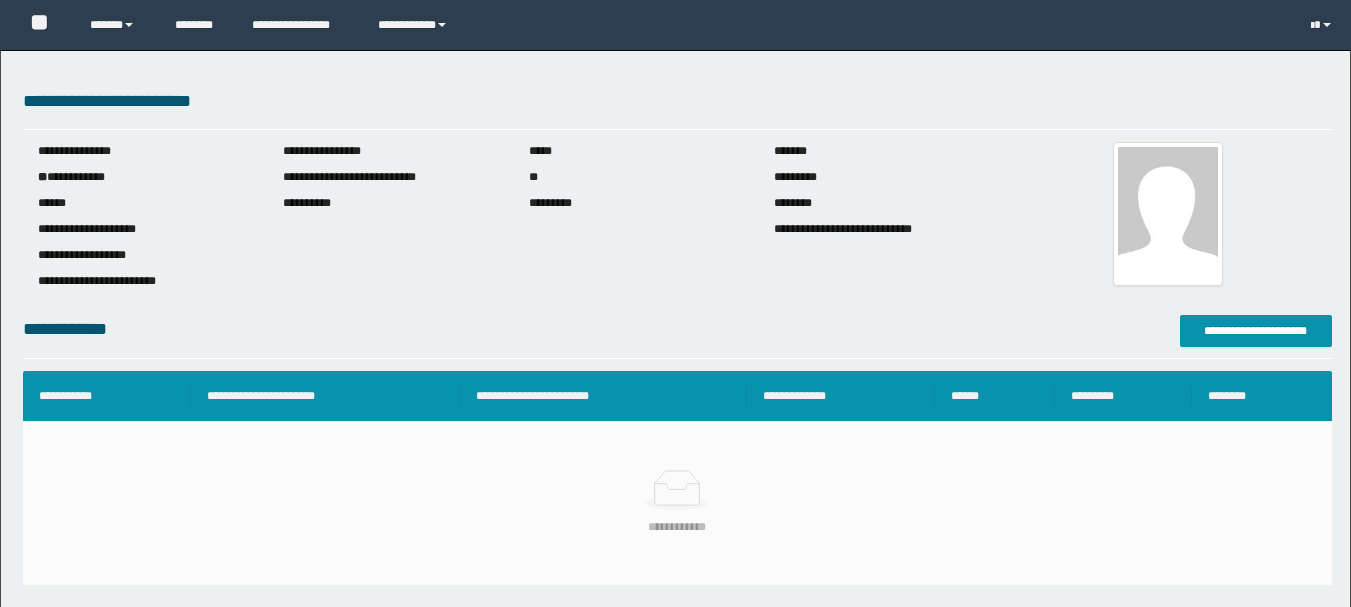 scroll, scrollTop: 0, scrollLeft: 0, axis: both 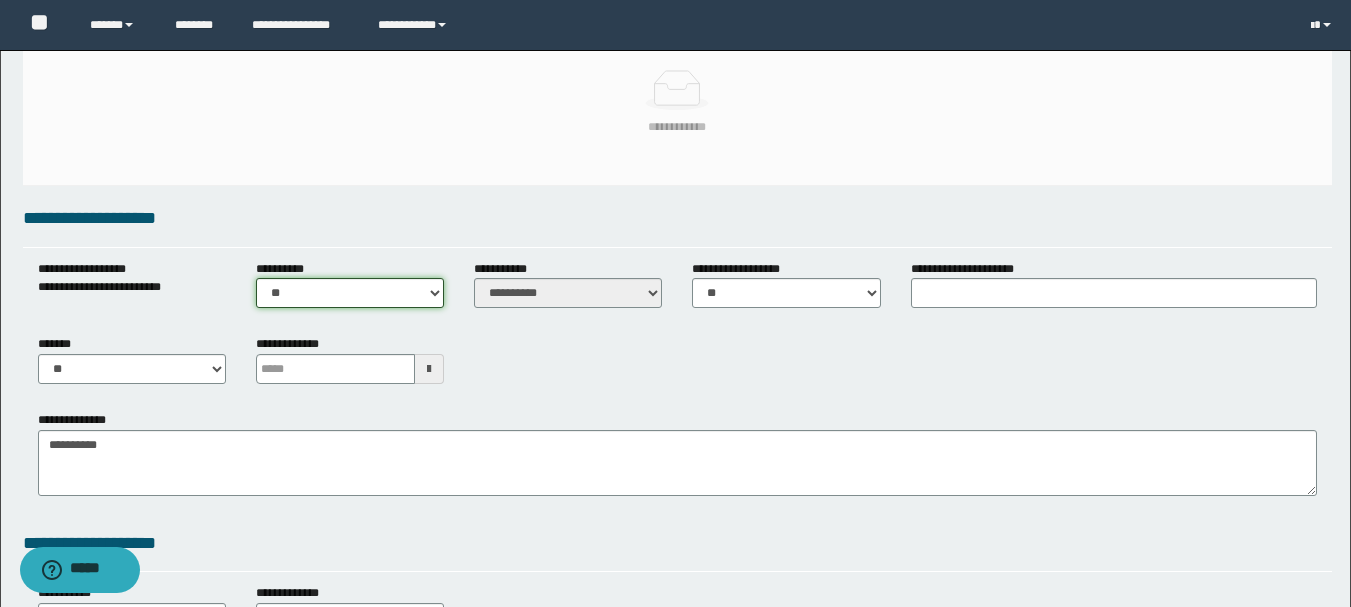 click on "**
**" at bounding box center [350, 293] 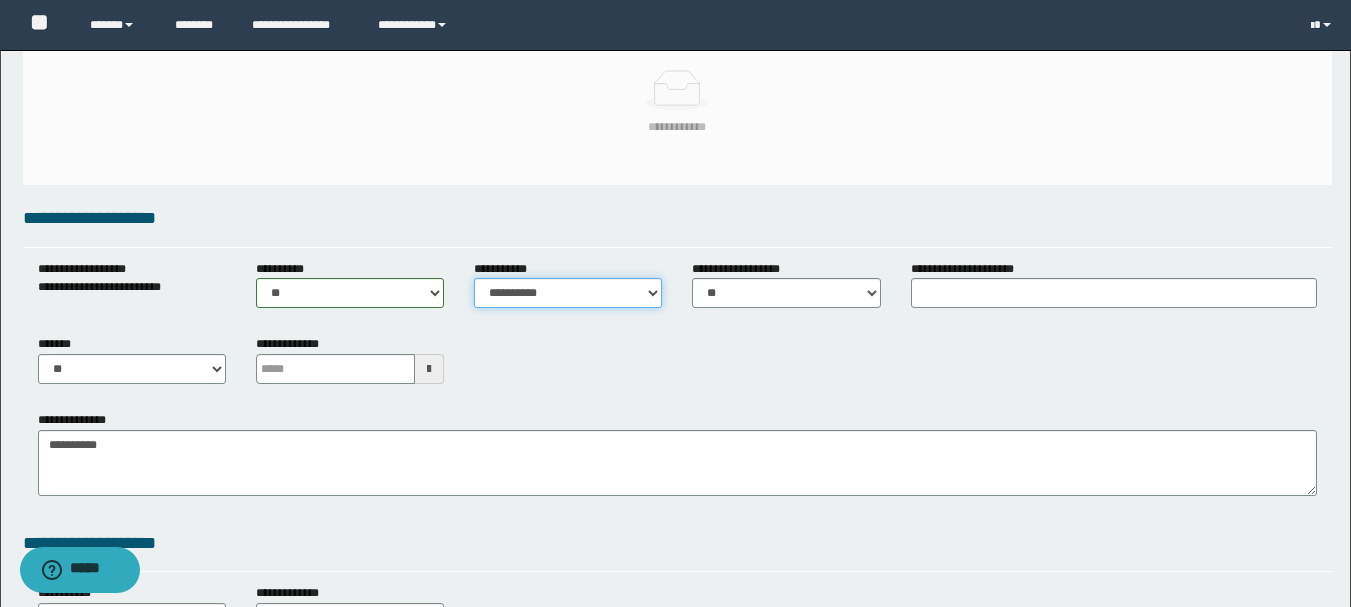 click on "**********" at bounding box center (568, 293) 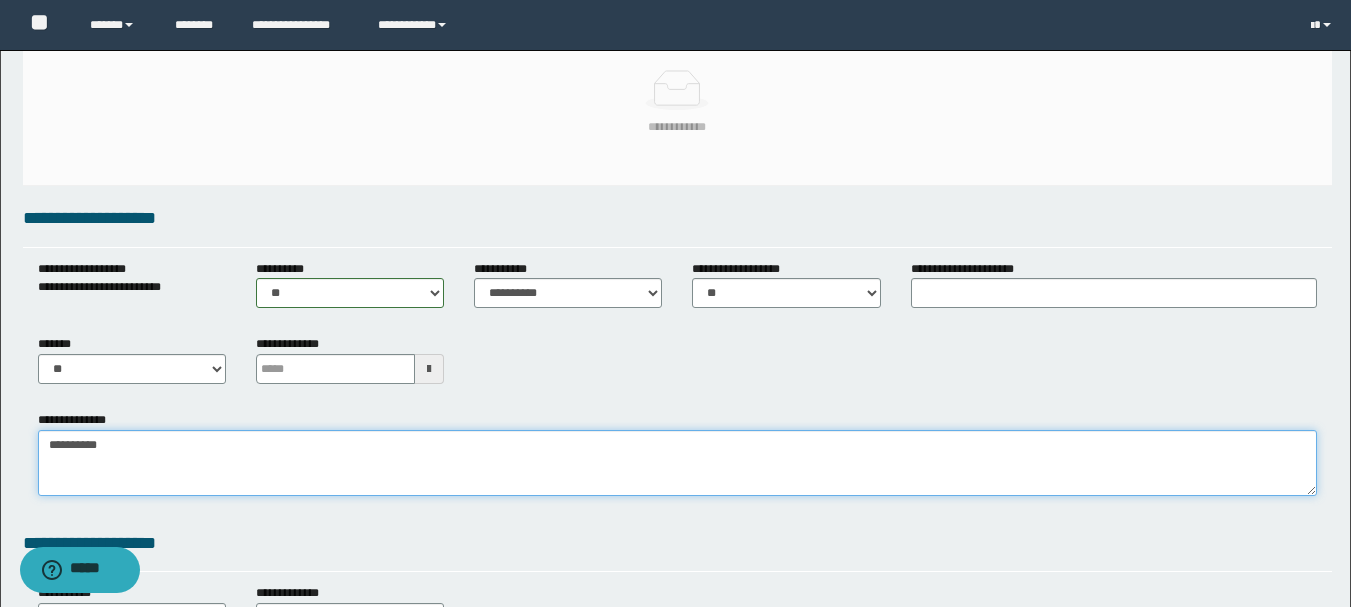click on "**********" at bounding box center [677, 463] 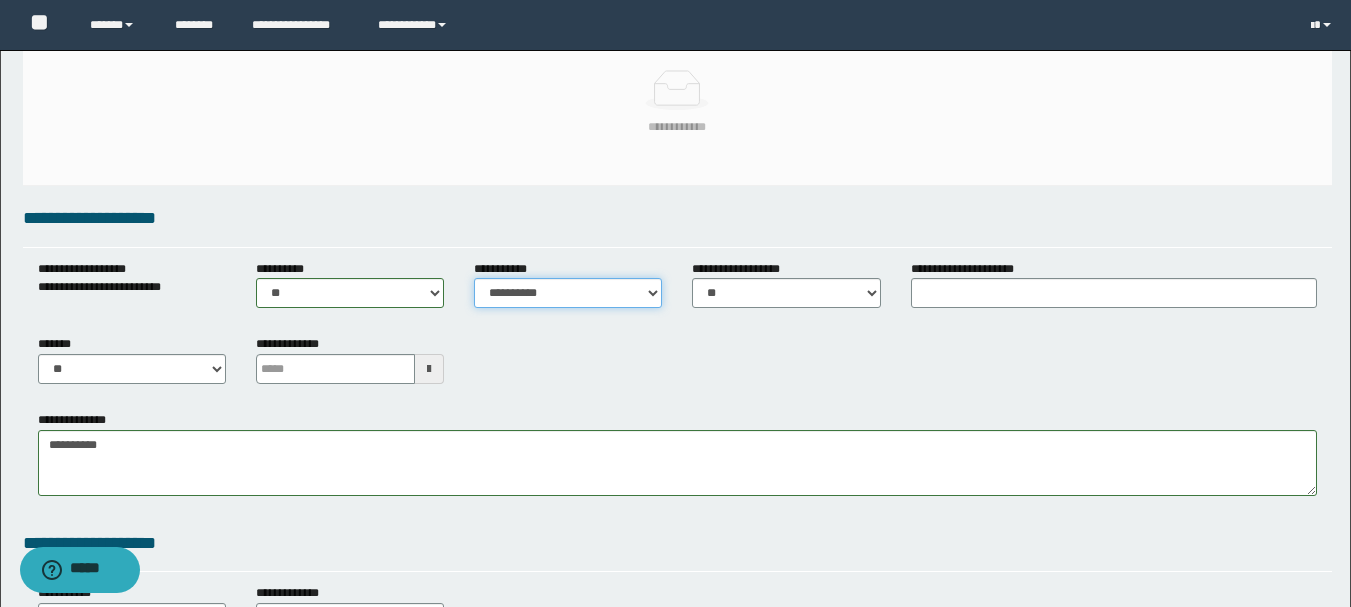 click on "**********" at bounding box center [568, 293] 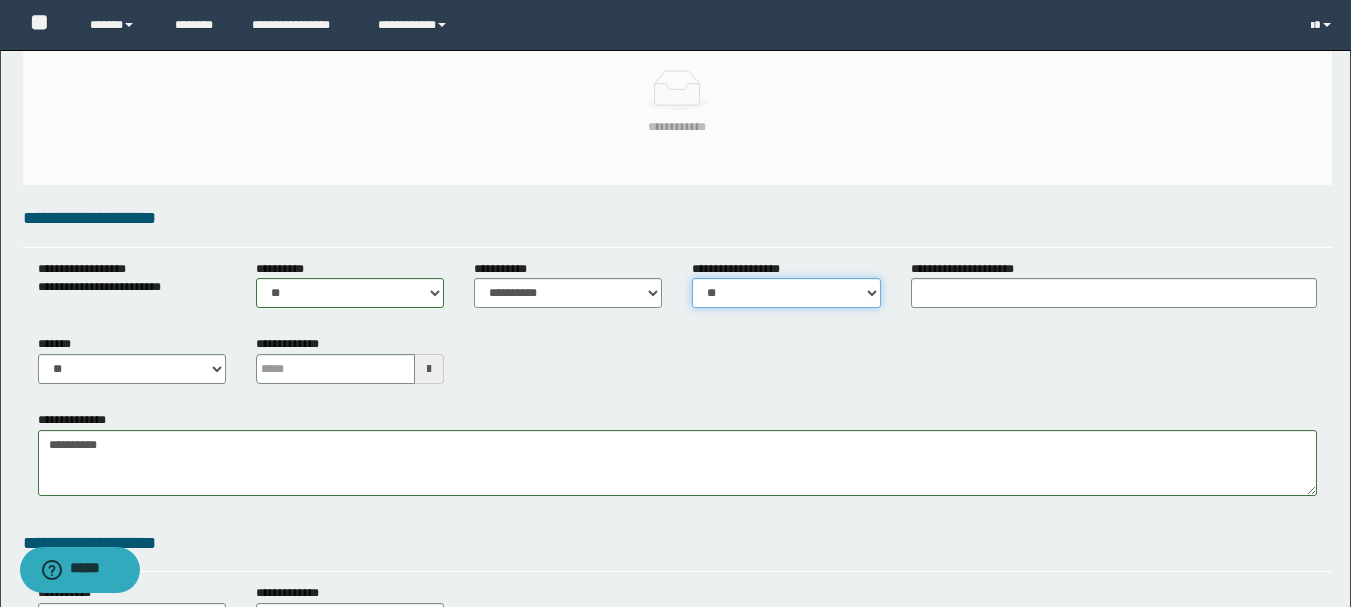 click on "**
**" at bounding box center [786, 293] 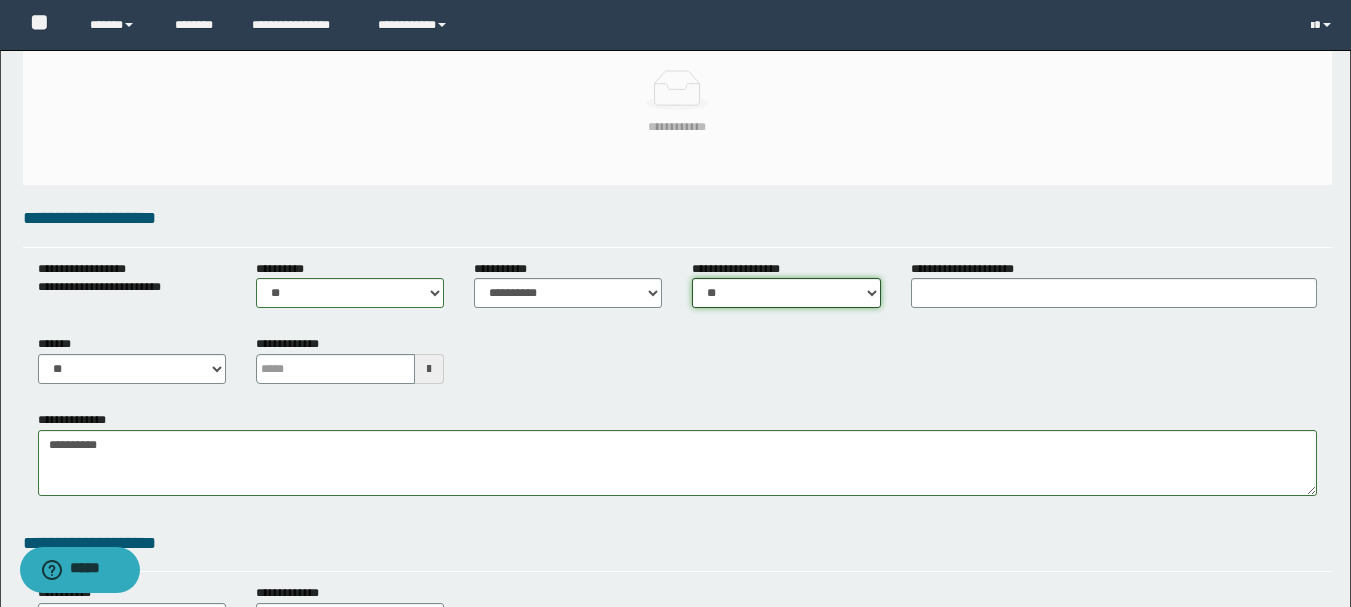 click on "**
**" at bounding box center (786, 293) 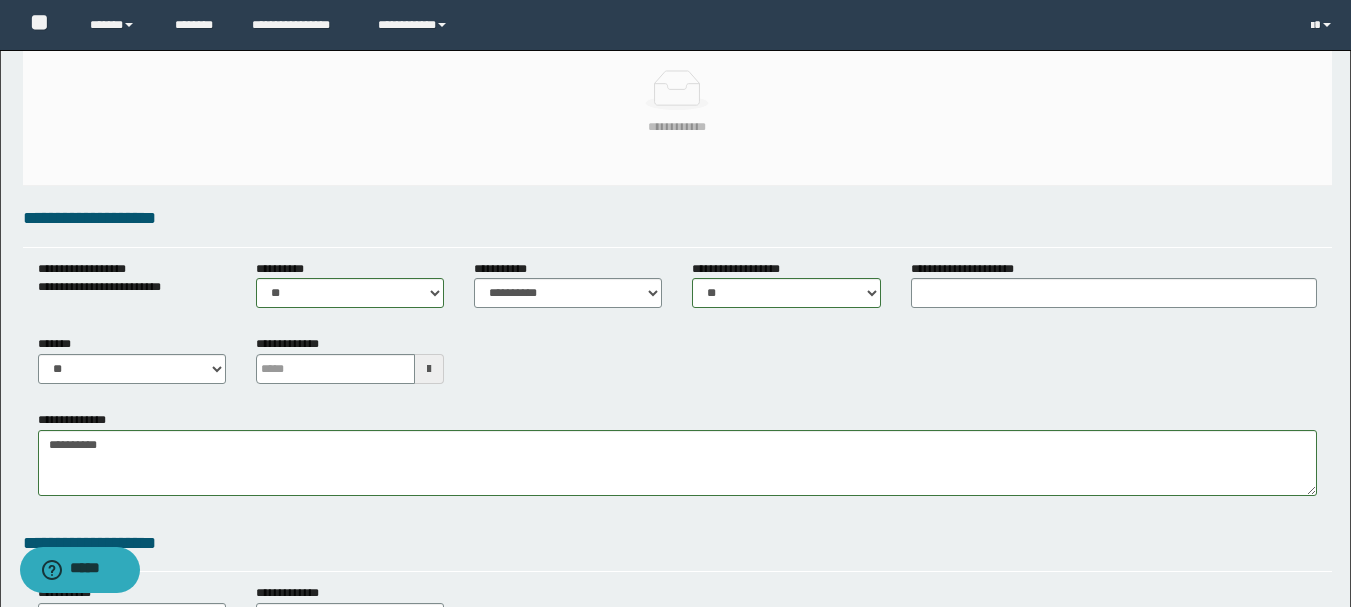click on "**********" at bounding box center [967, 269] 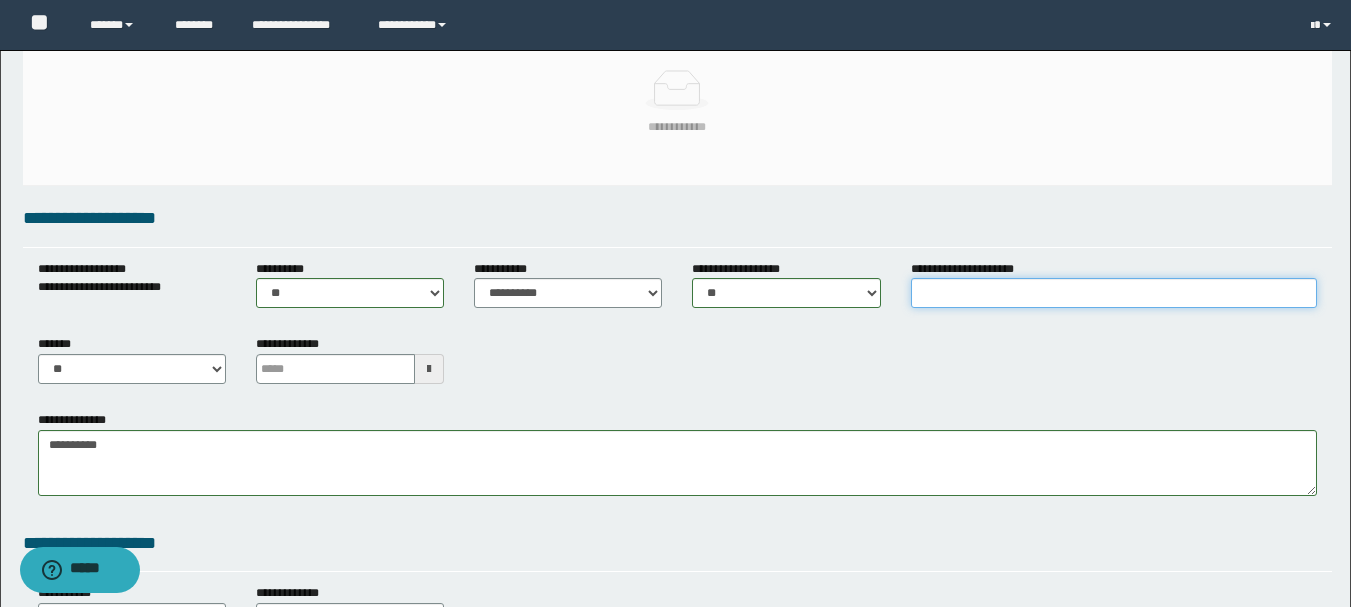 click on "**********" at bounding box center [1114, 293] 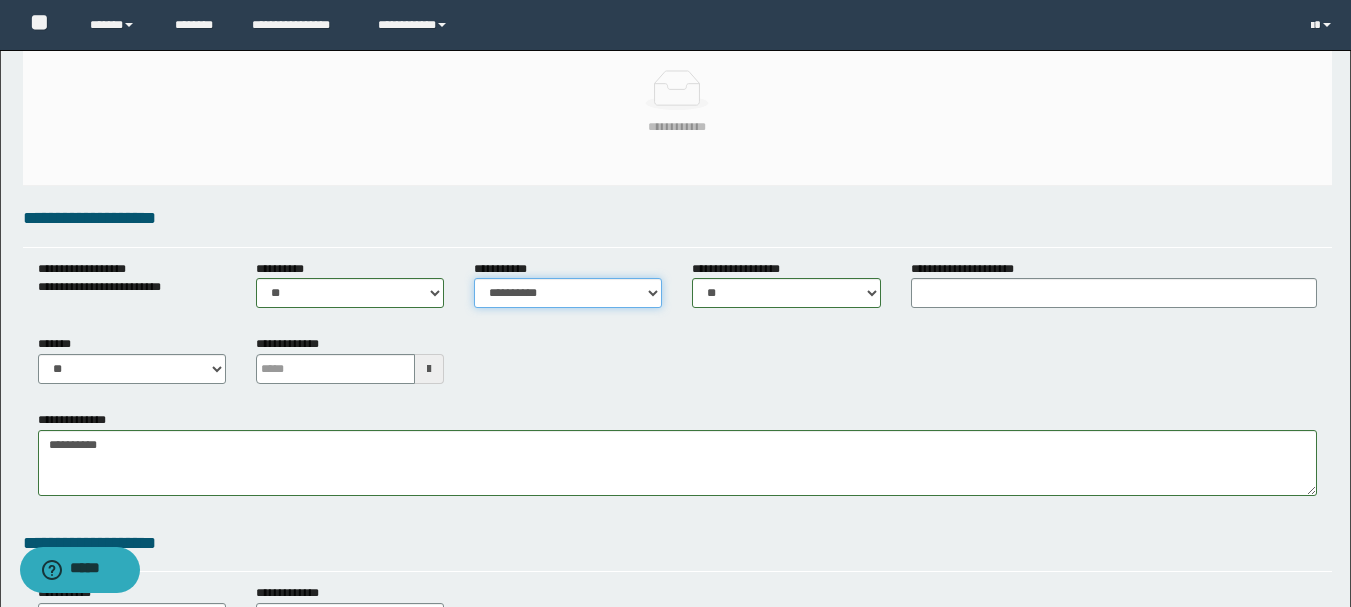 click on "**********" at bounding box center [568, 293] 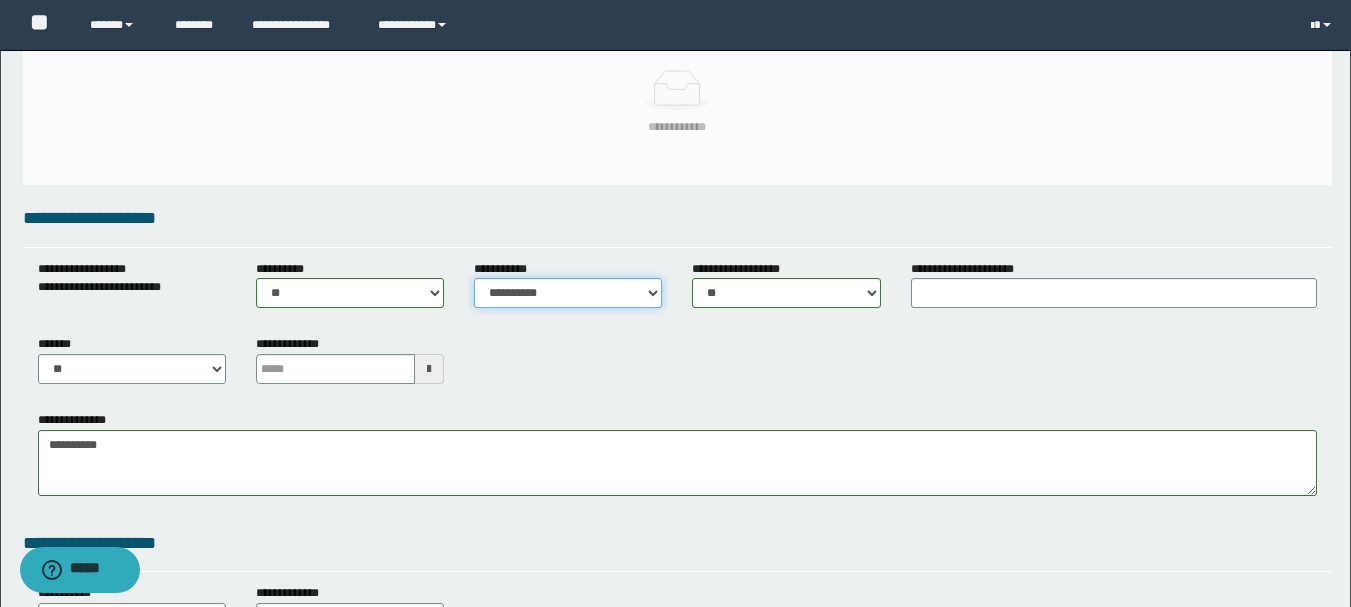 select on "*" 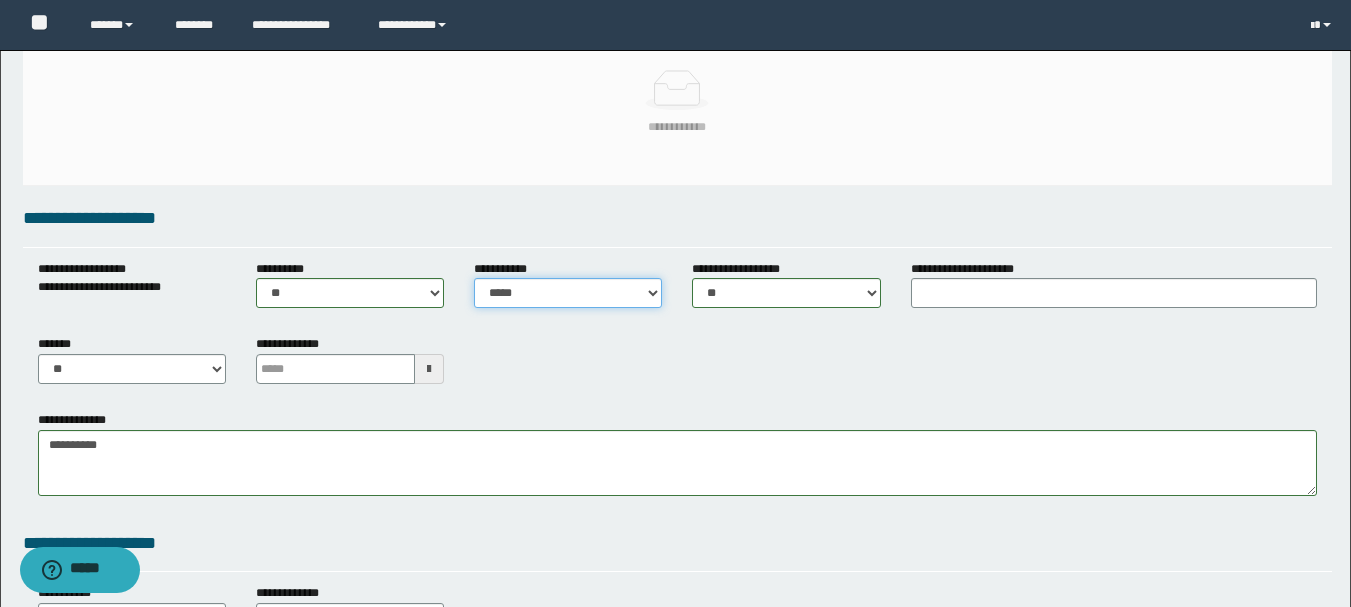 click on "**********" at bounding box center [568, 293] 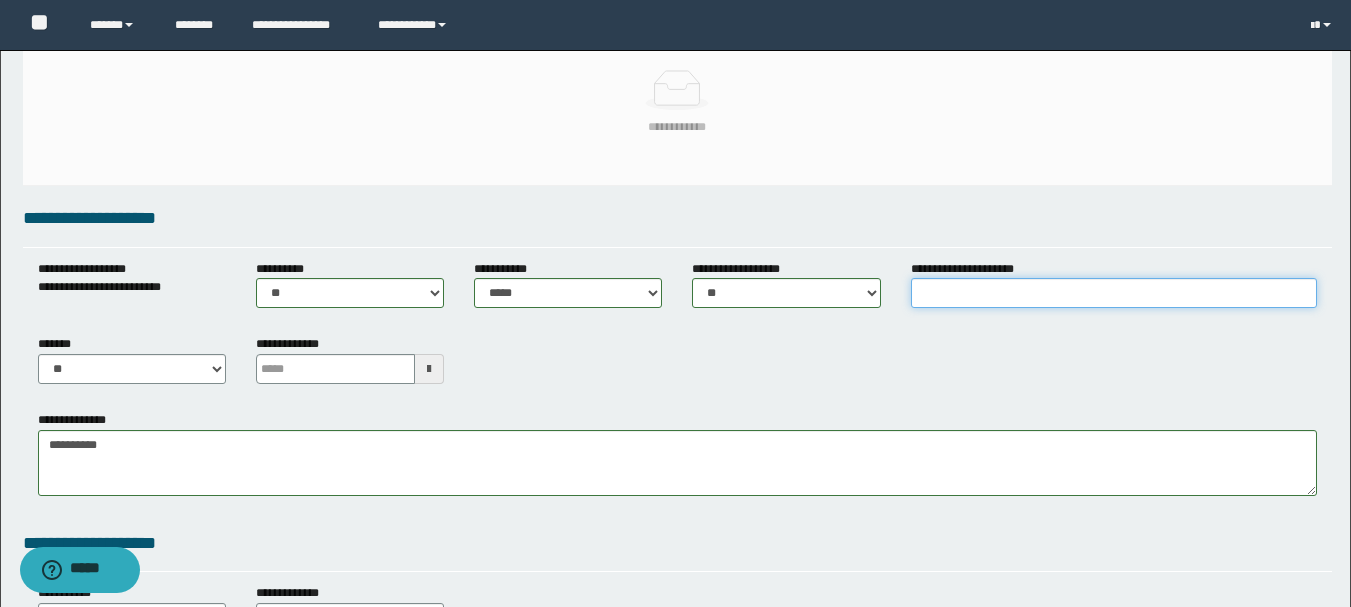 click on "**********" at bounding box center (1114, 293) 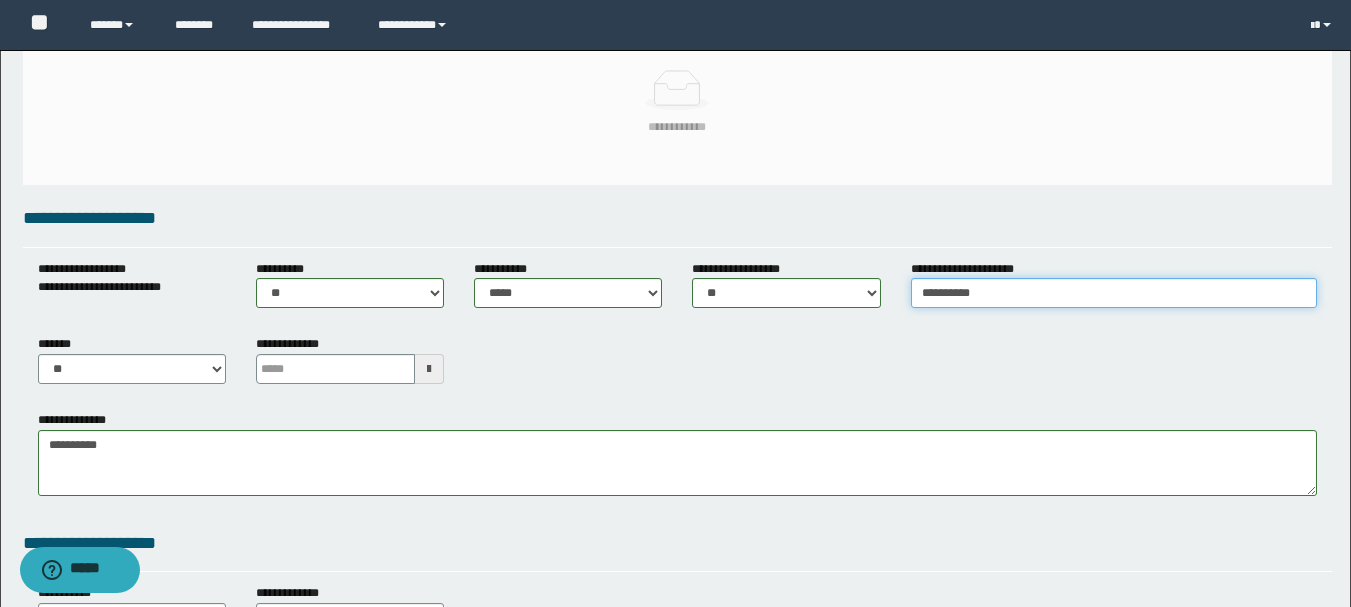type on "*********" 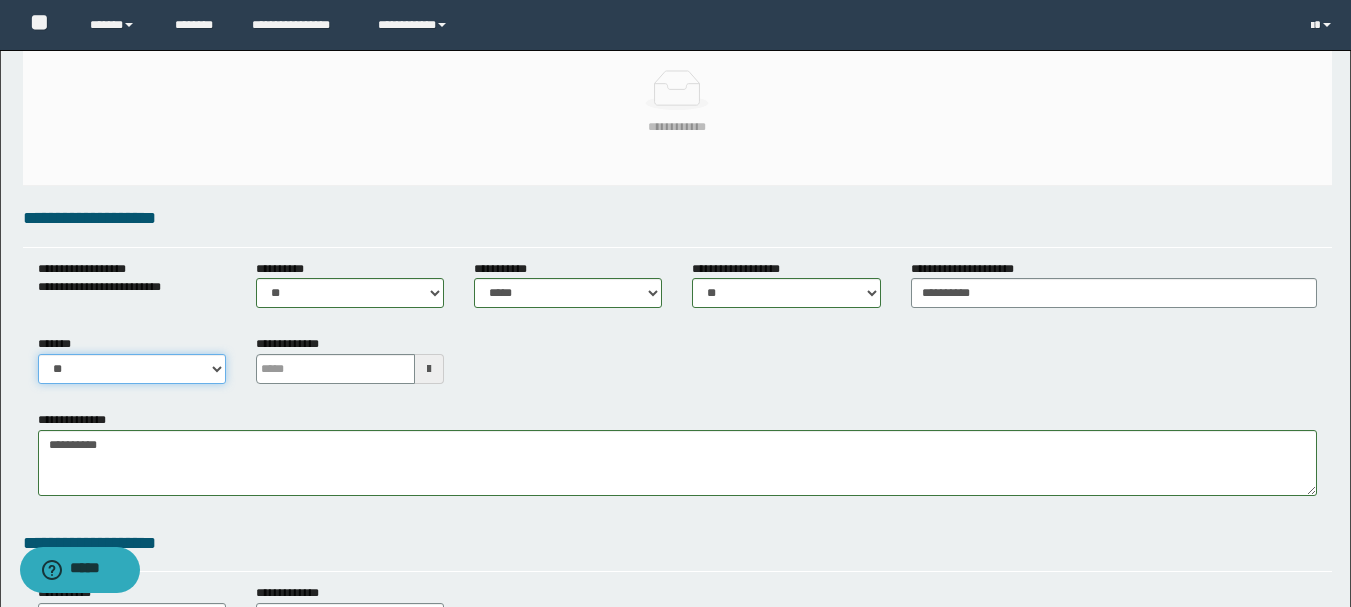 click on "**
**" at bounding box center [132, 369] 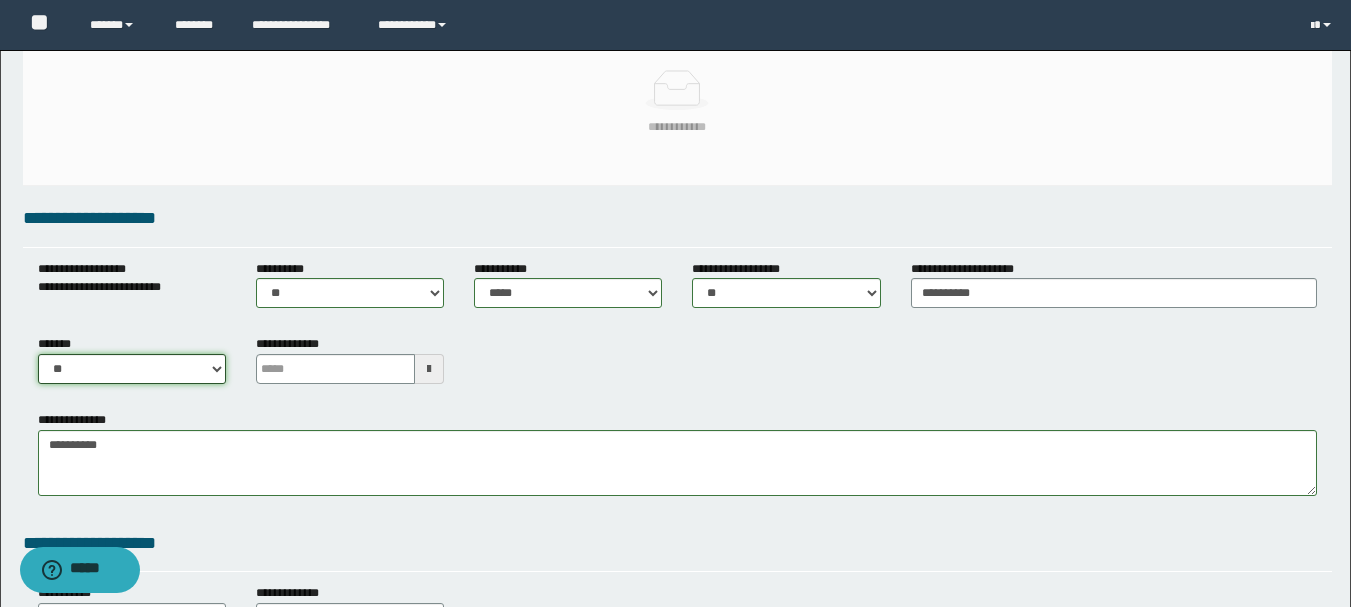 select on "****" 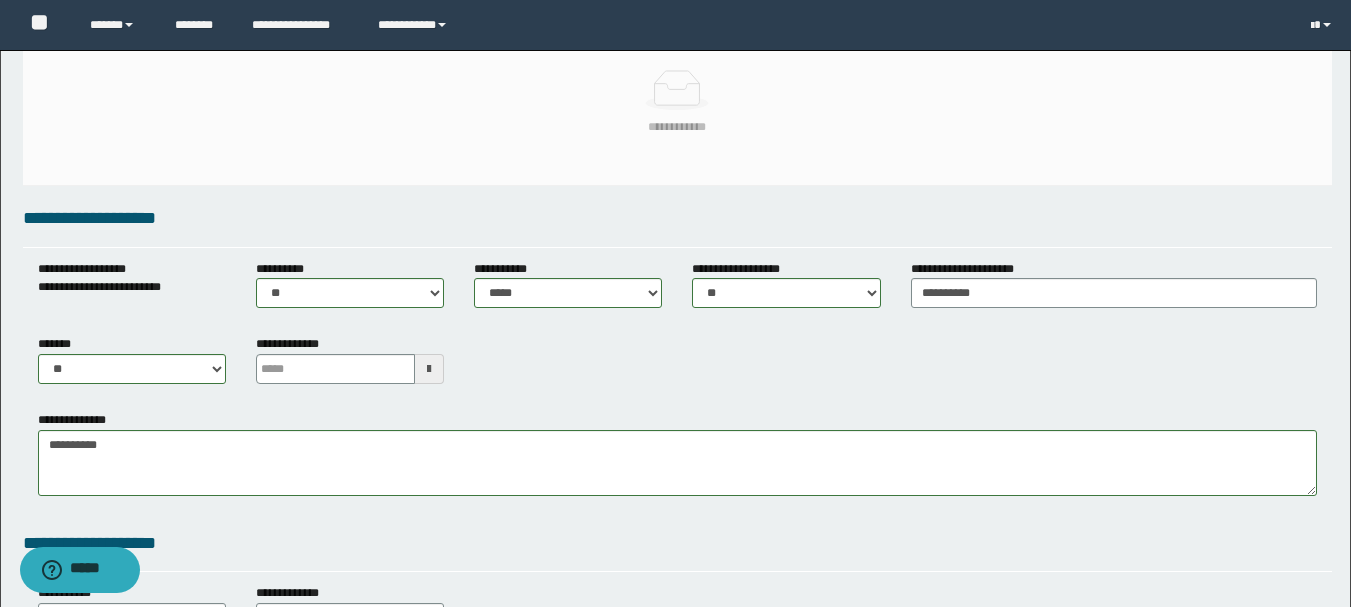 click at bounding box center [429, 369] 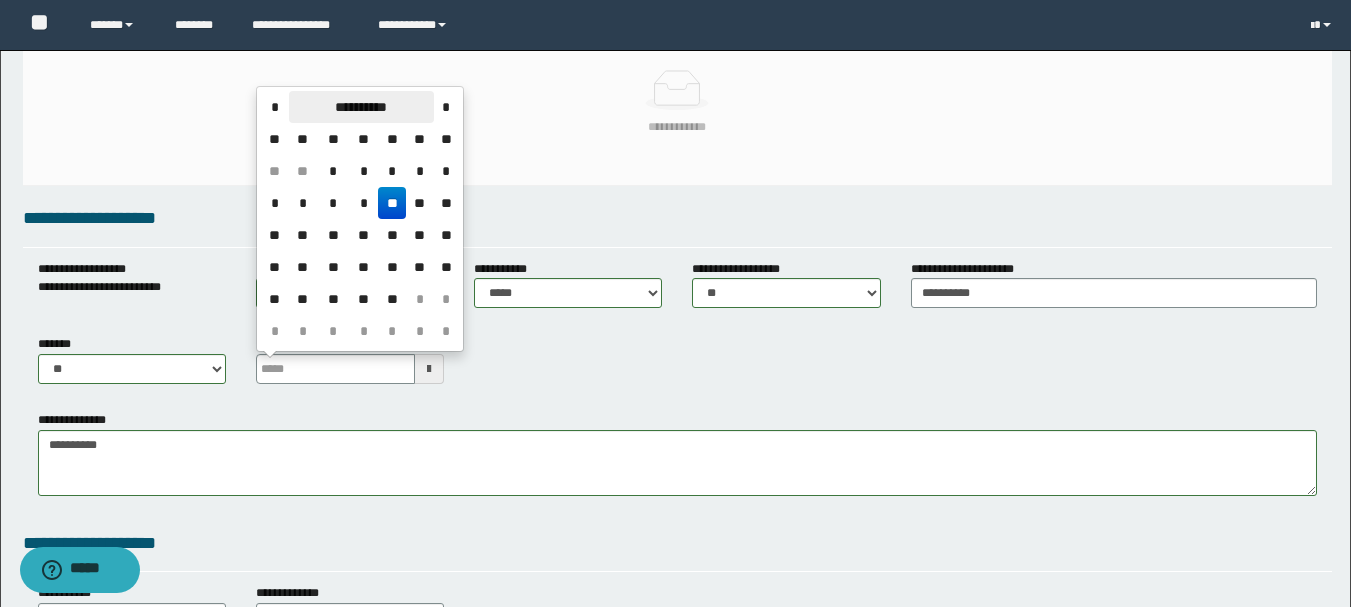click on "**********" at bounding box center (361, 107) 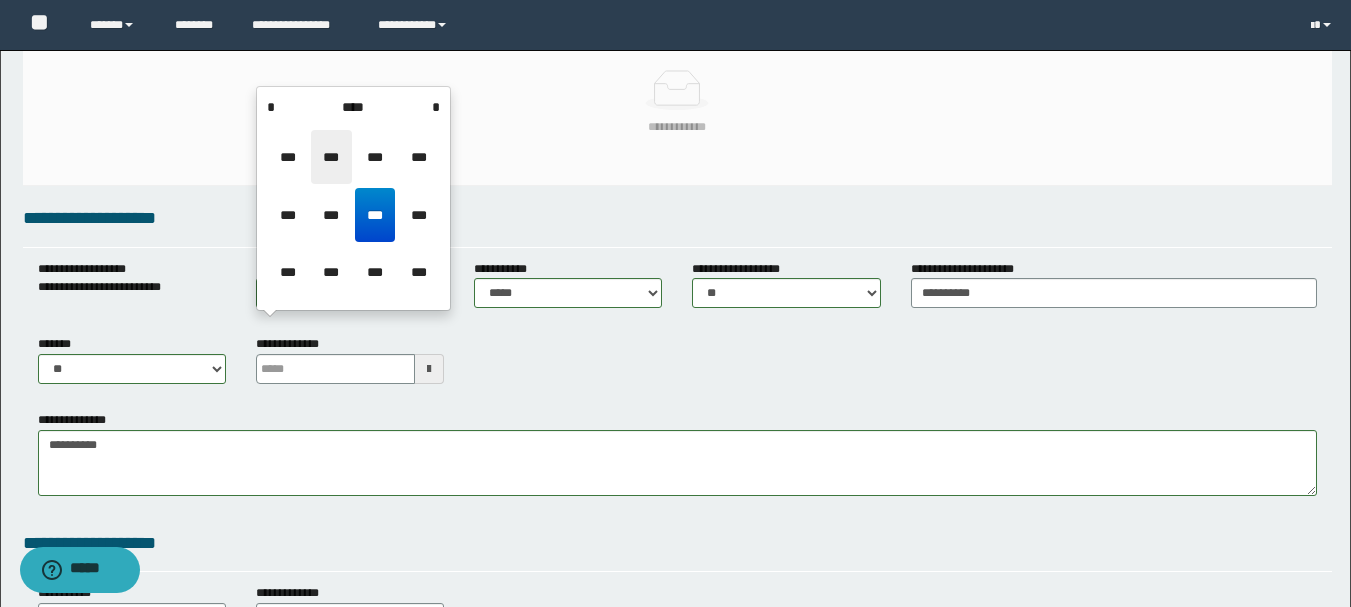 click on "***" at bounding box center [331, 157] 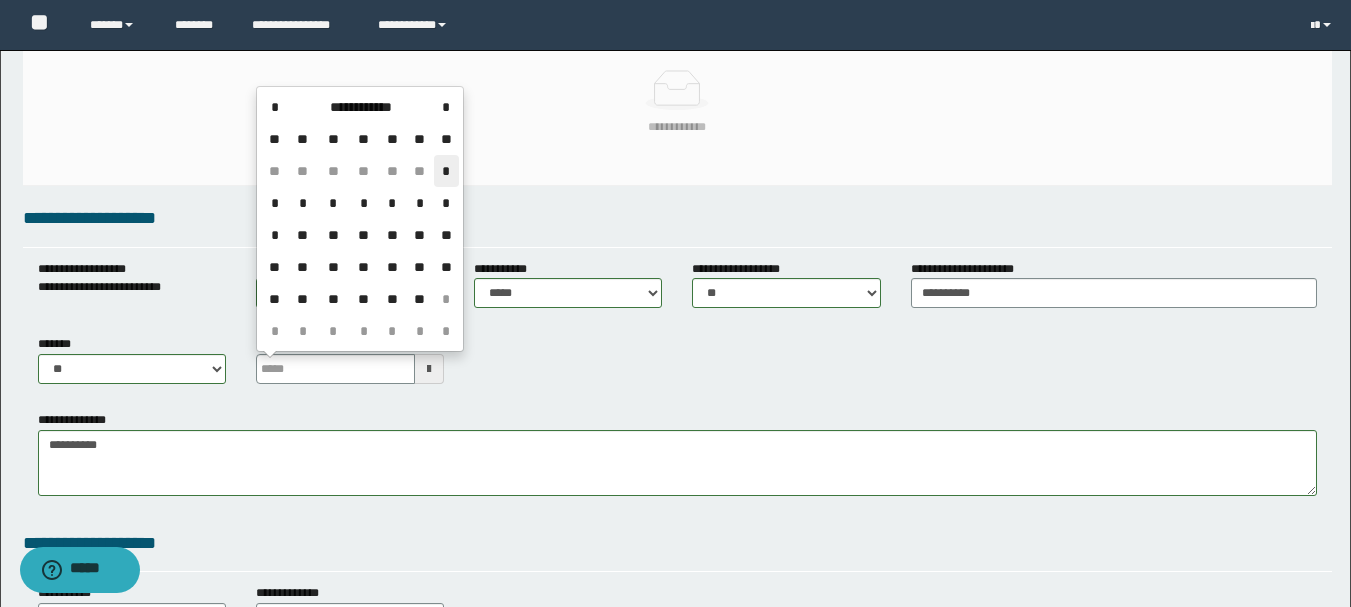 click on "*" at bounding box center (446, 171) 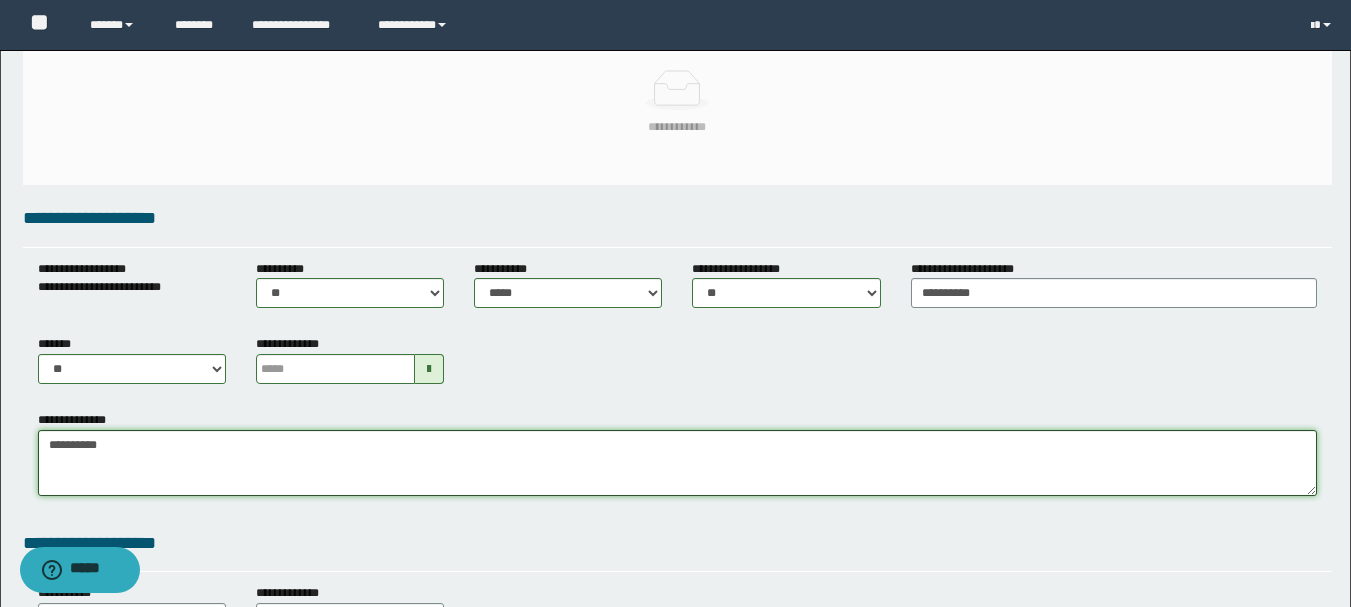 click on "**********" at bounding box center (677, 463) 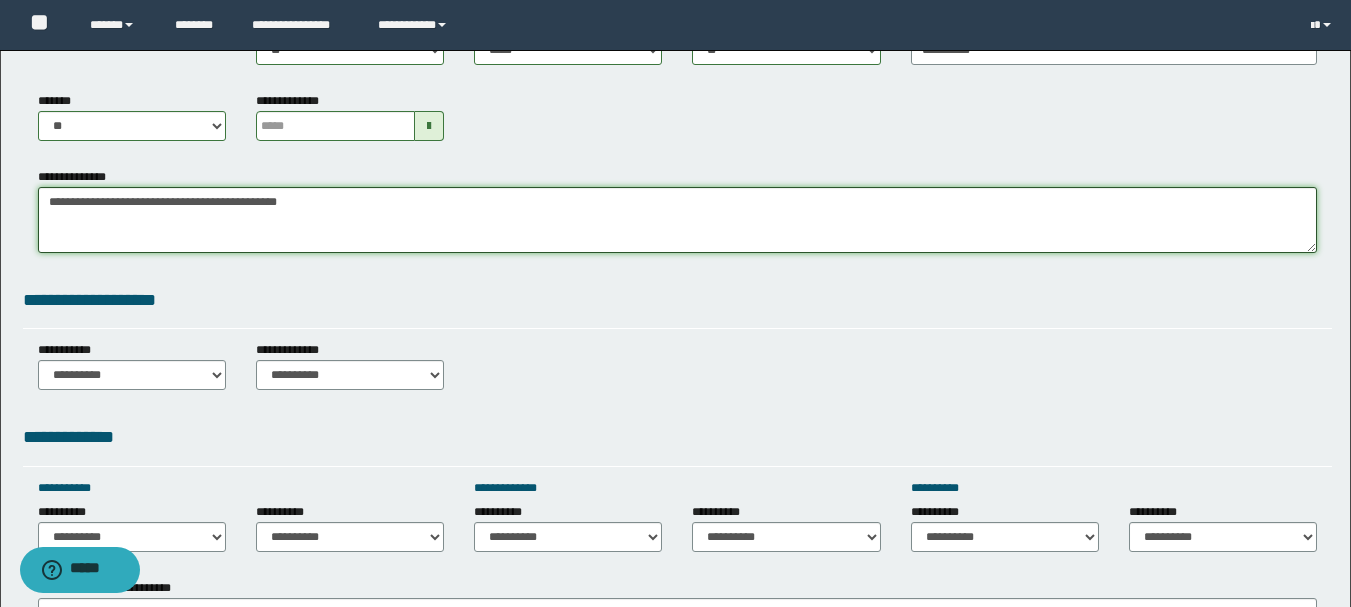 scroll, scrollTop: 700, scrollLeft: 0, axis: vertical 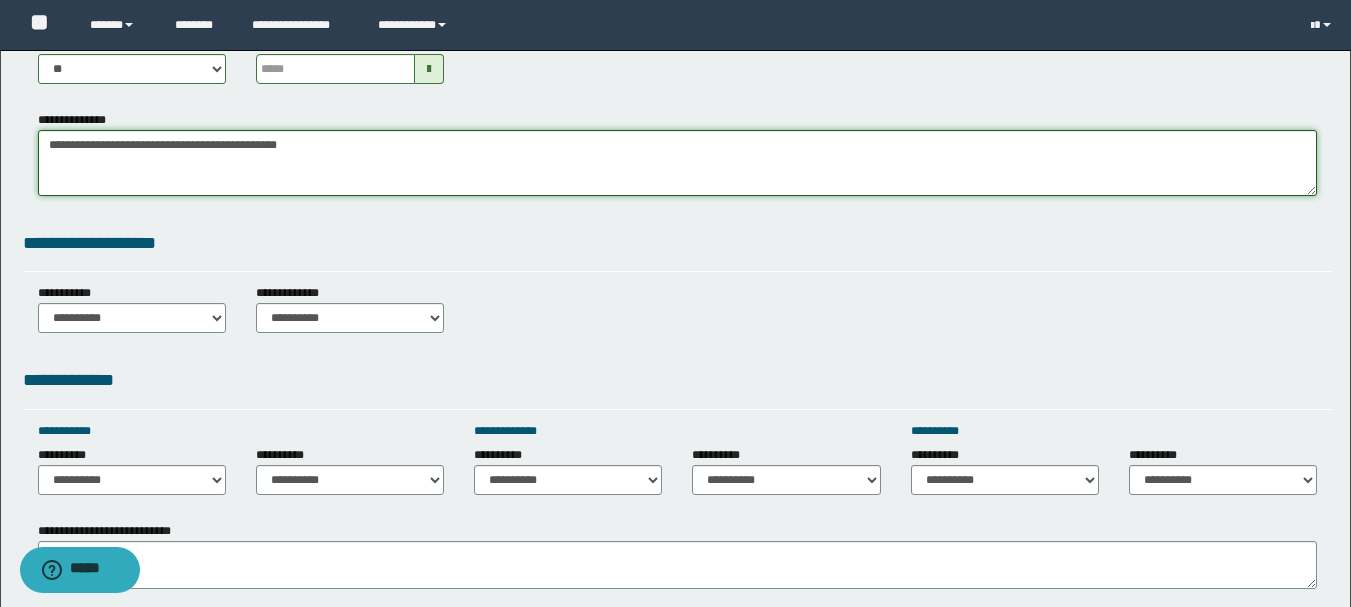 type on "**********" 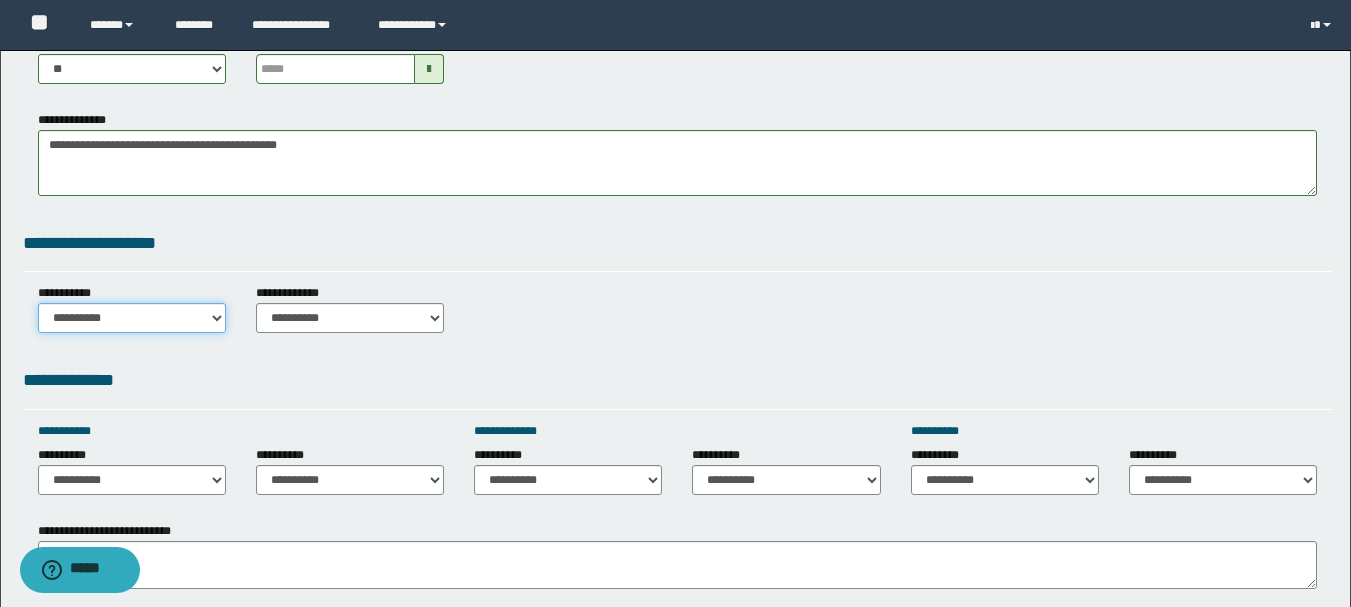 click on "**********" at bounding box center [132, 318] 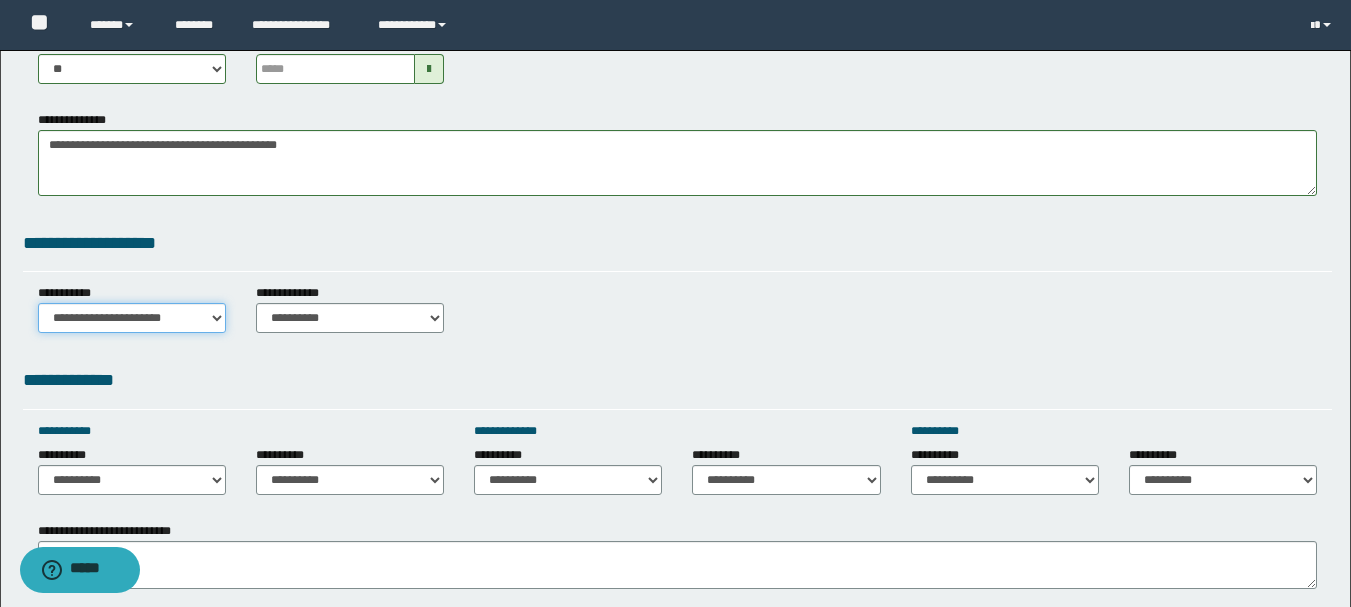 click on "**********" at bounding box center (132, 318) 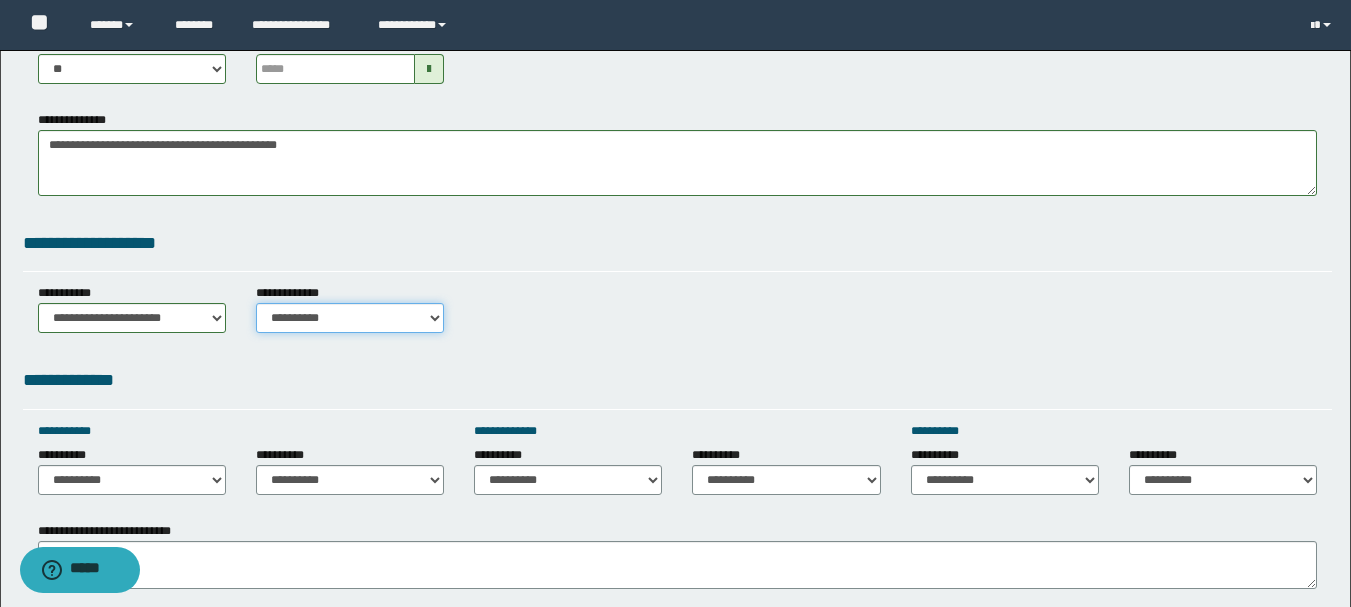 click on "**********" at bounding box center [350, 318] 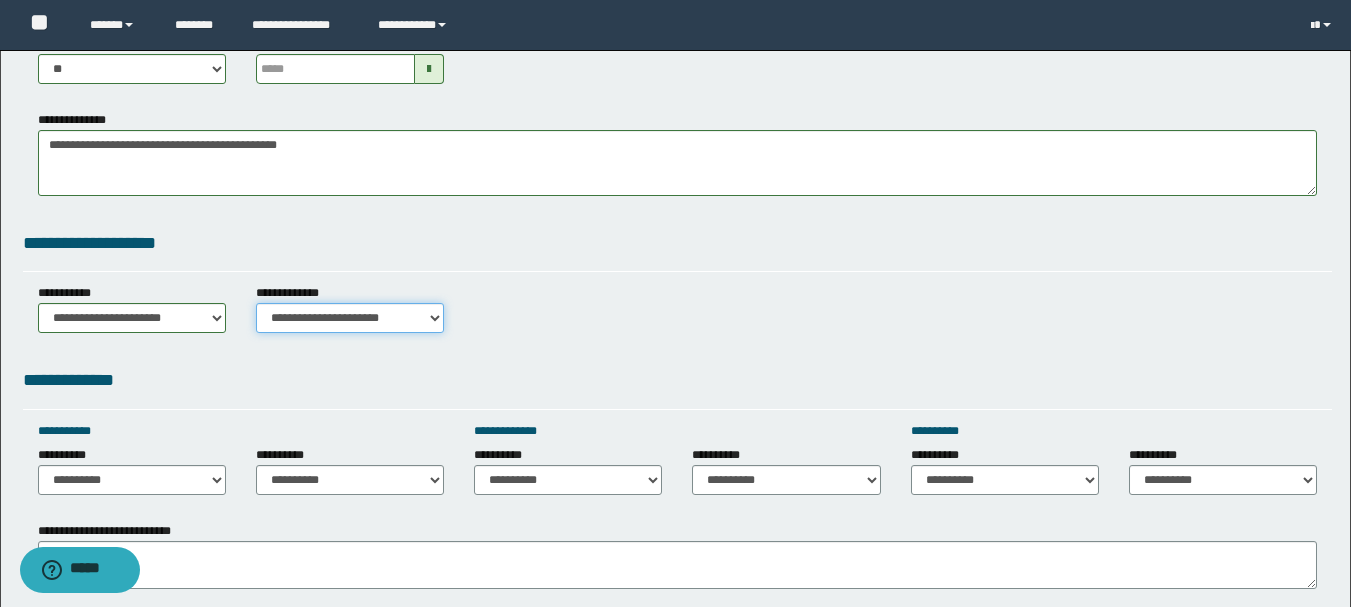 click on "**********" at bounding box center [350, 318] 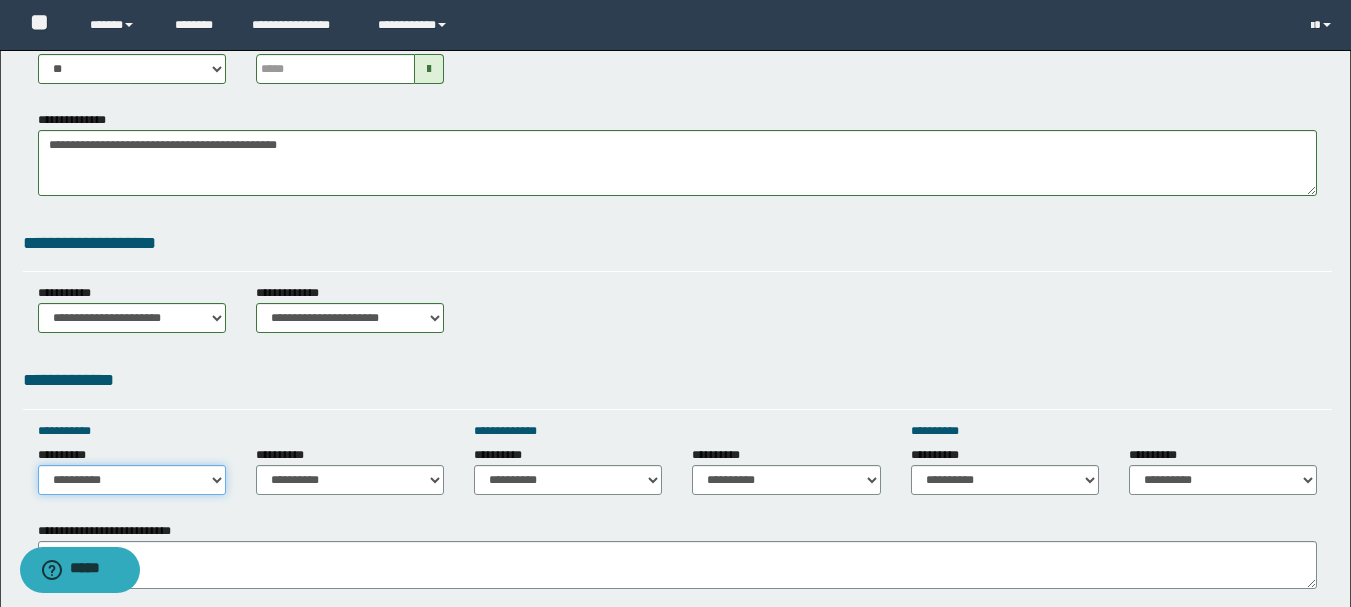 click on "**********" at bounding box center (132, 480) 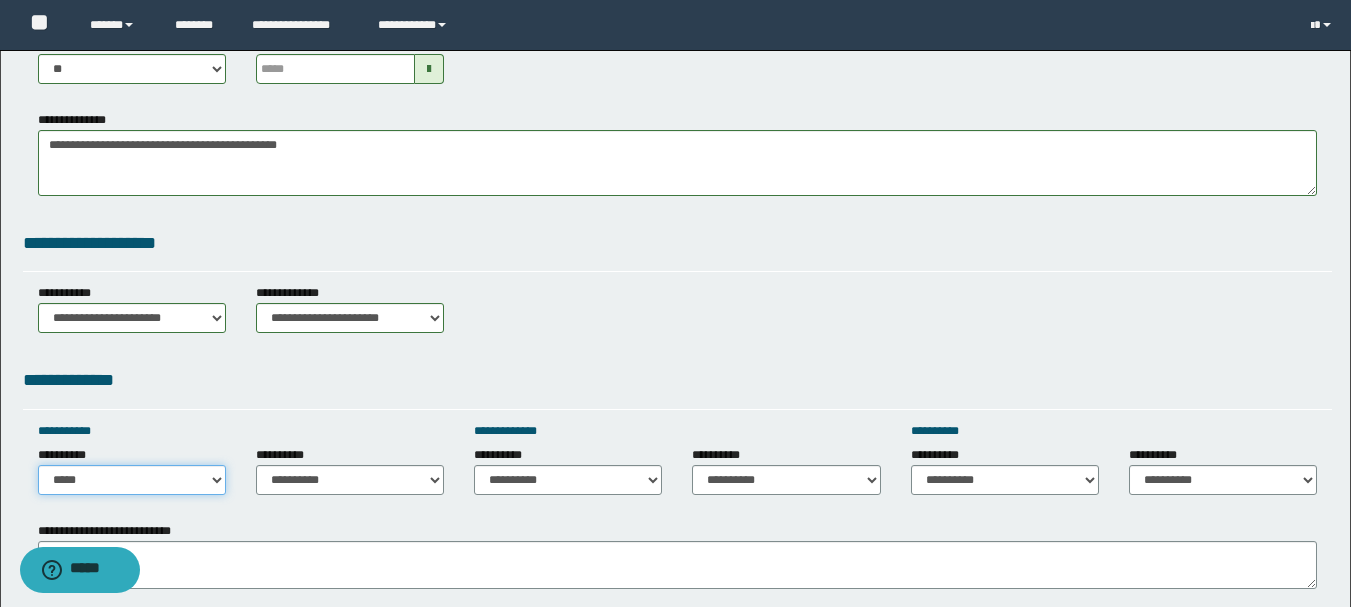 click on "**********" at bounding box center (132, 480) 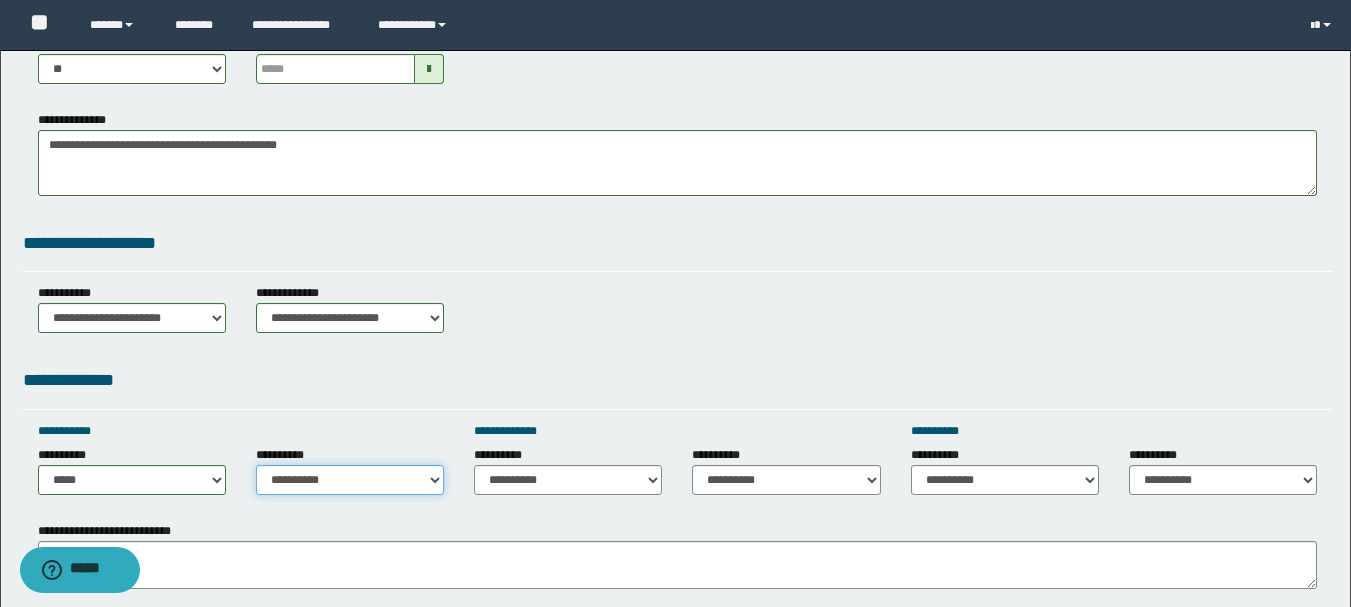 click on "**********" at bounding box center [350, 480] 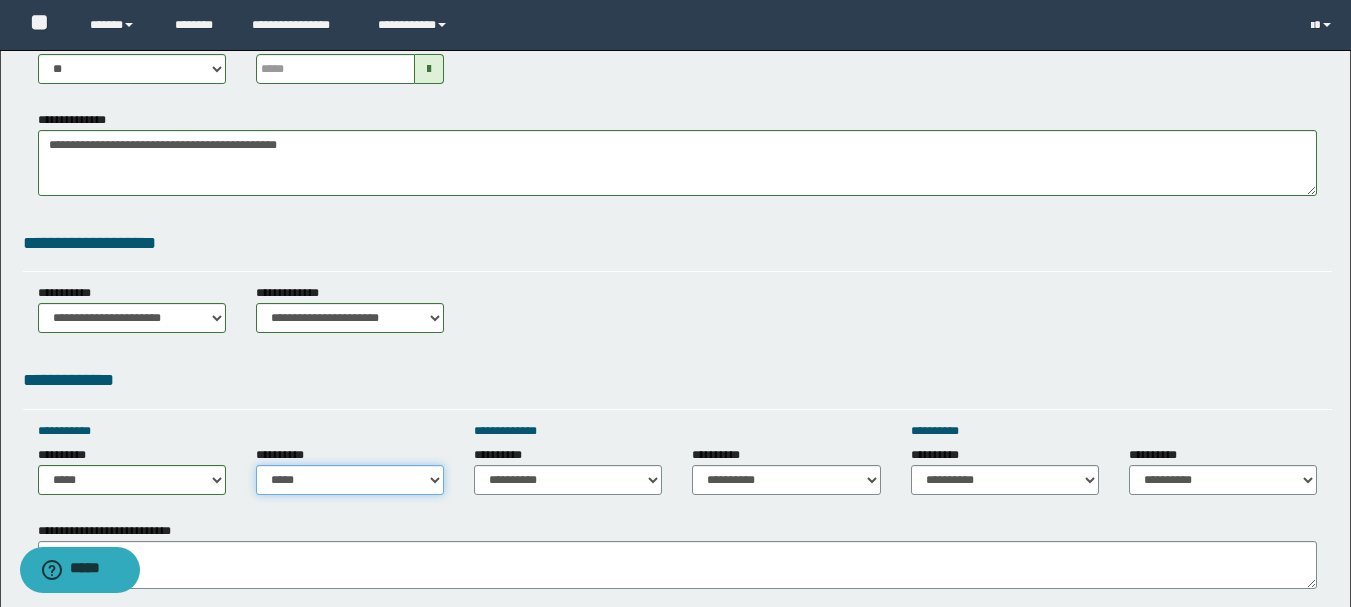 click on "**********" at bounding box center [350, 480] 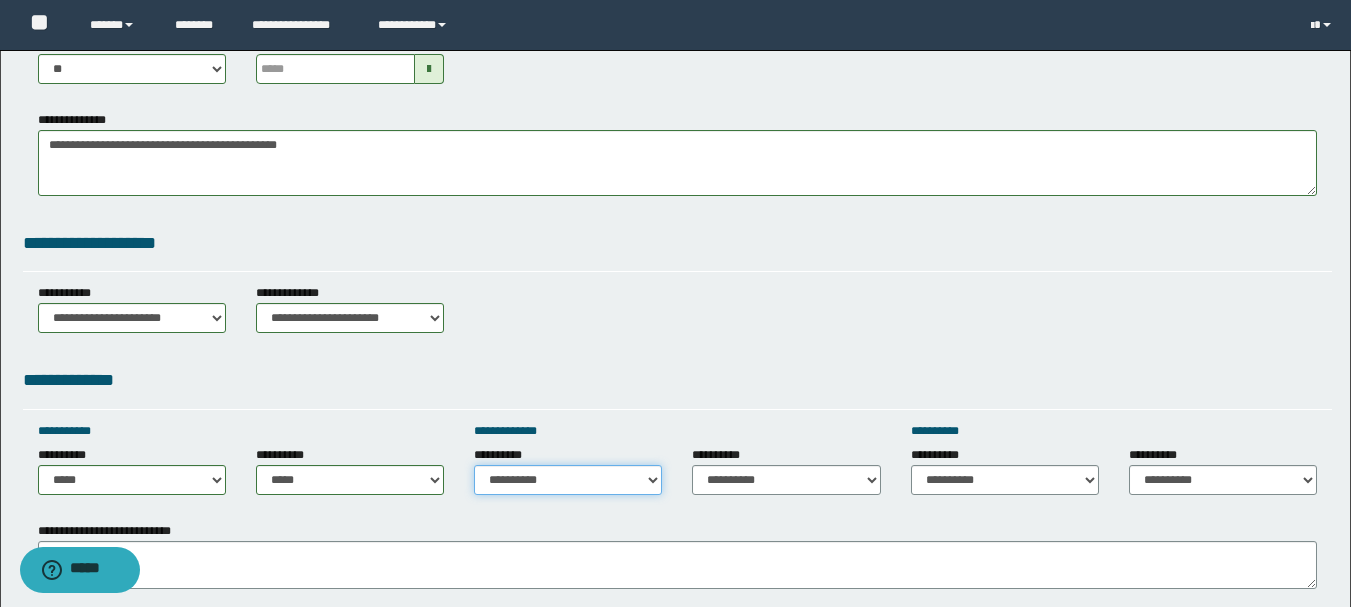 click on "**********" at bounding box center (568, 480) 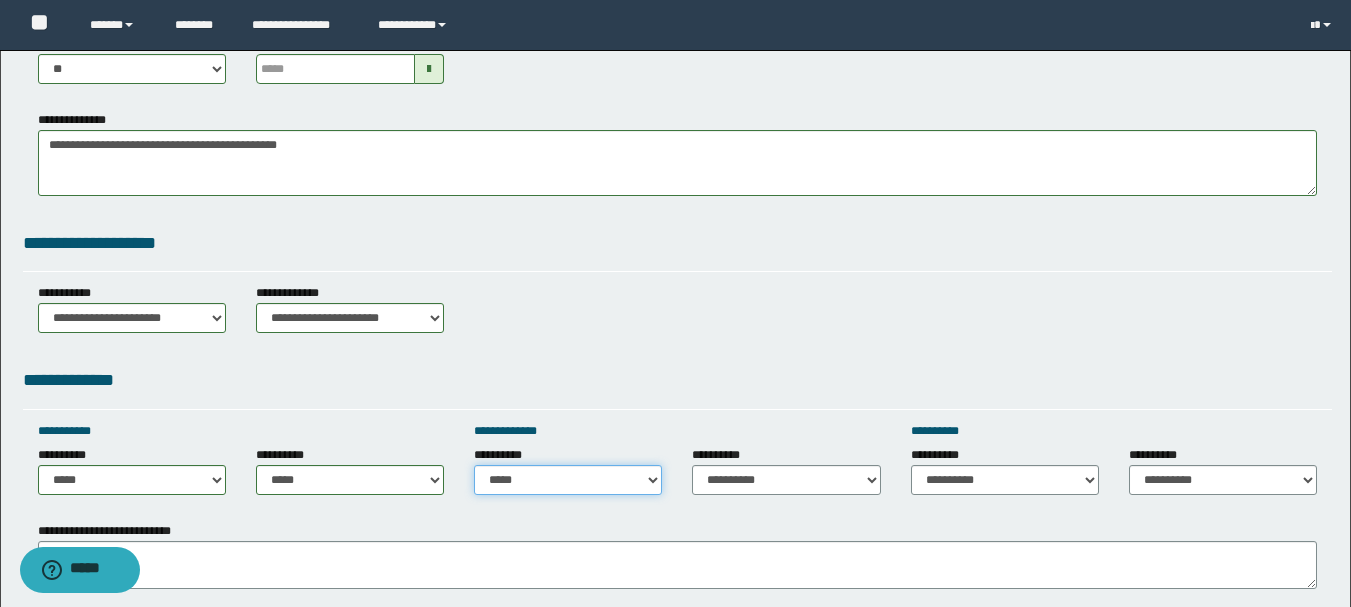click on "**********" at bounding box center [568, 480] 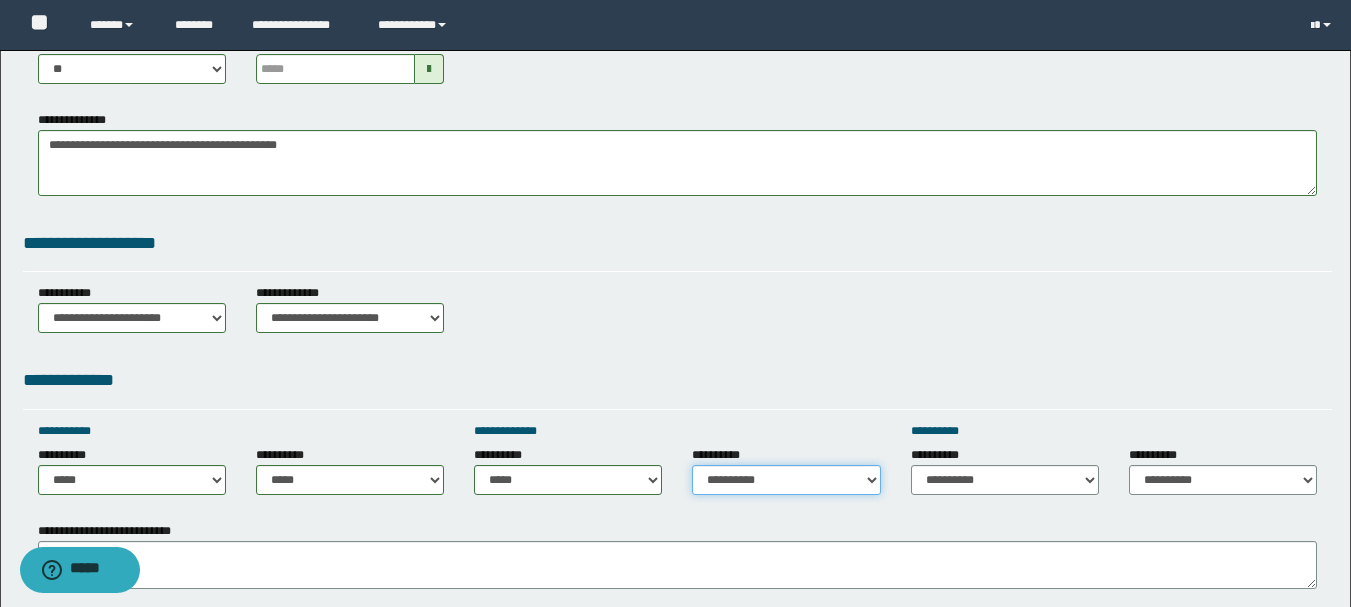 click on "**********" at bounding box center [786, 480] 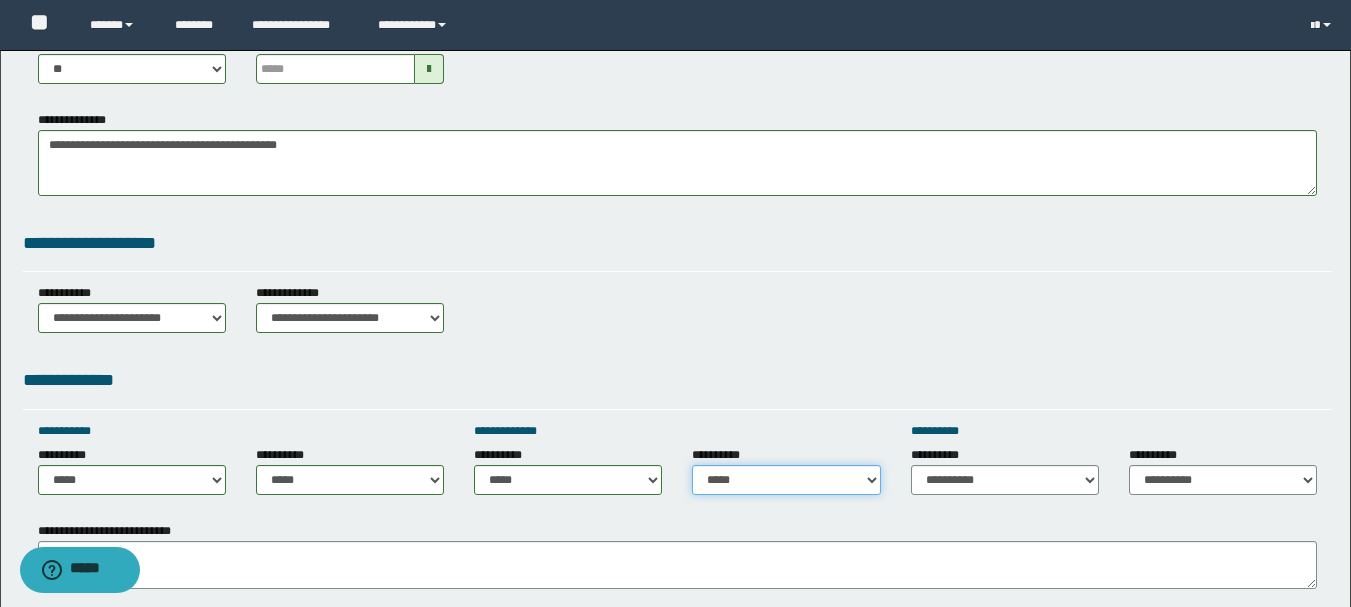 click on "**********" at bounding box center (786, 480) 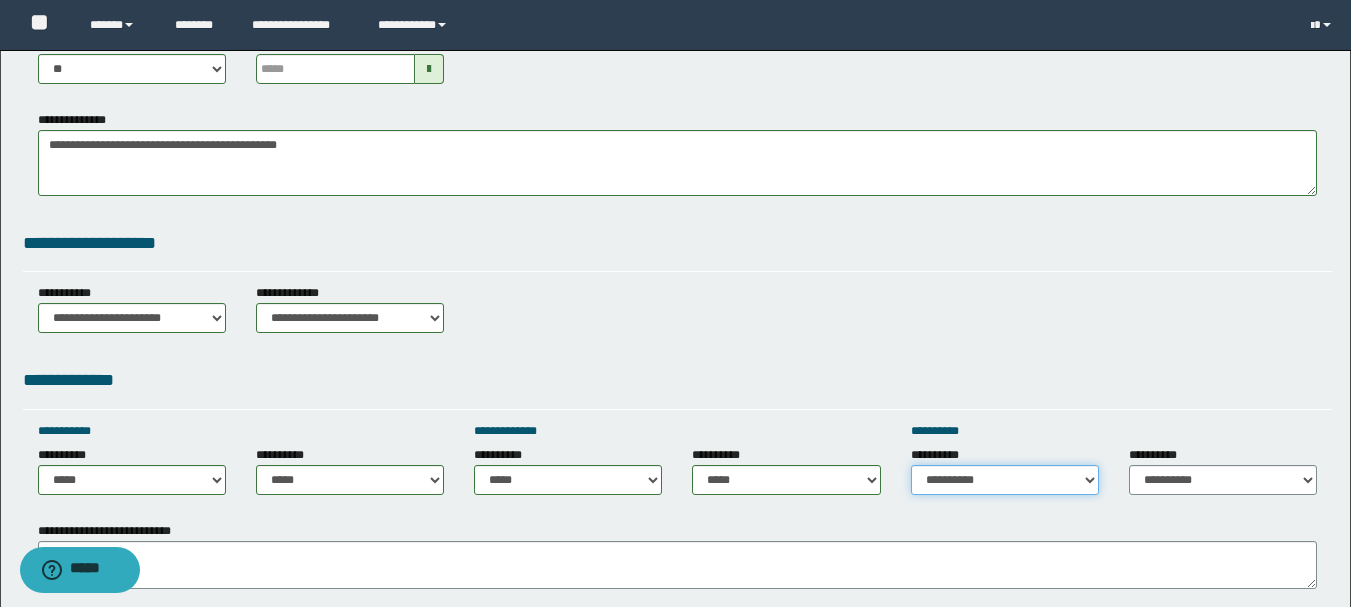 click on "**********" at bounding box center (1005, 480) 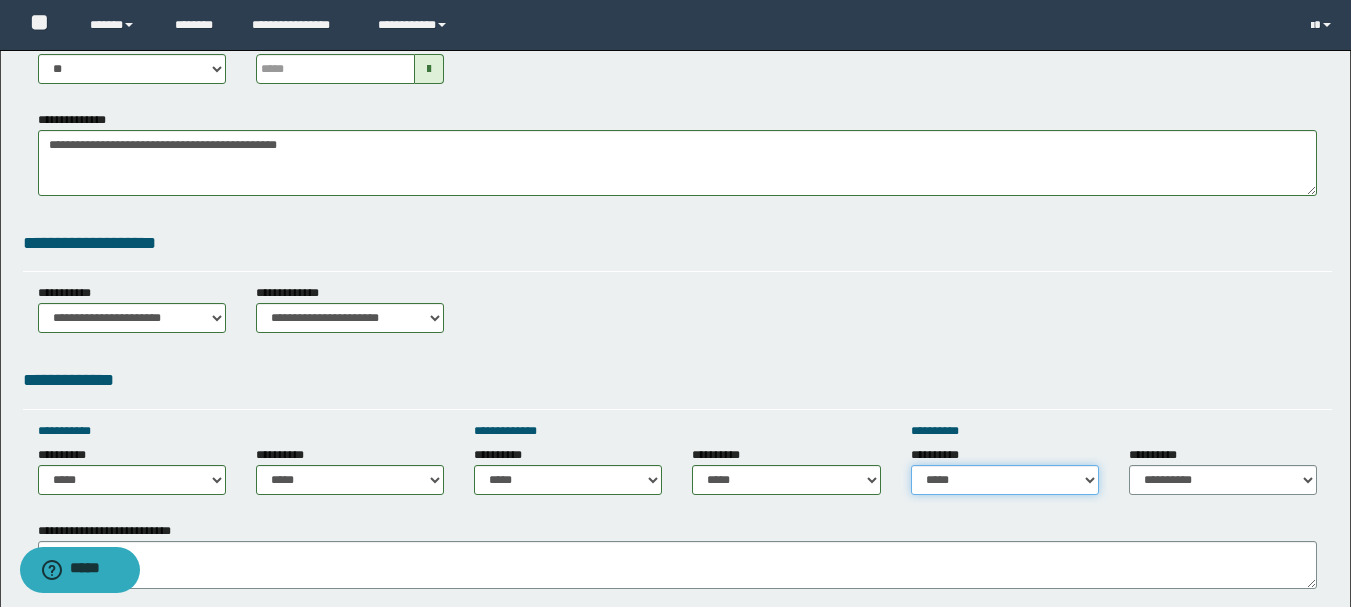 click on "**********" at bounding box center [1005, 480] 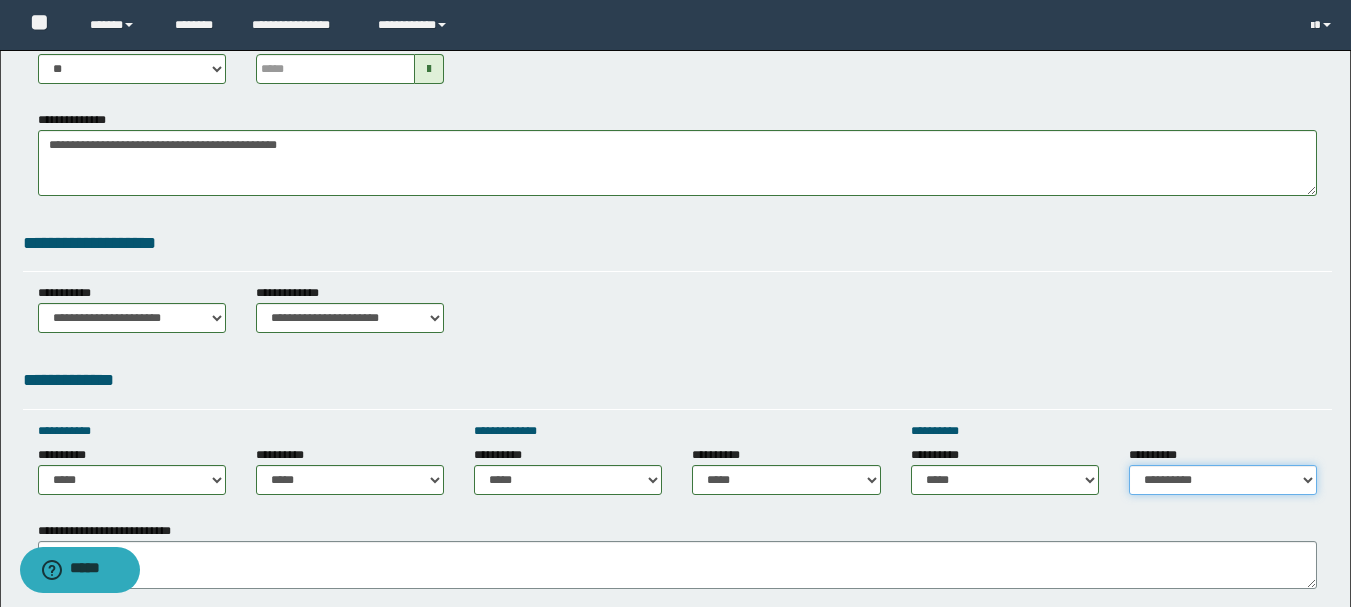 click on "**********" at bounding box center [1223, 480] 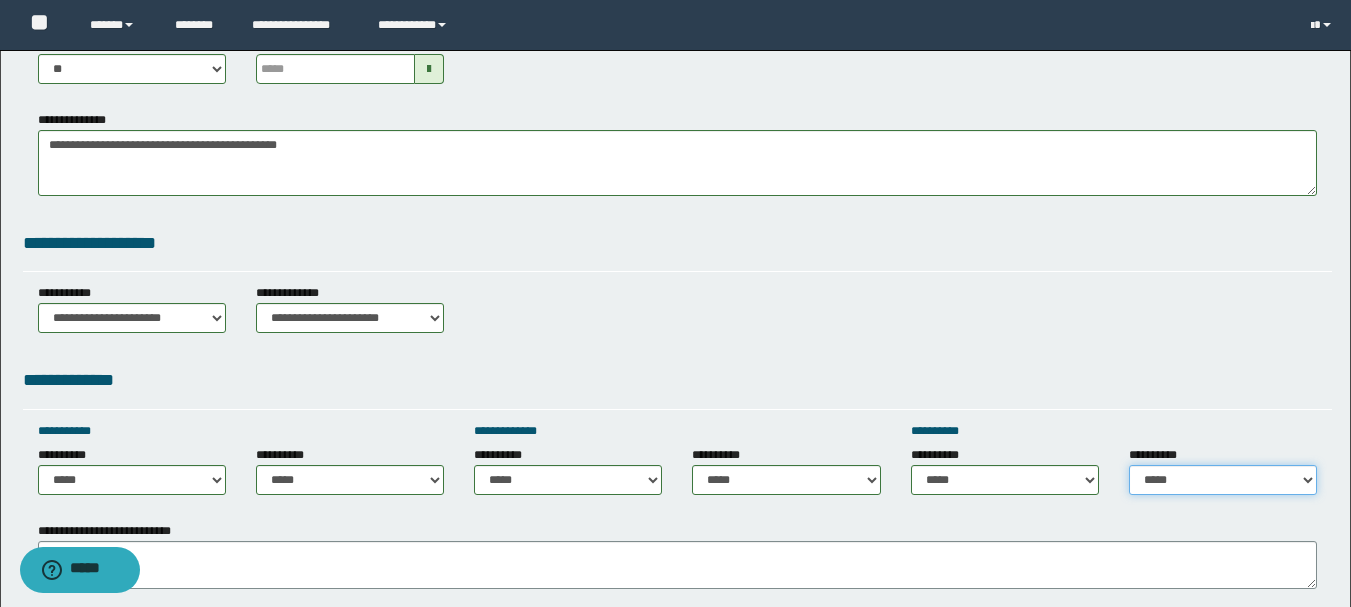 click on "**********" at bounding box center [1223, 480] 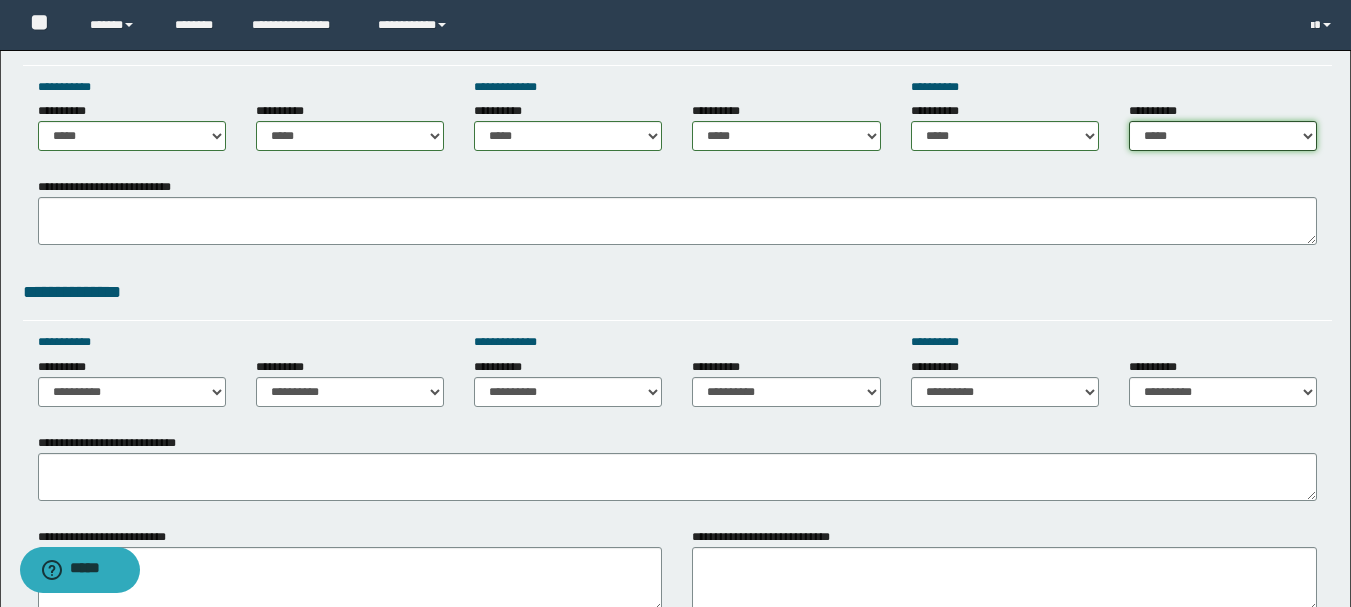 scroll, scrollTop: 1000, scrollLeft: 0, axis: vertical 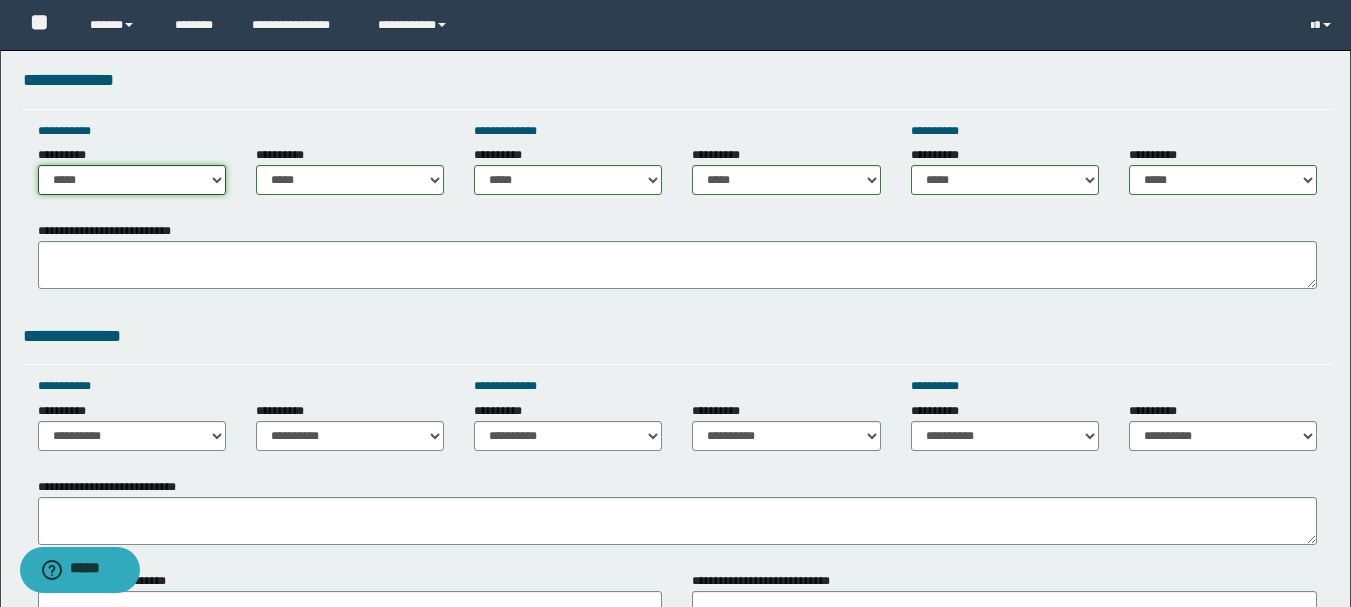 click on "**********" at bounding box center (132, 180) 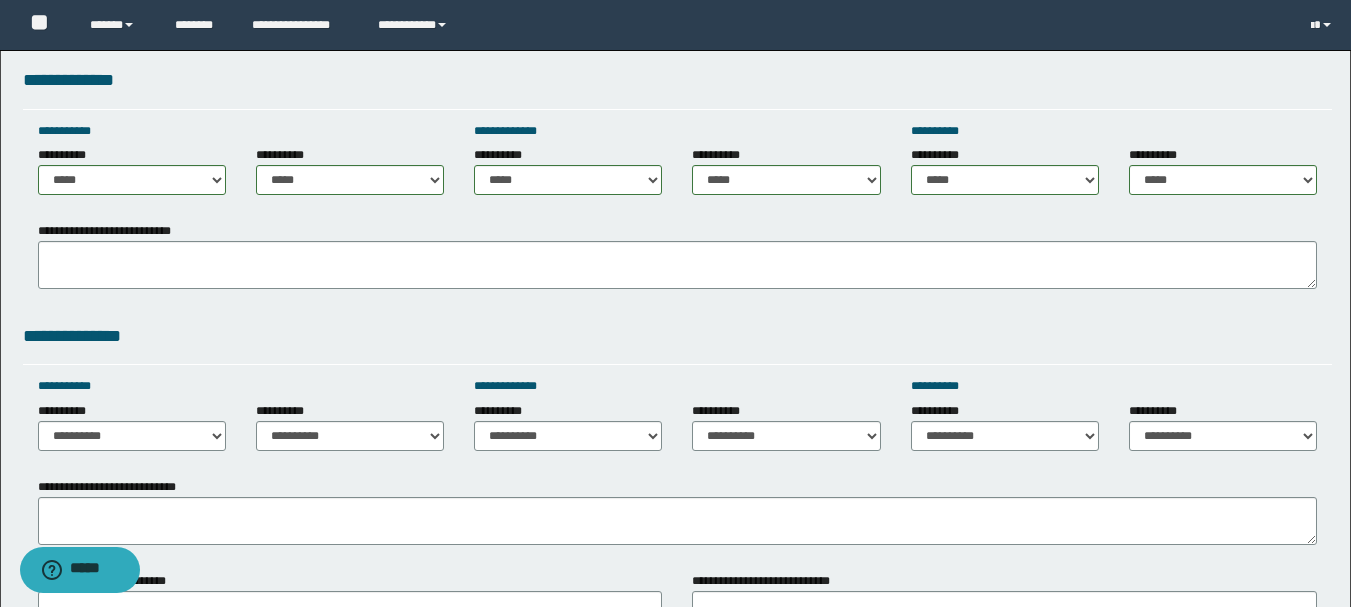 click on "**********" at bounding box center [677, 336] 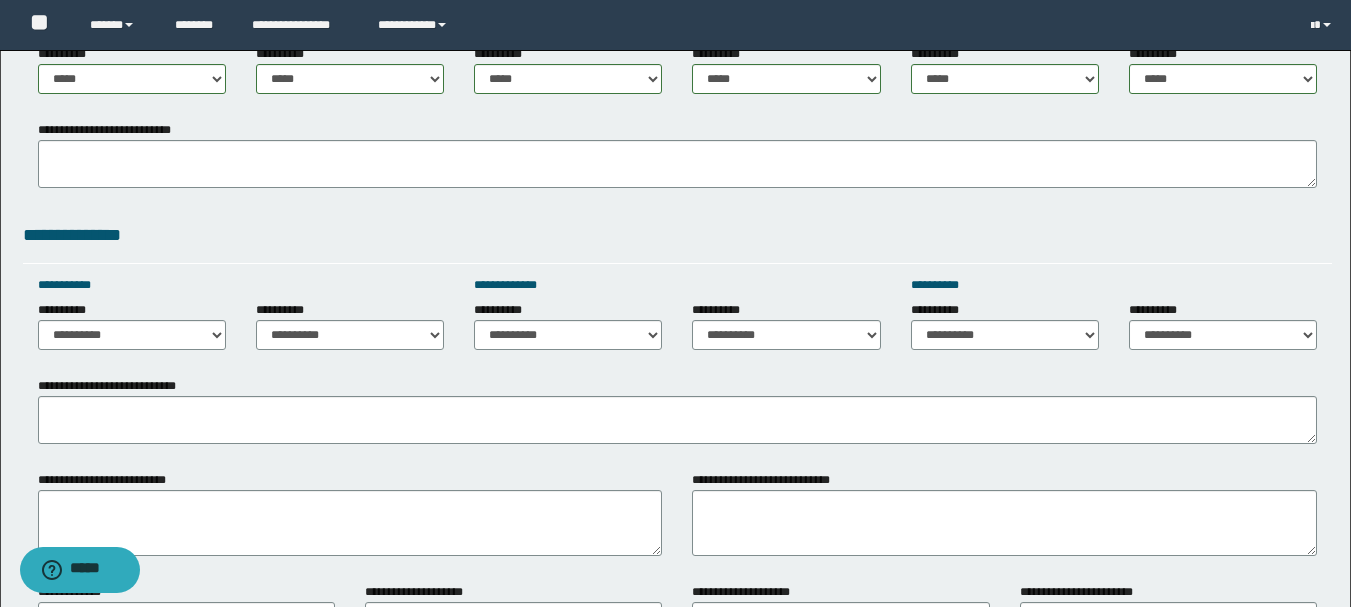 scroll, scrollTop: 1100, scrollLeft: 0, axis: vertical 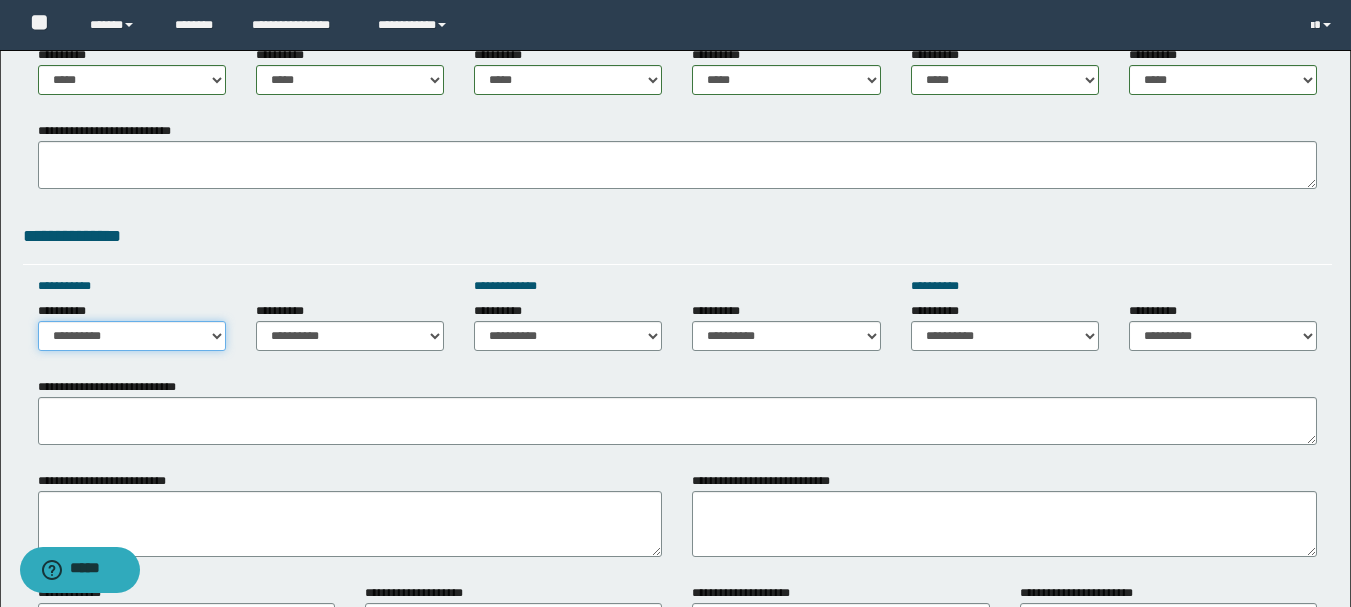 click on "**********" at bounding box center [132, 336] 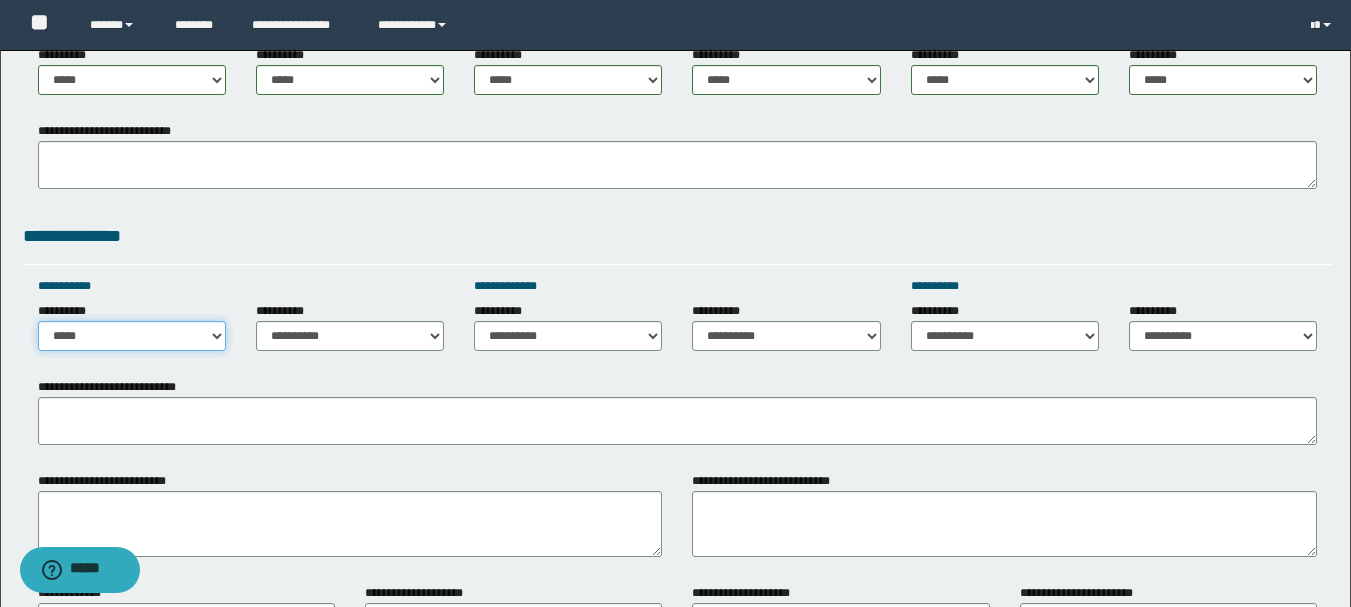 click on "**********" at bounding box center (132, 336) 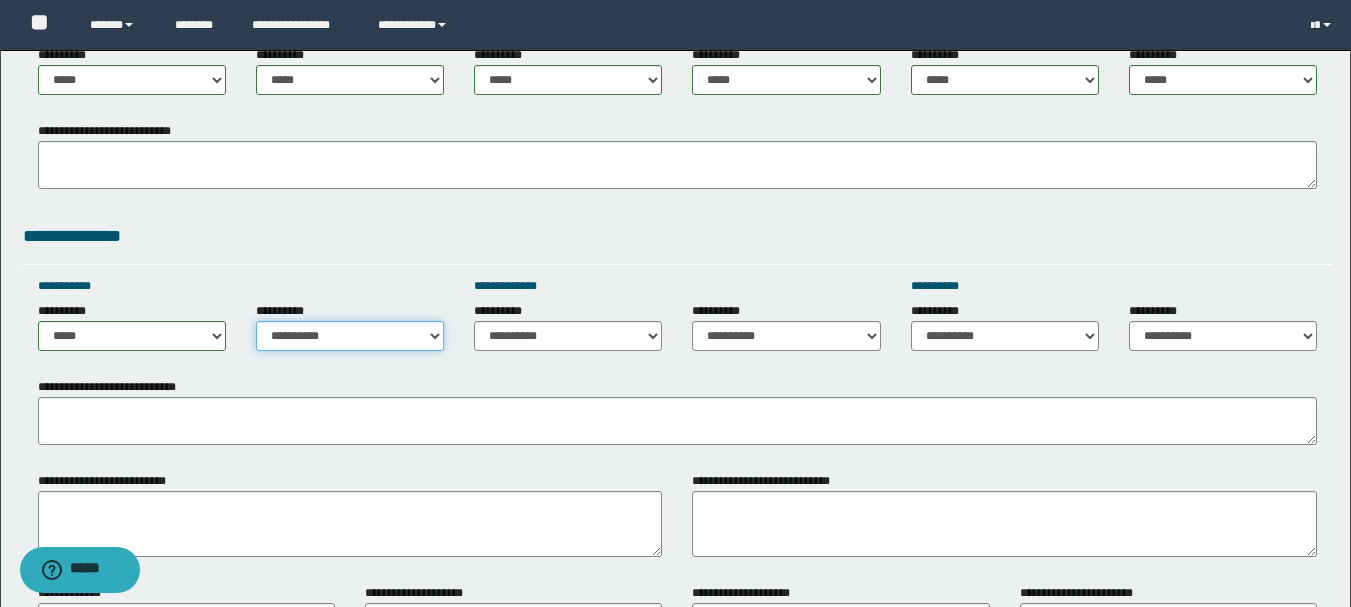 click on "**********" at bounding box center (350, 336) 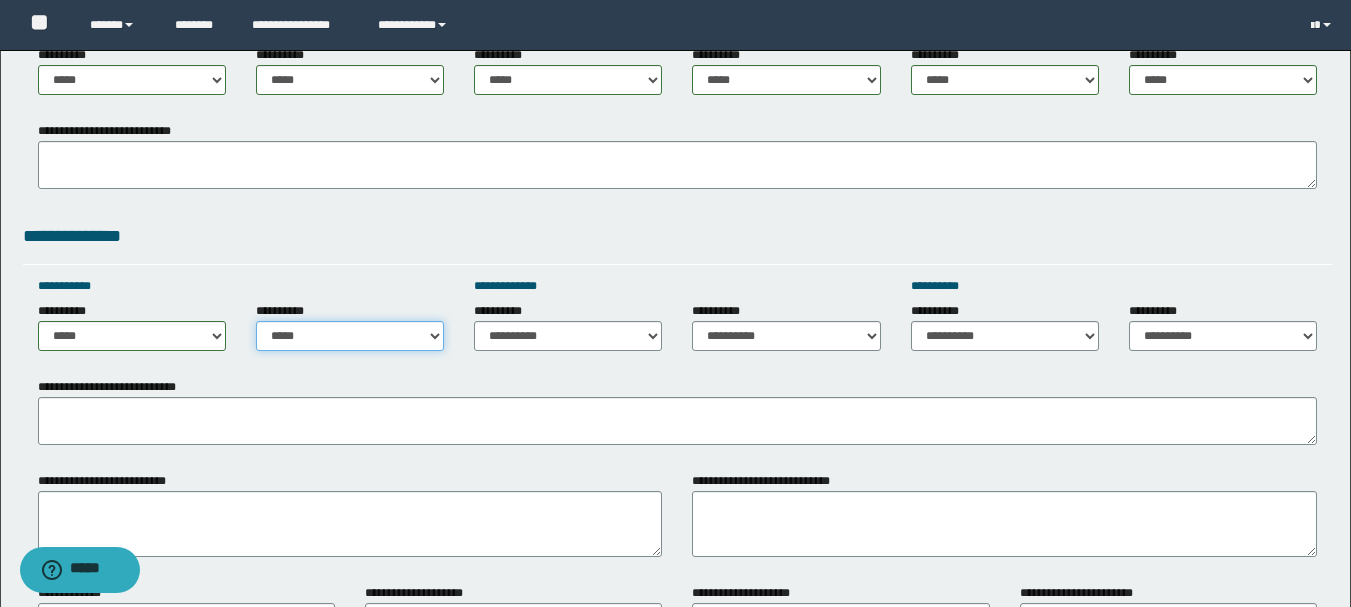 click on "**********" at bounding box center [350, 336] 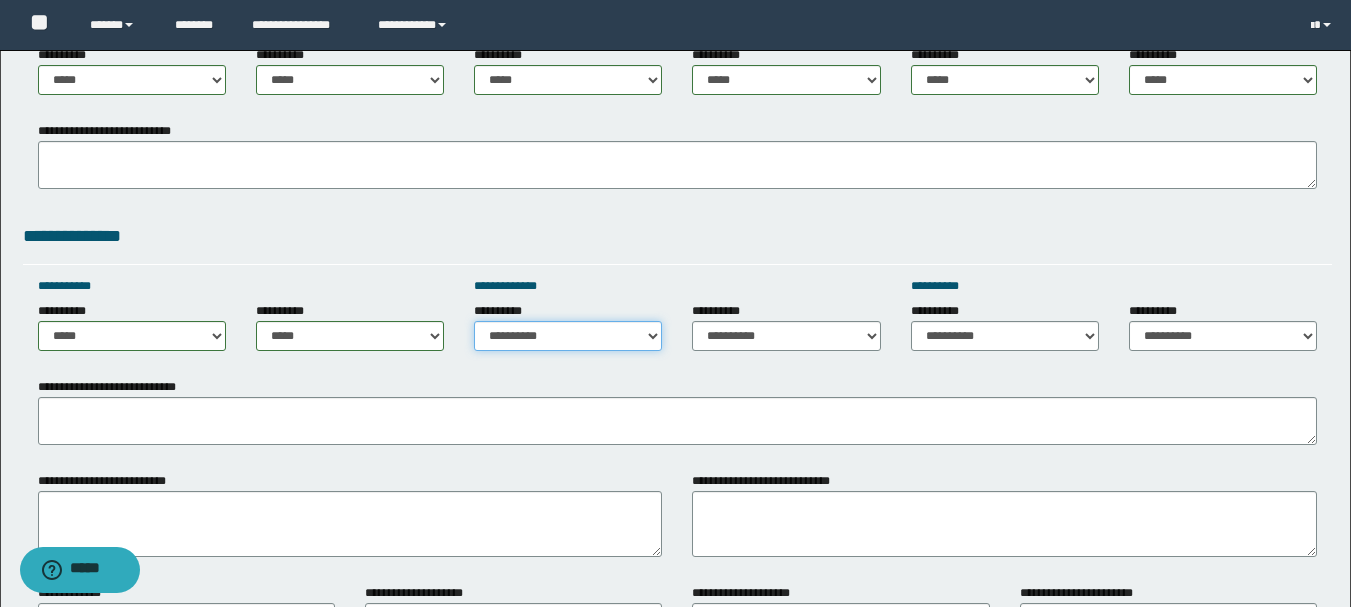 click on "**********" at bounding box center [568, 336] 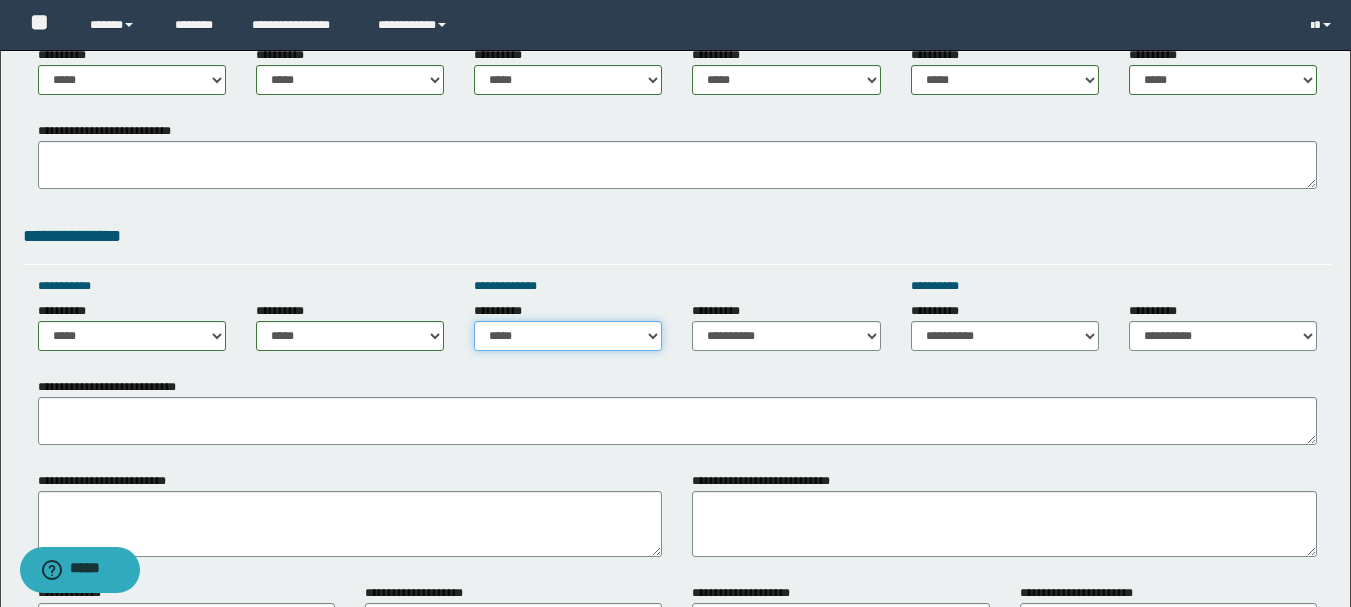 click on "**********" at bounding box center [568, 336] 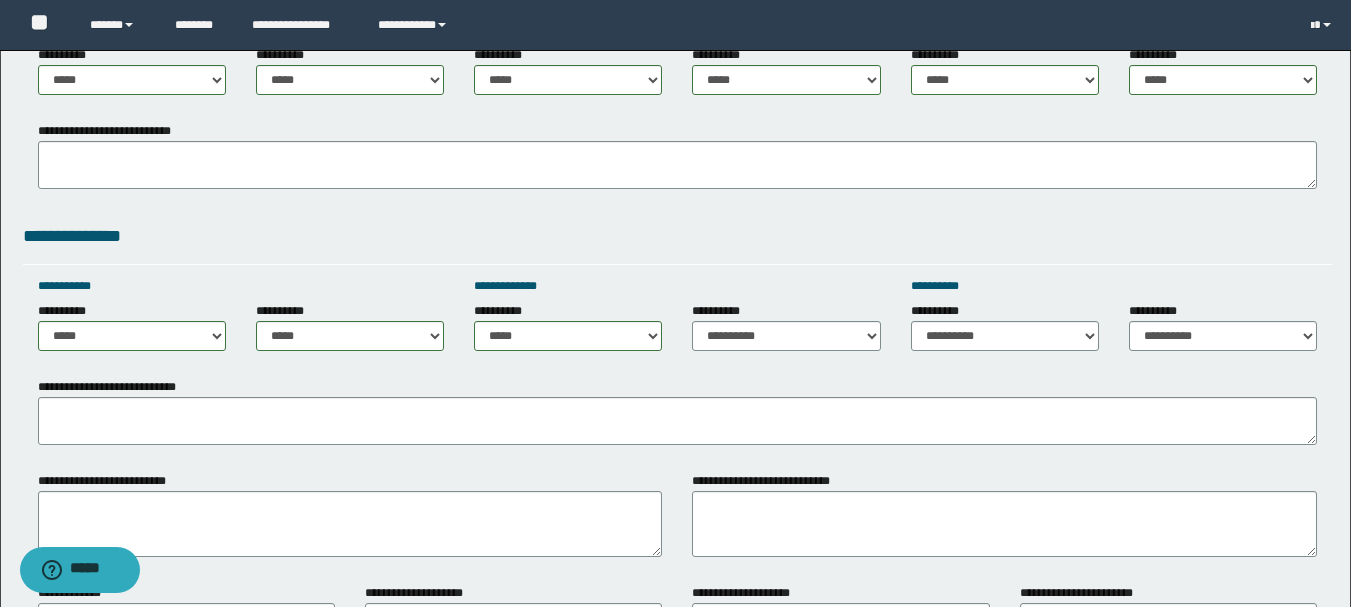 click on "**********" at bounding box center [786, 334] 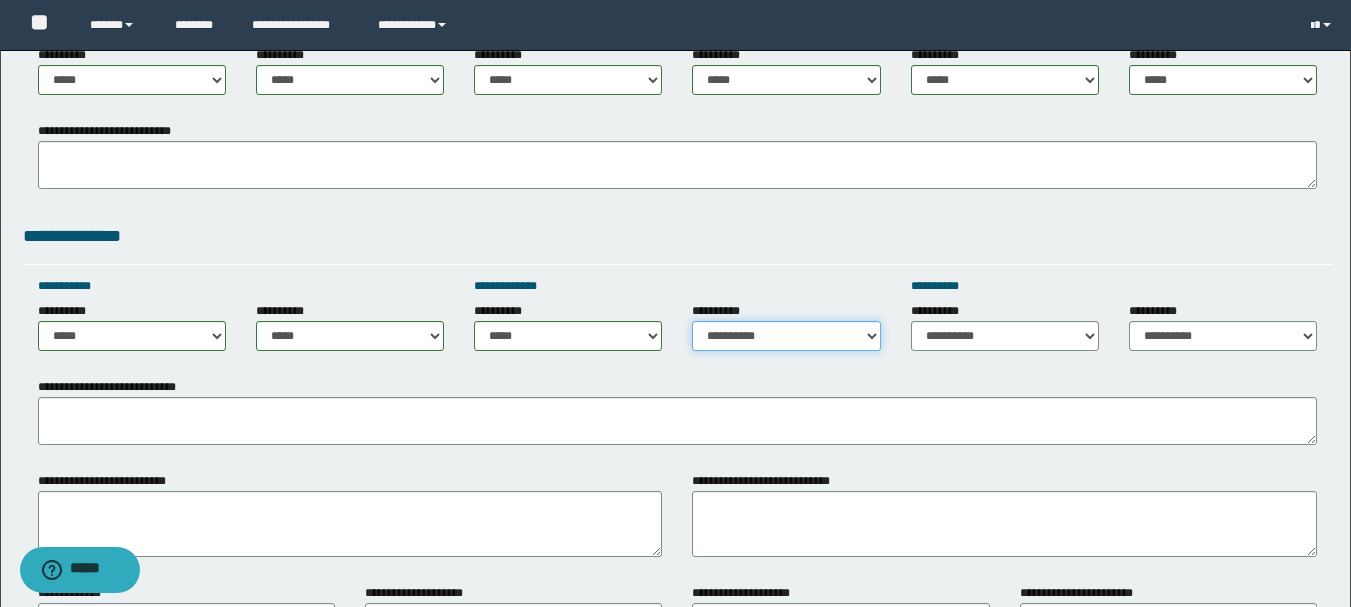 click on "**********" at bounding box center (786, 336) 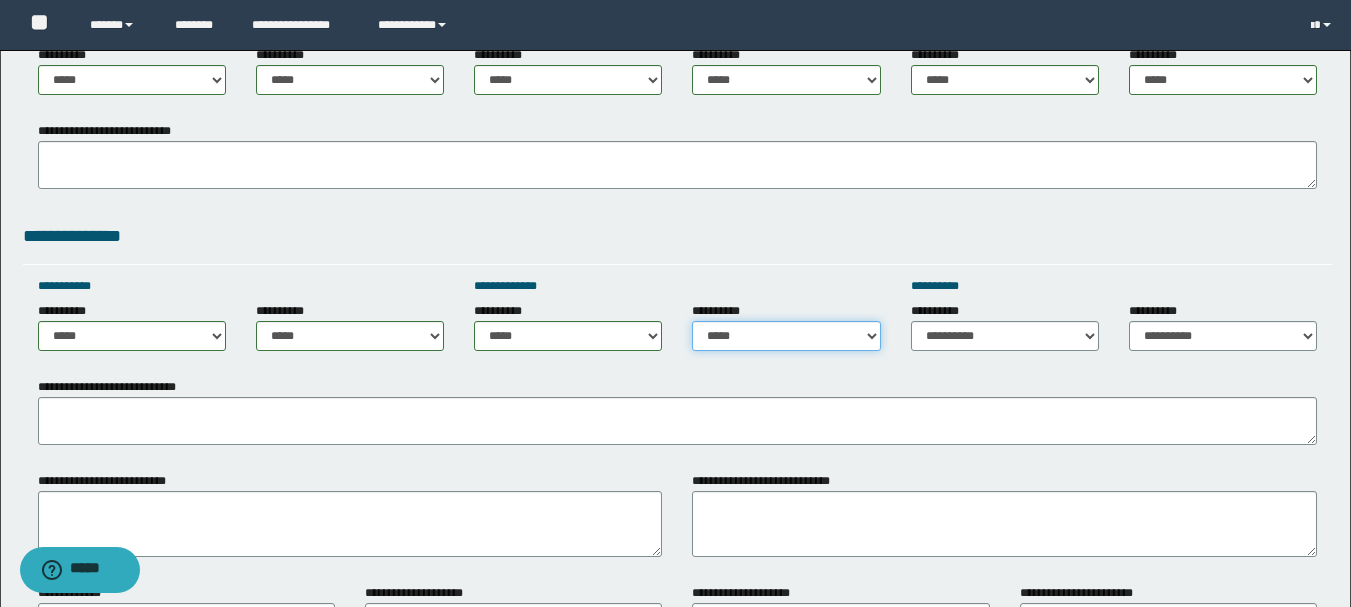 click on "**********" at bounding box center (786, 336) 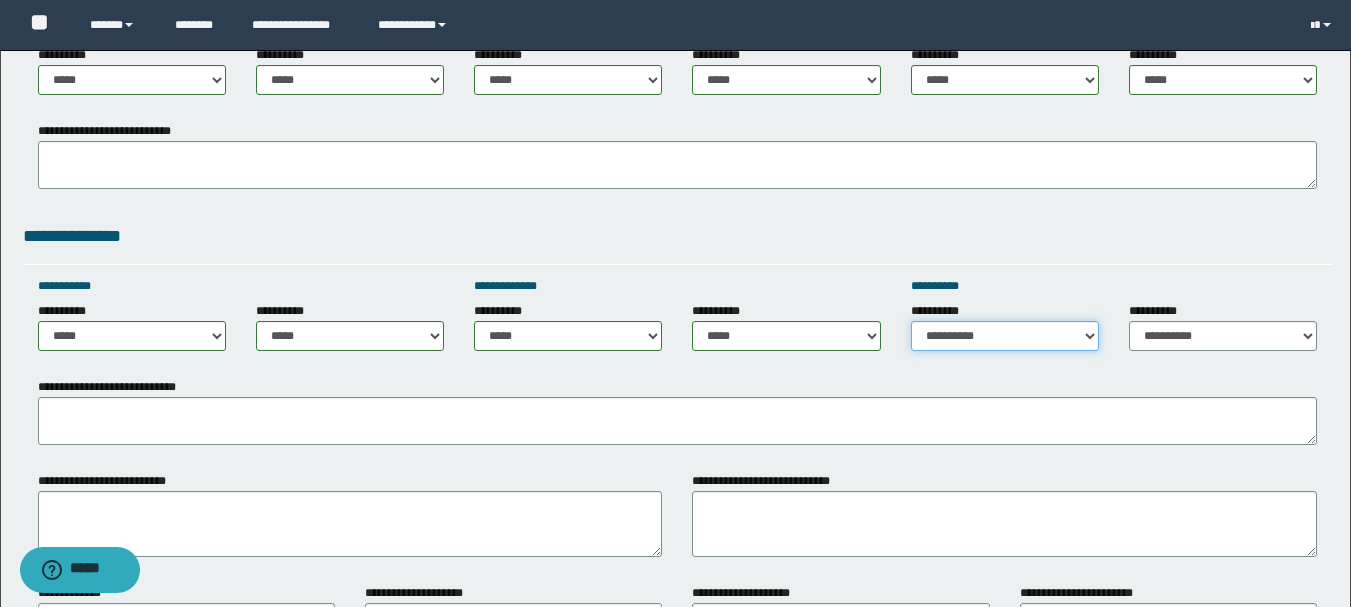 drag, startPoint x: 986, startPoint y: 343, endPoint x: 1004, endPoint y: 333, distance: 20.59126 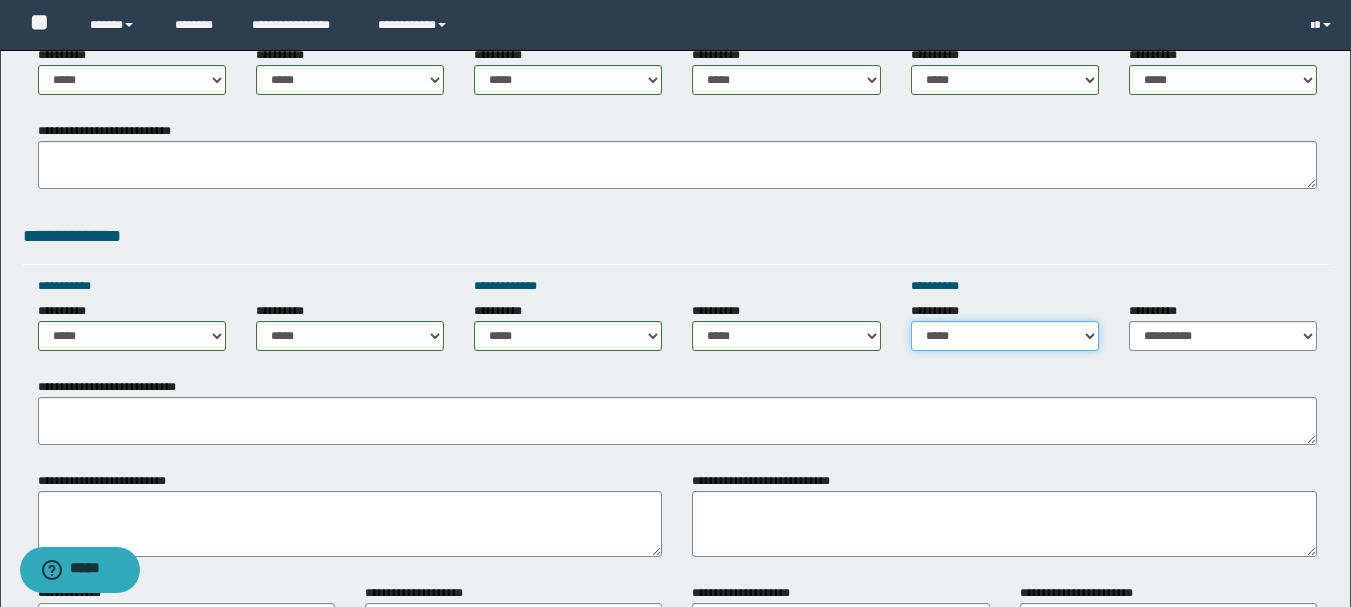click on "**********" at bounding box center [1005, 336] 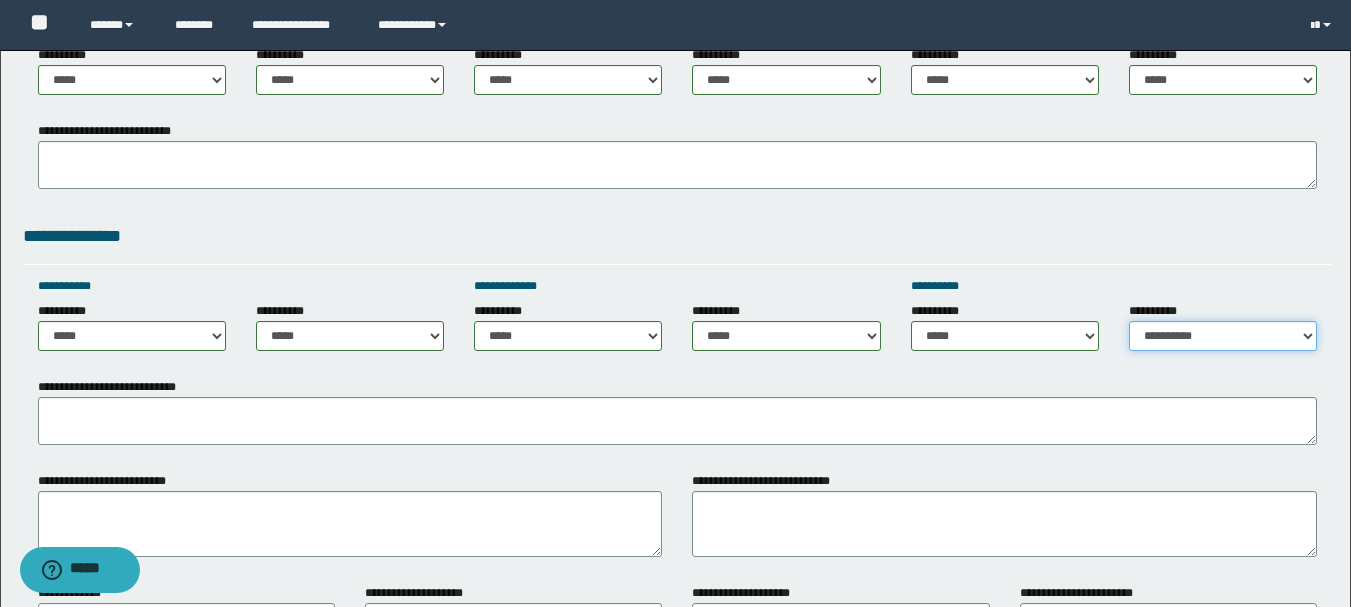 click on "**********" at bounding box center (1223, 336) 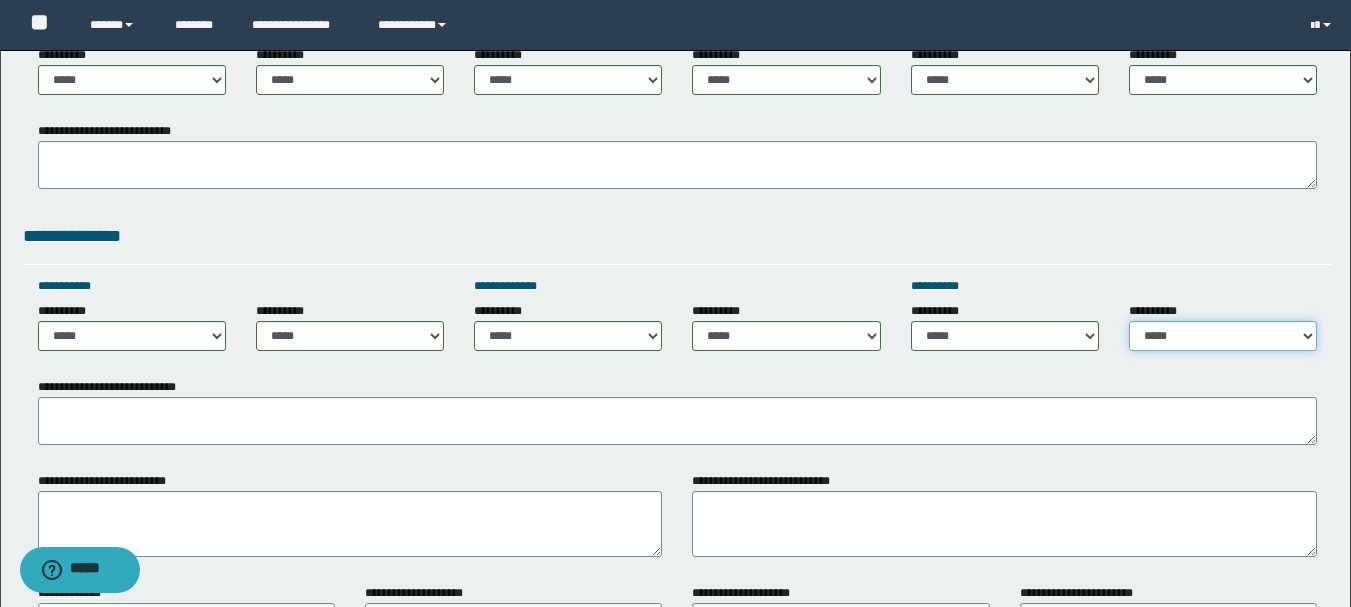 click on "**********" at bounding box center [1223, 336] 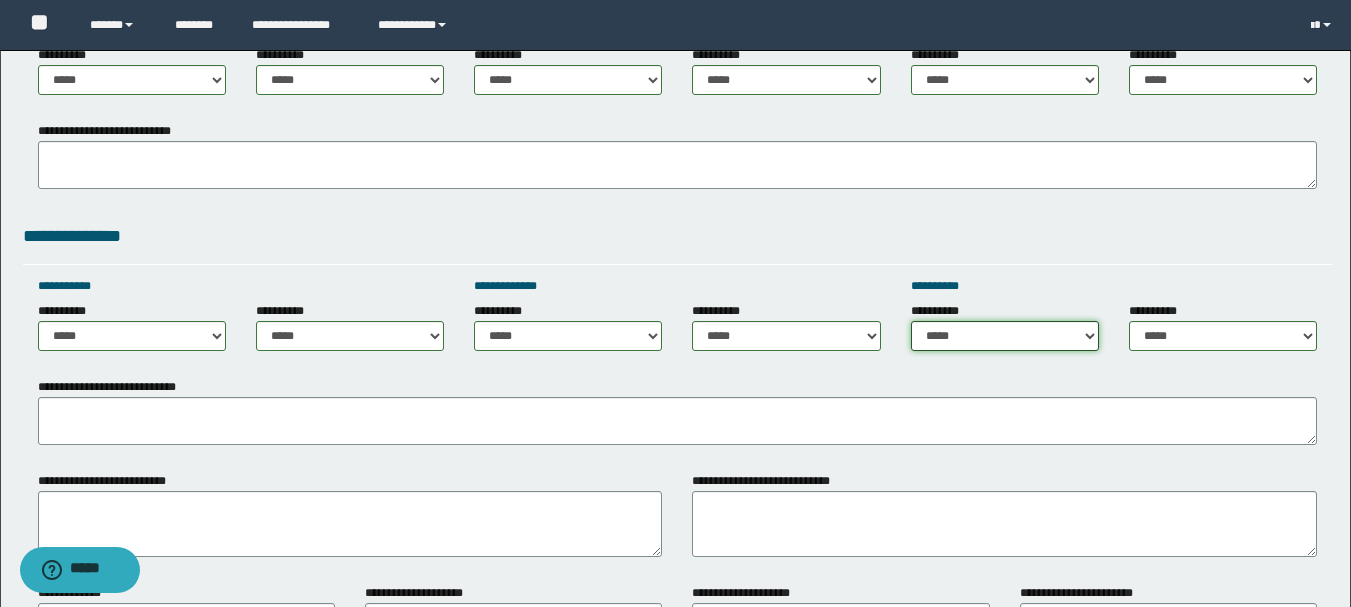 drag, startPoint x: 1009, startPoint y: 347, endPoint x: 1023, endPoint y: 326, distance: 25.23886 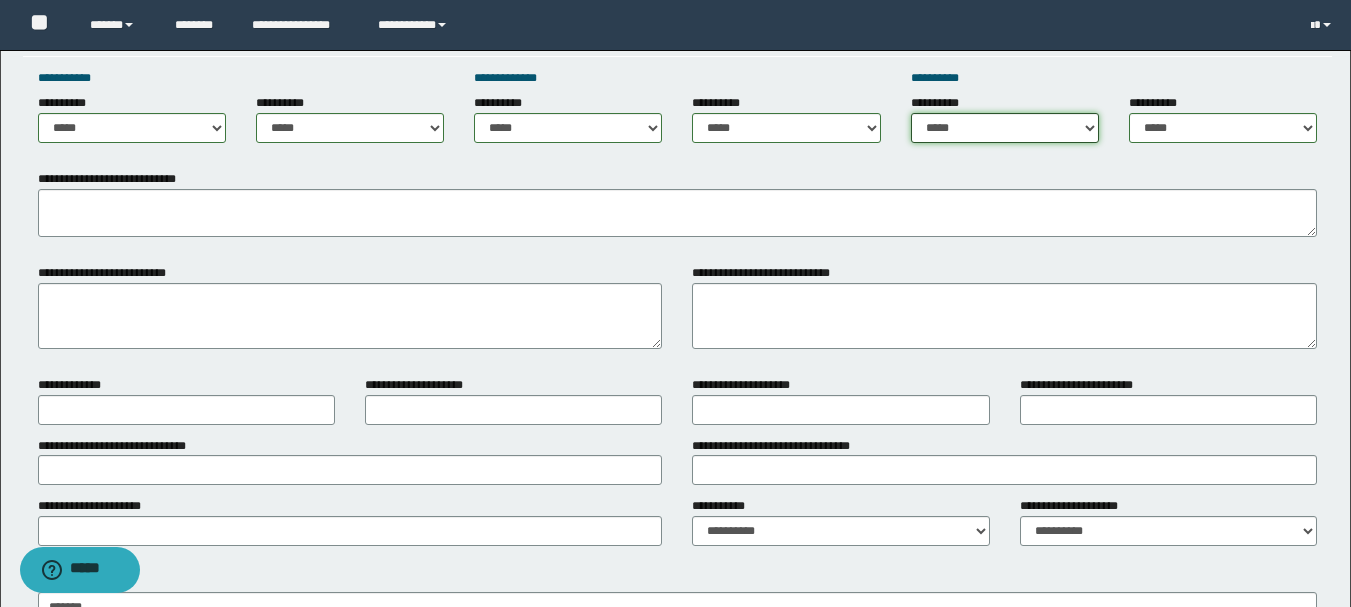 scroll, scrollTop: 1400, scrollLeft: 0, axis: vertical 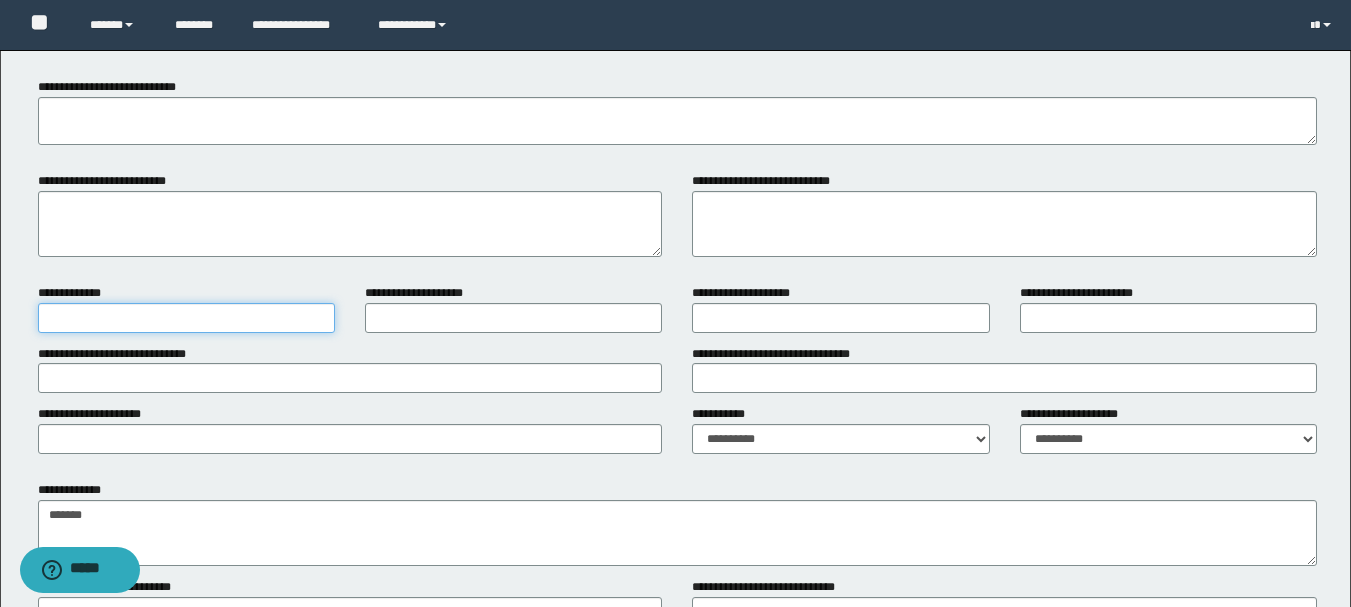 click on "**********" at bounding box center [186, 318] 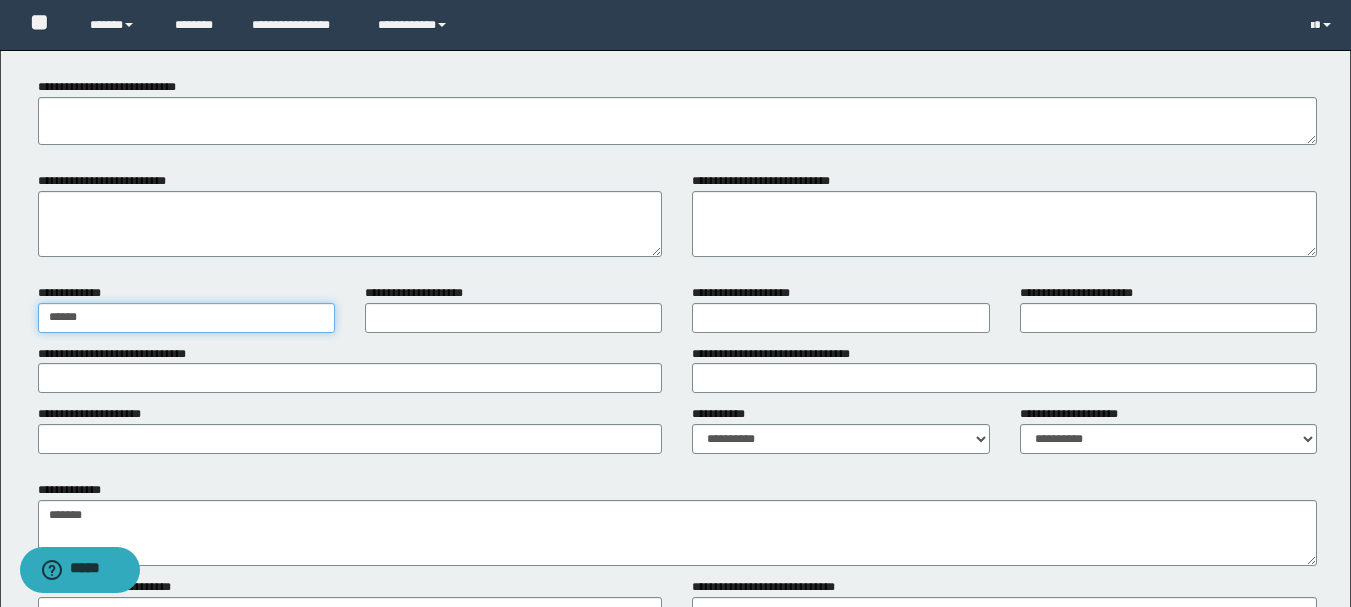 type on "*****" 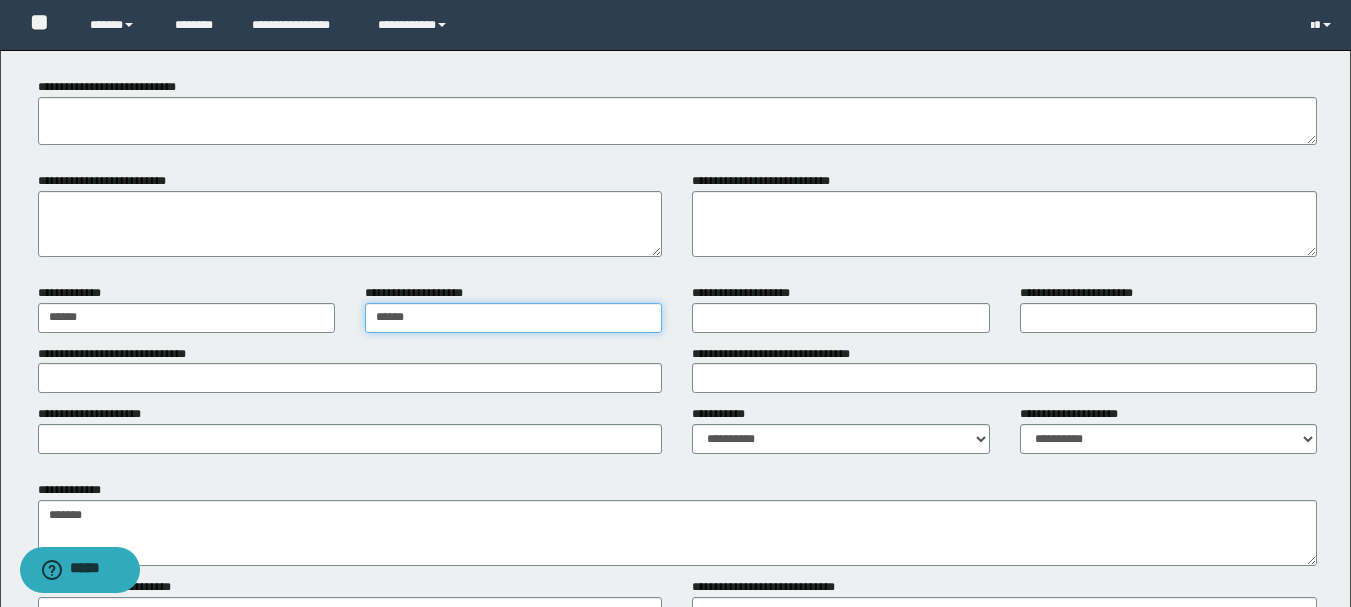 type on "*****" 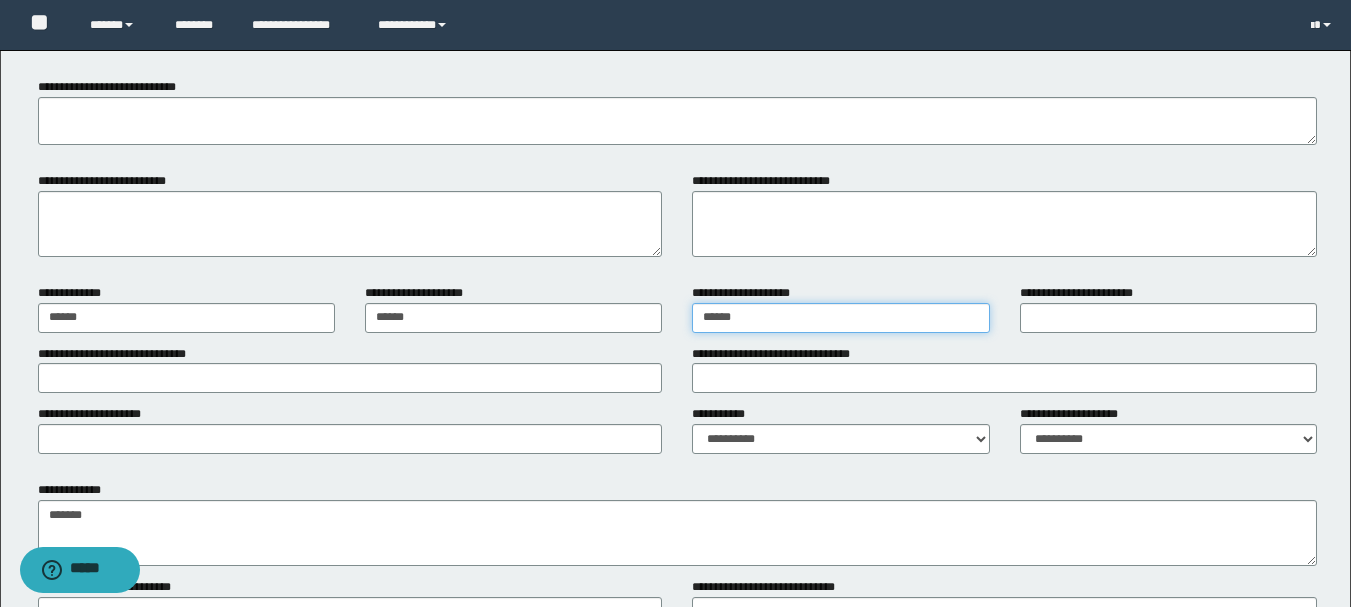 type on "*****" 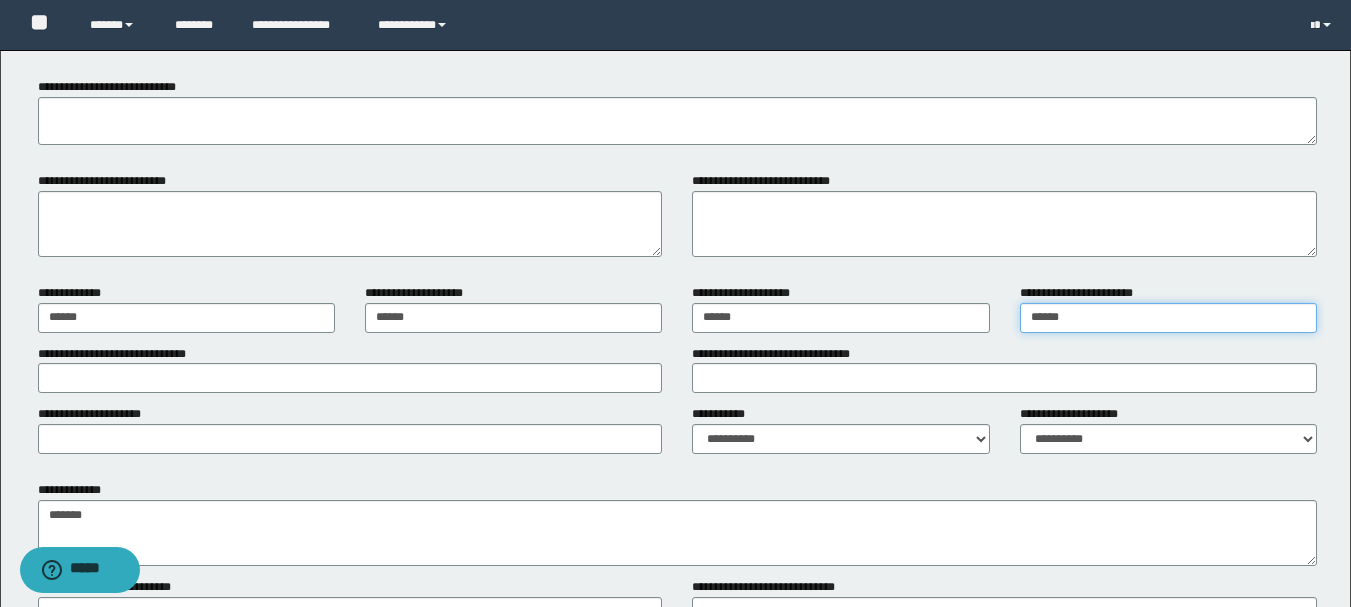 type on "*****" 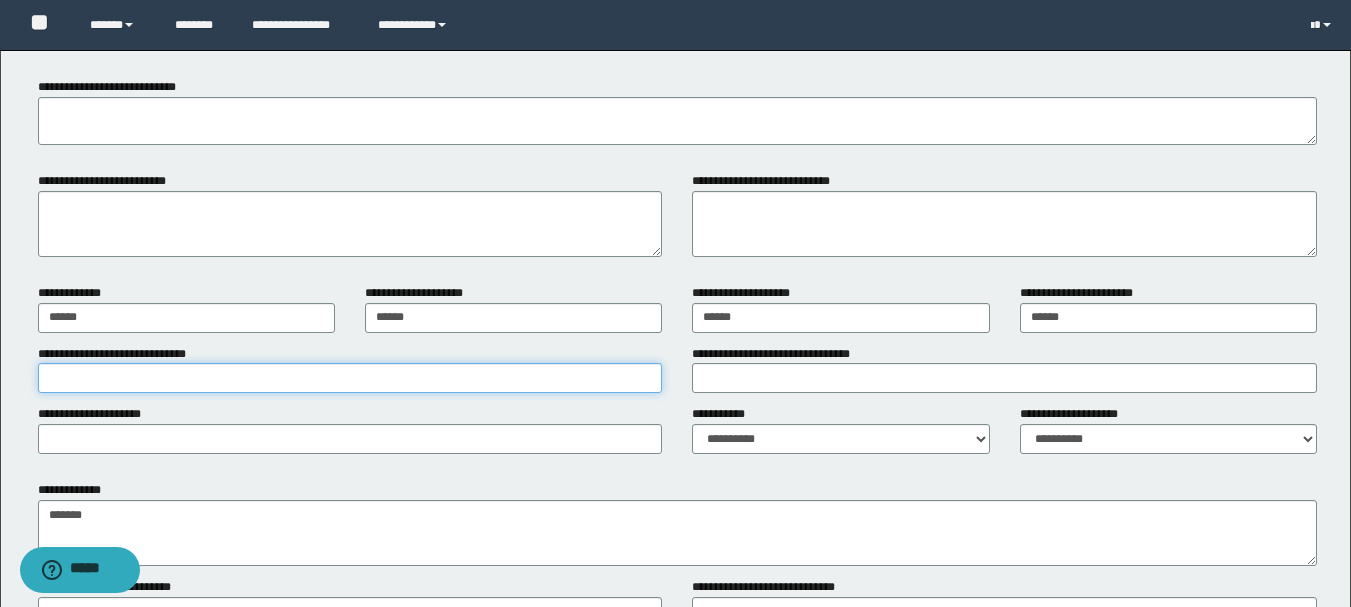 click on "**********" at bounding box center [350, 378] 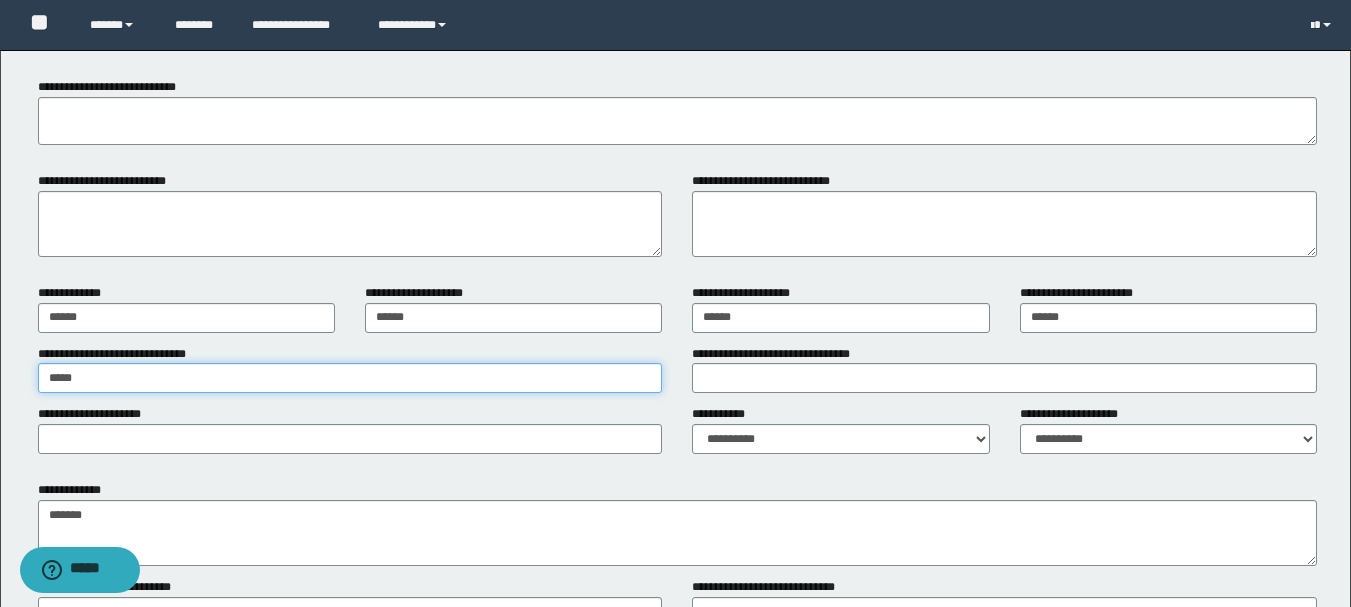 type on "****" 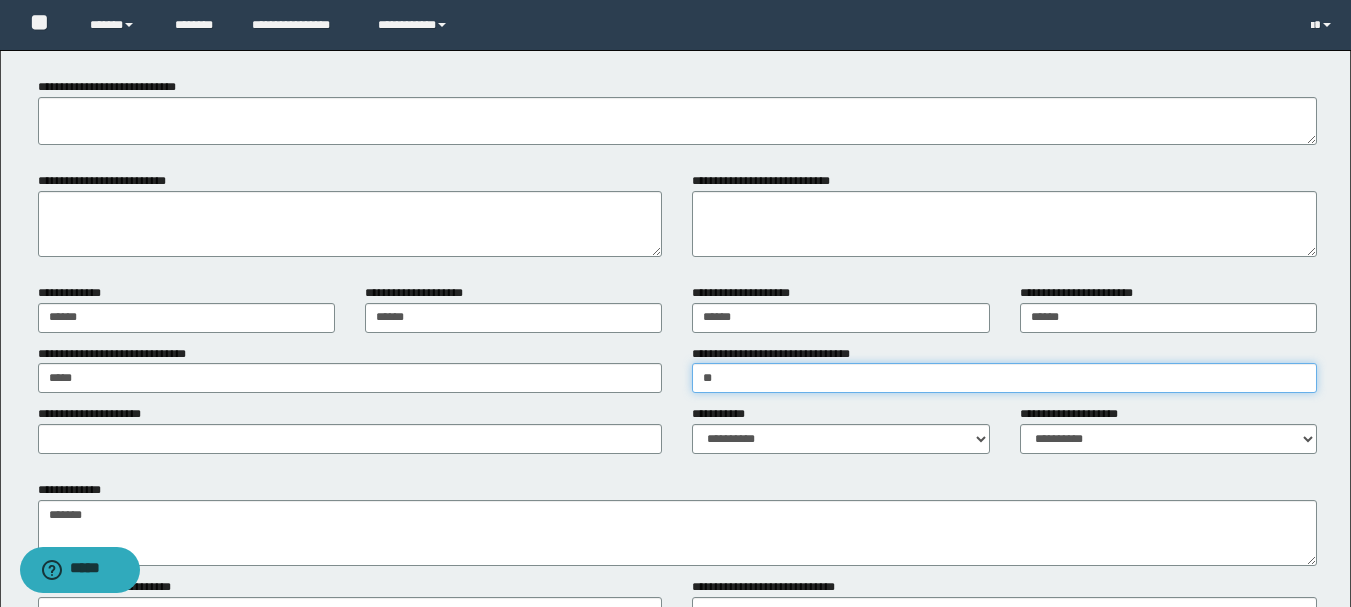 type on "*" 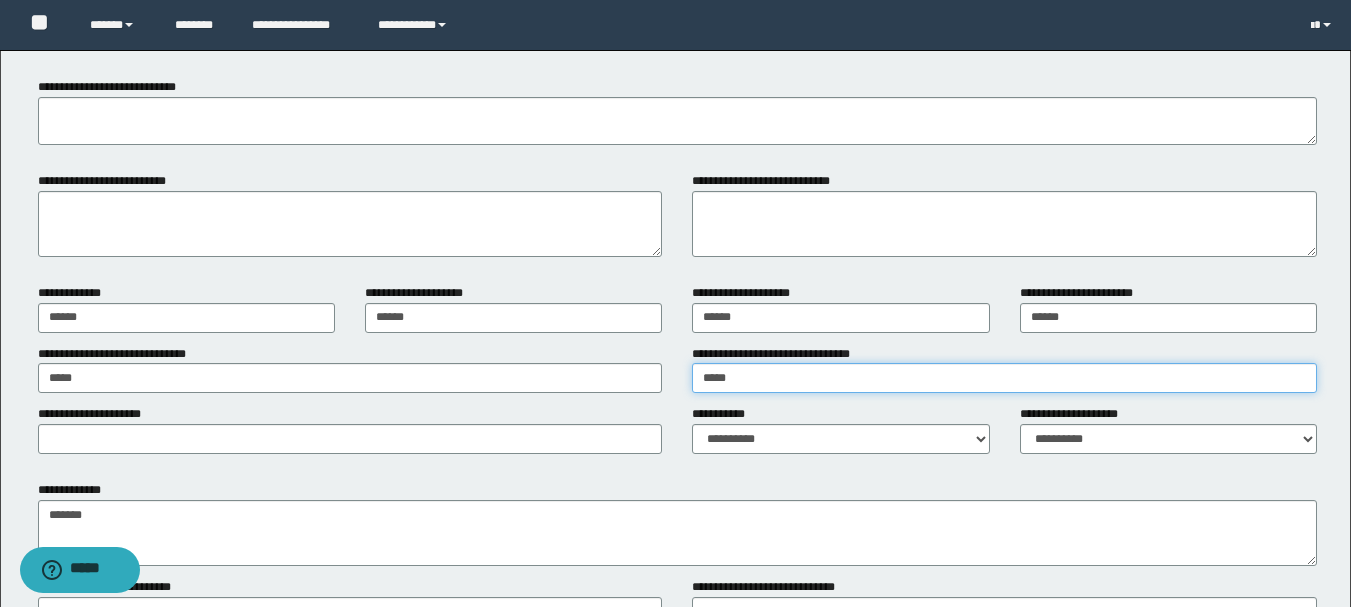 type on "****" 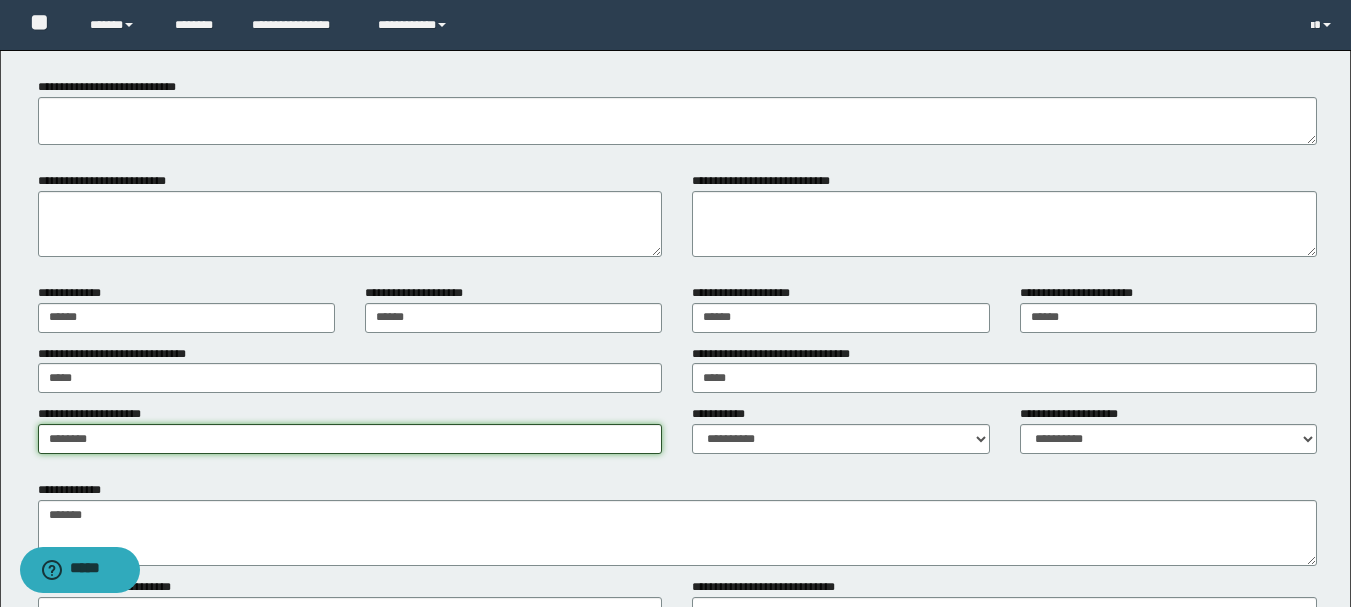 type on "********" 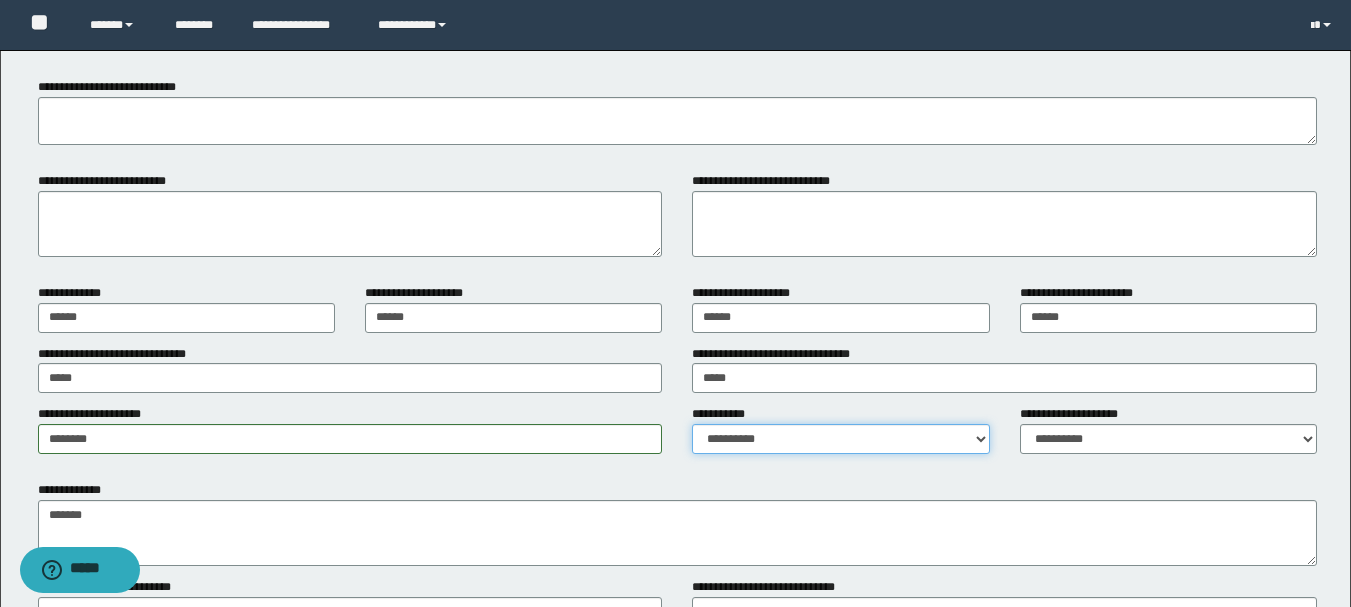 click on "**********" at bounding box center (840, 439) 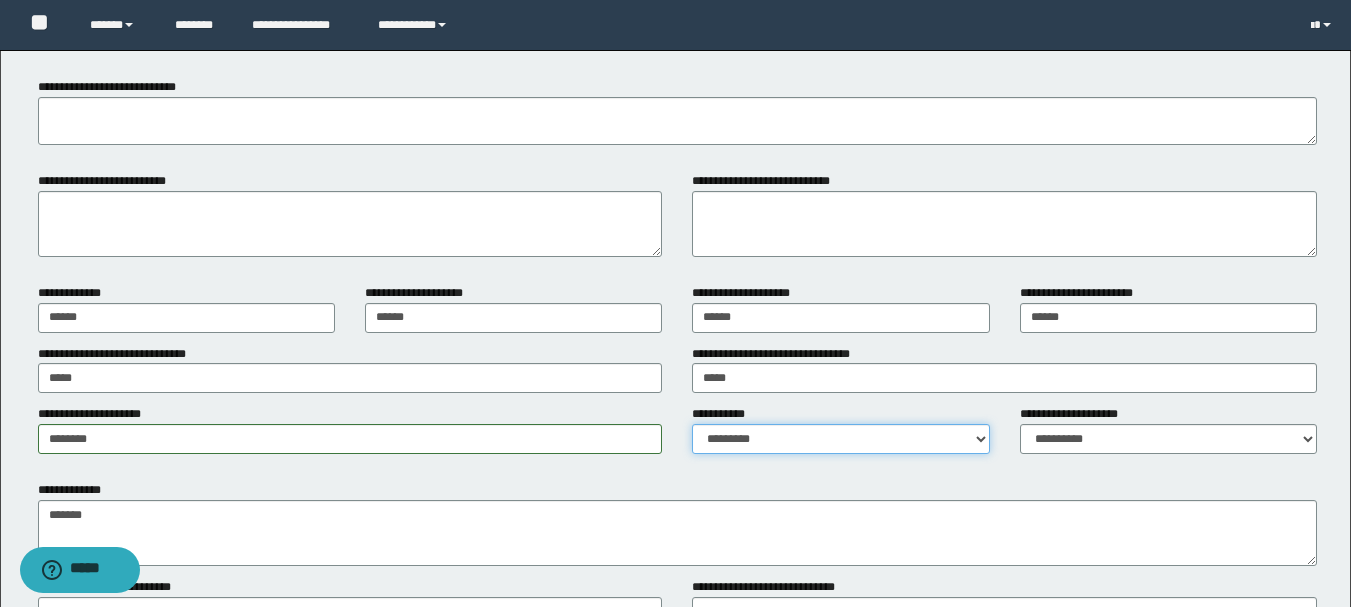 click on "**********" at bounding box center [840, 439] 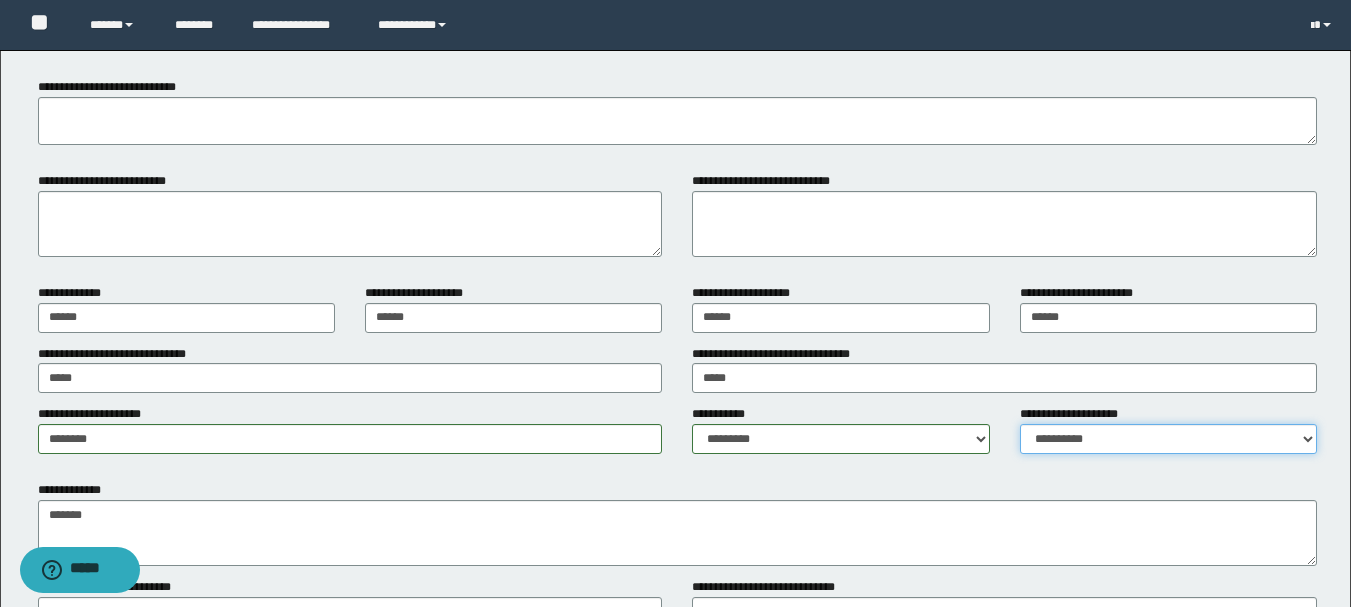 click on "**********" at bounding box center [1168, 439] 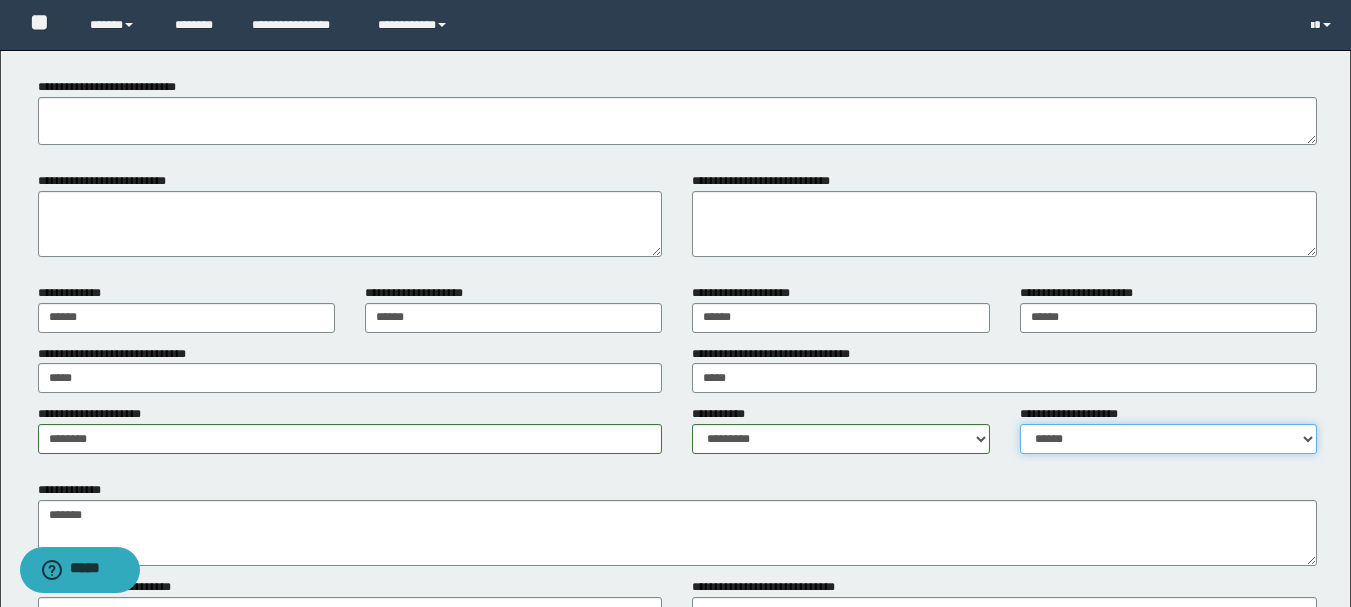 click on "**********" at bounding box center (1168, 439) 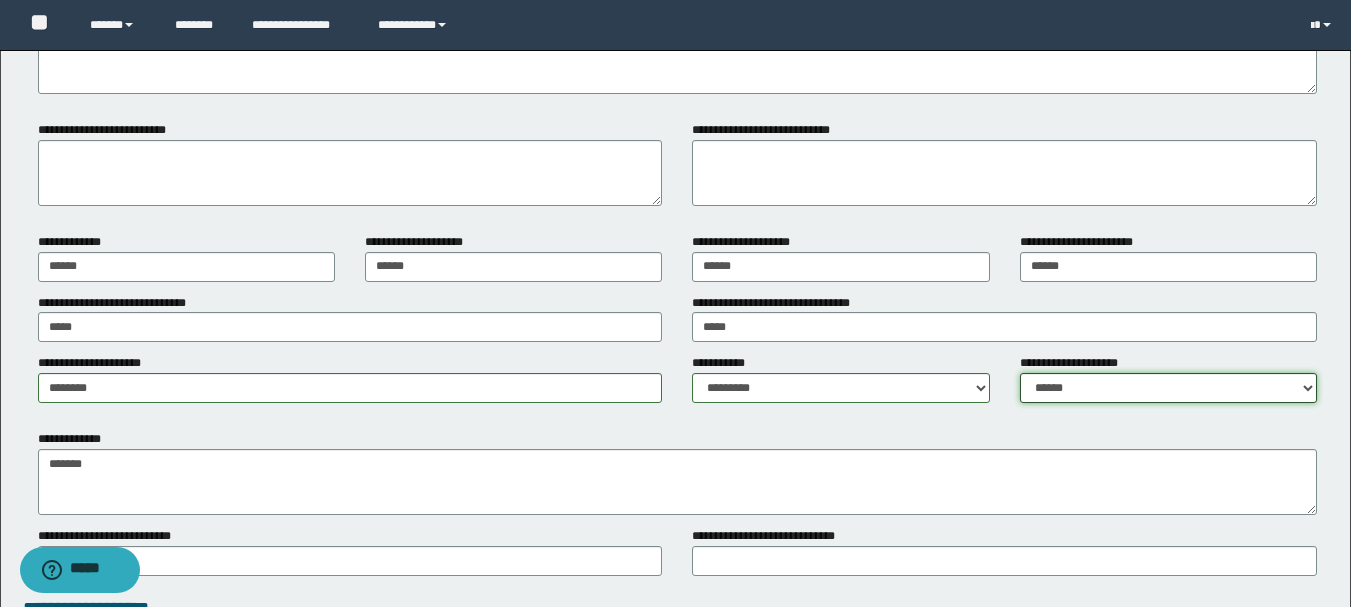 scroll, scrollTop: 1500, scrollLeft: 0, axis: vertical 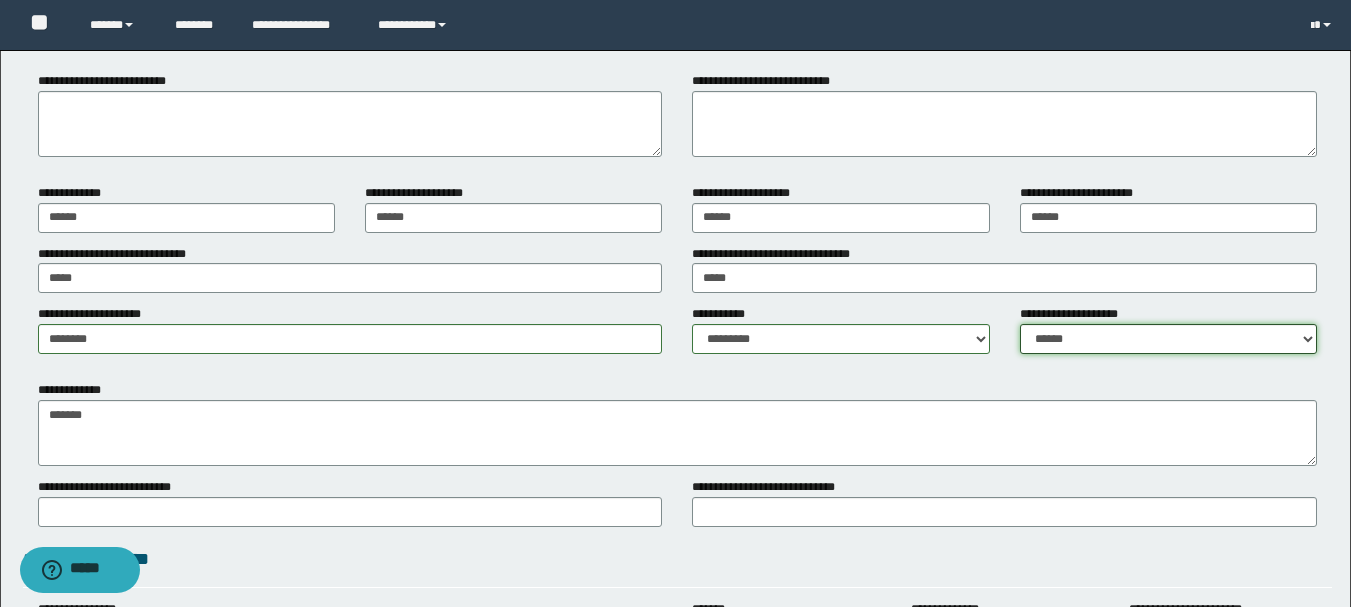 click on "**********" at bounding box center [1168, 339] 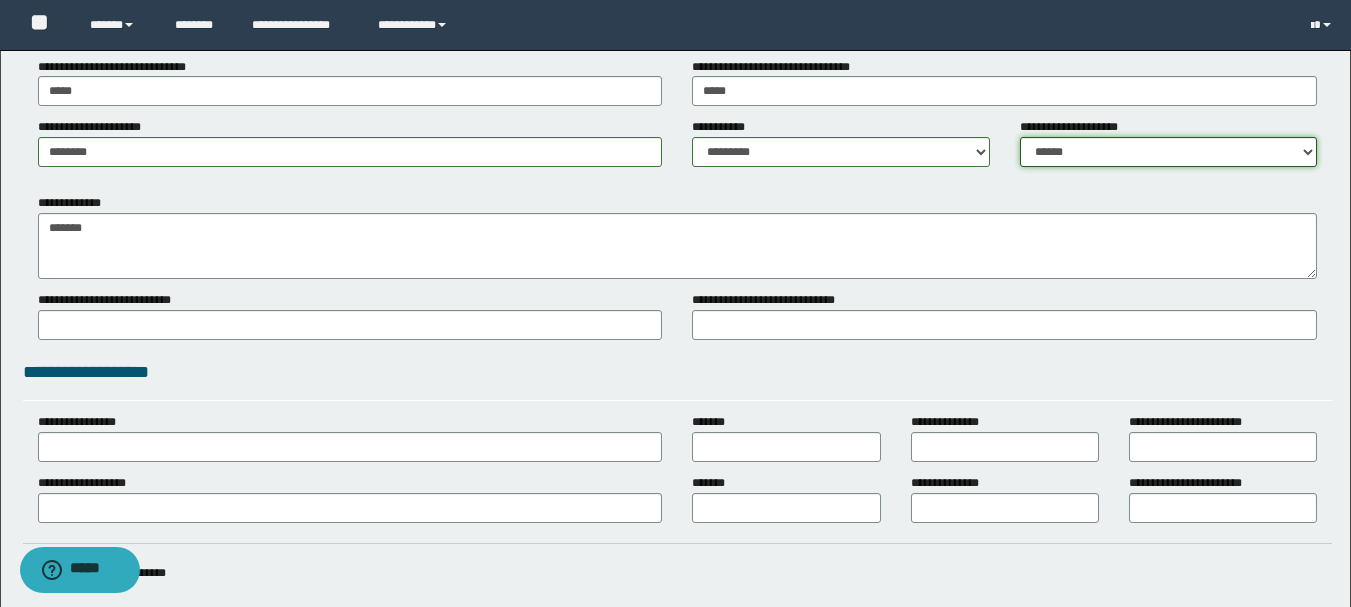 scroll, scrollTop: 1700, scrollLeft: 0, axis: vertical 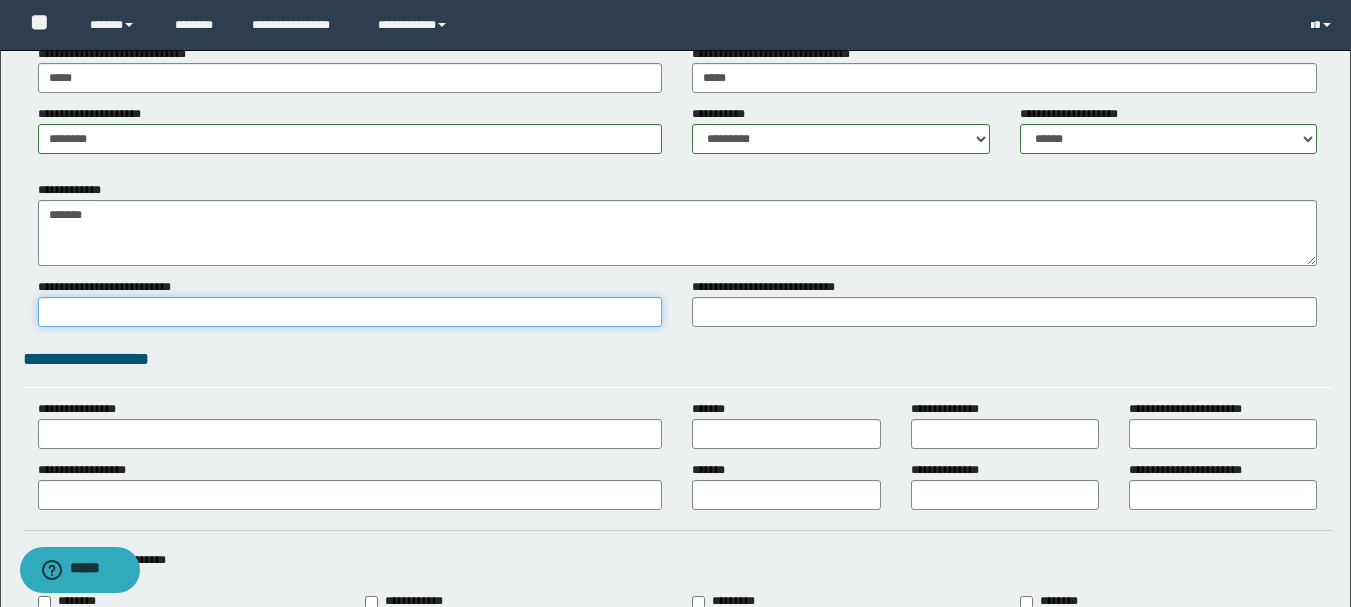 click on "**********" at bounding box center [350, 312] 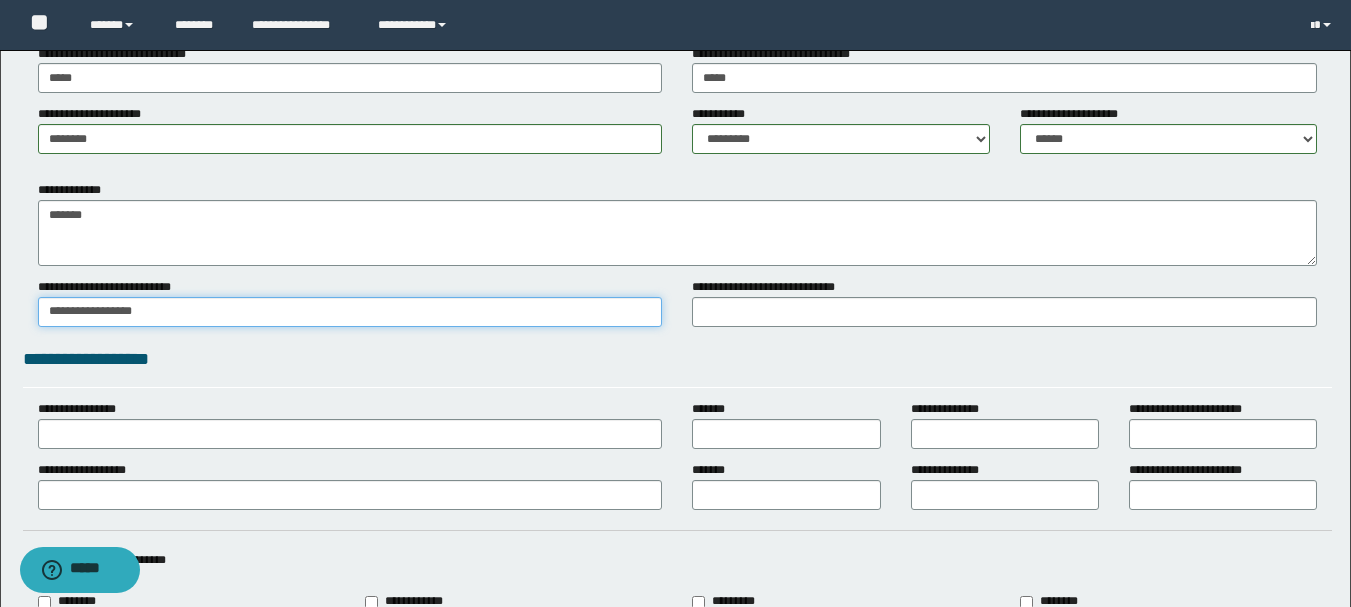 type on "**********" 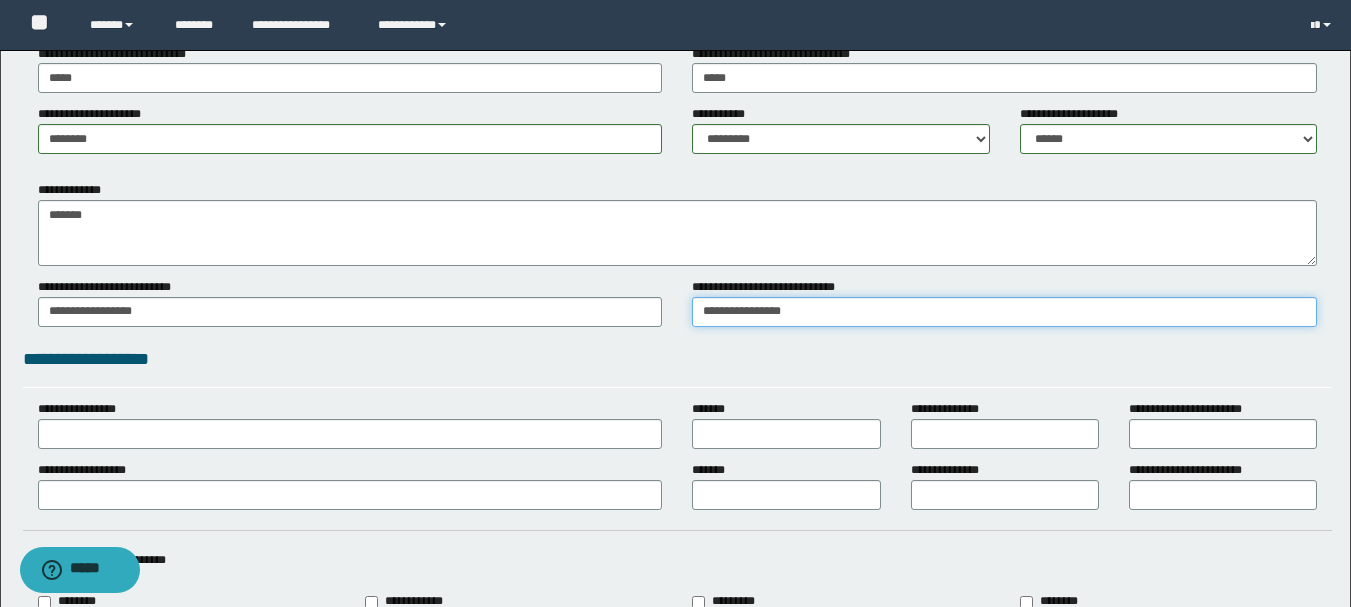 type on "**********" 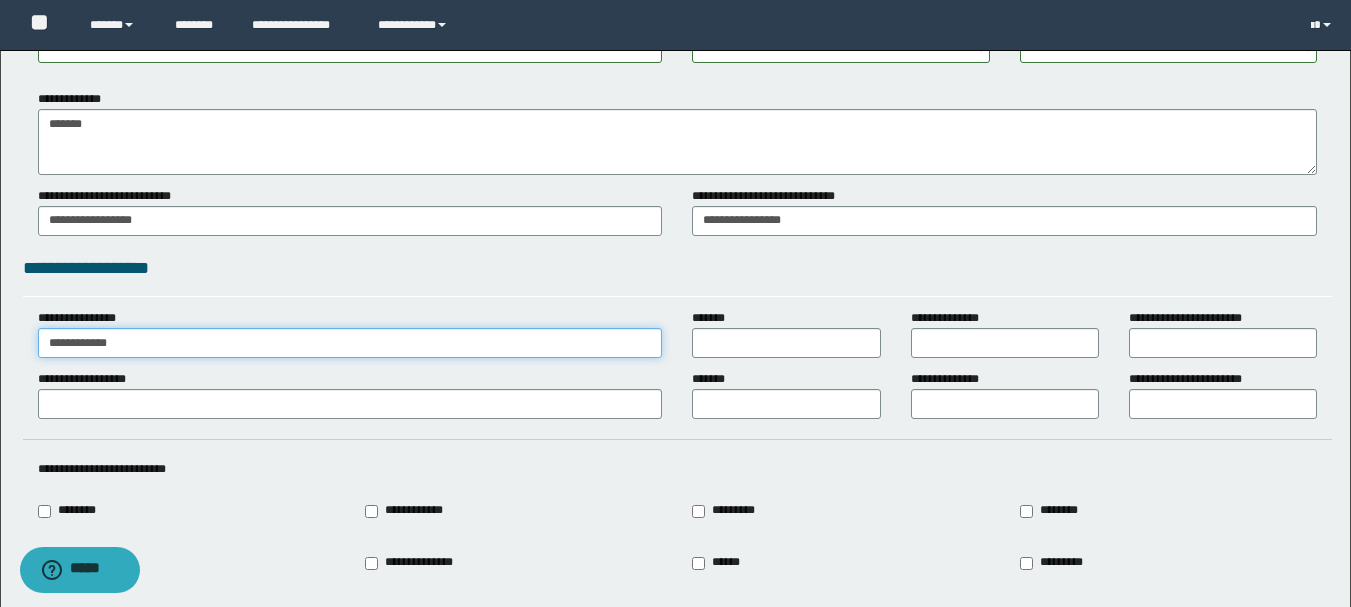 scroll, scrollTop: 1826, scrollLeft: 0, axis: vertical 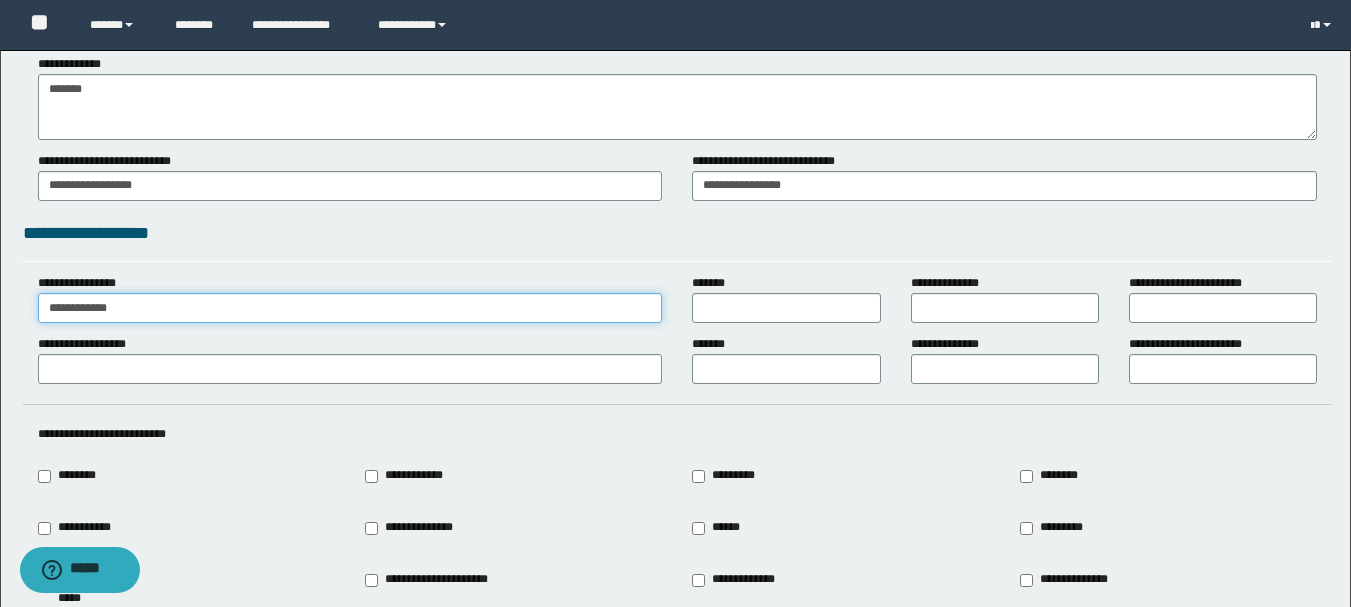 type on "**********" 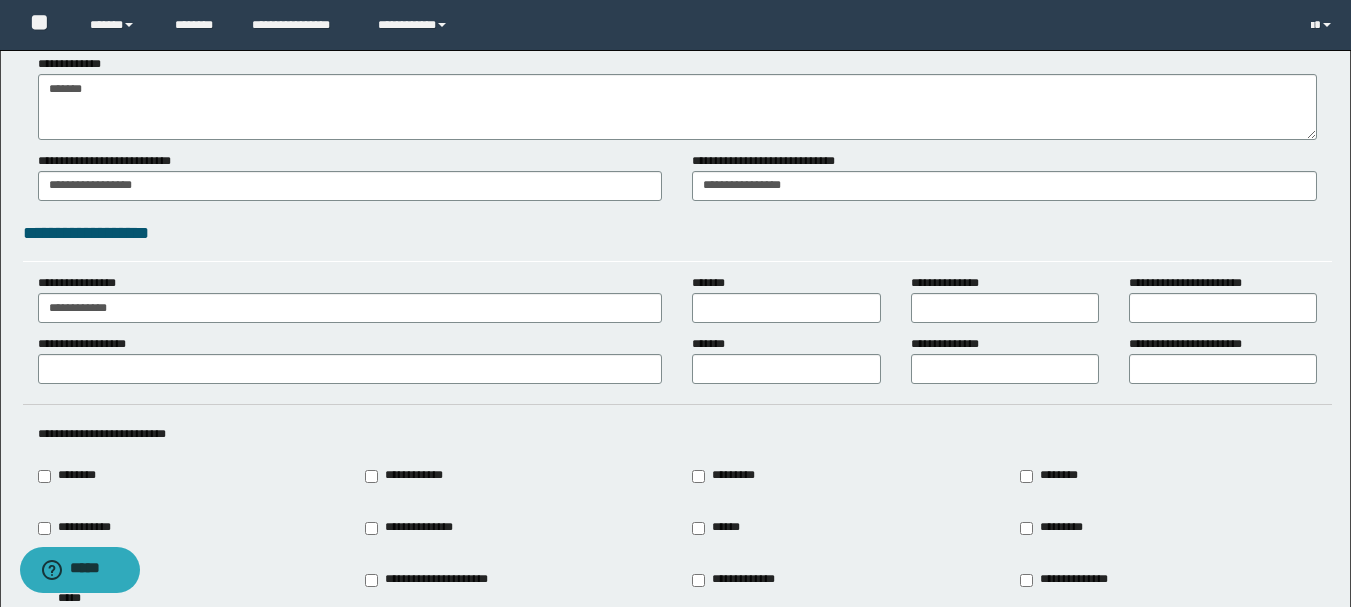 click on "**********" at bounding box center [114, 161] 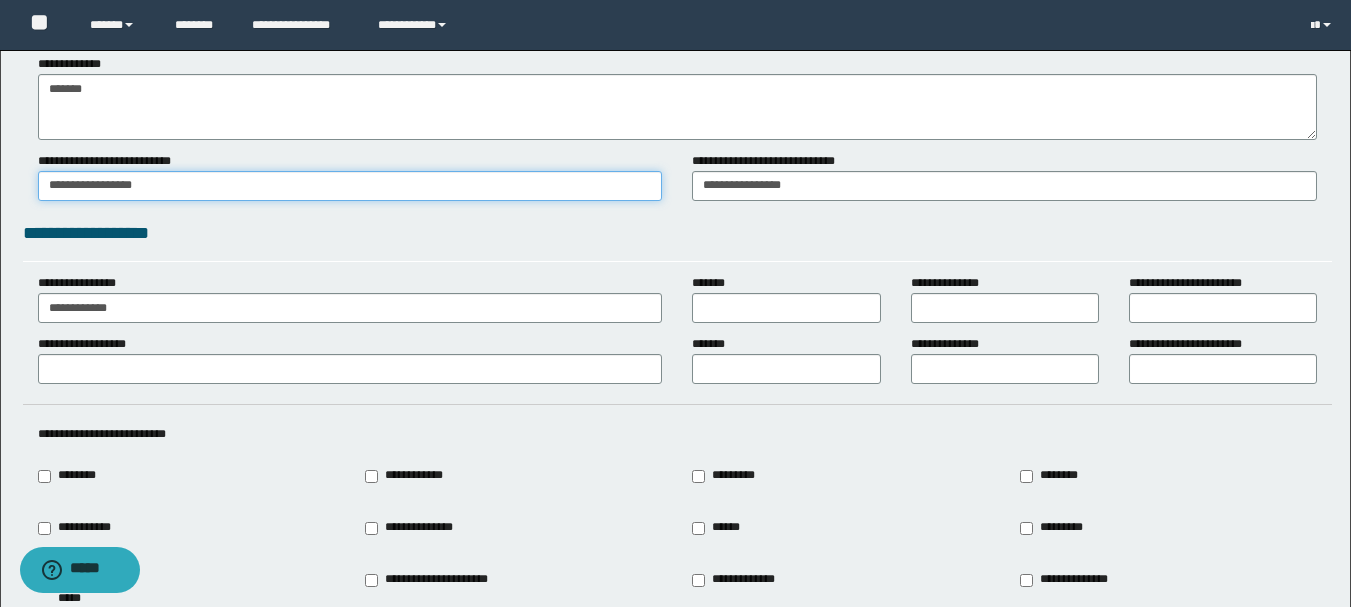 click on "**********" at bounding box center (350, 186) 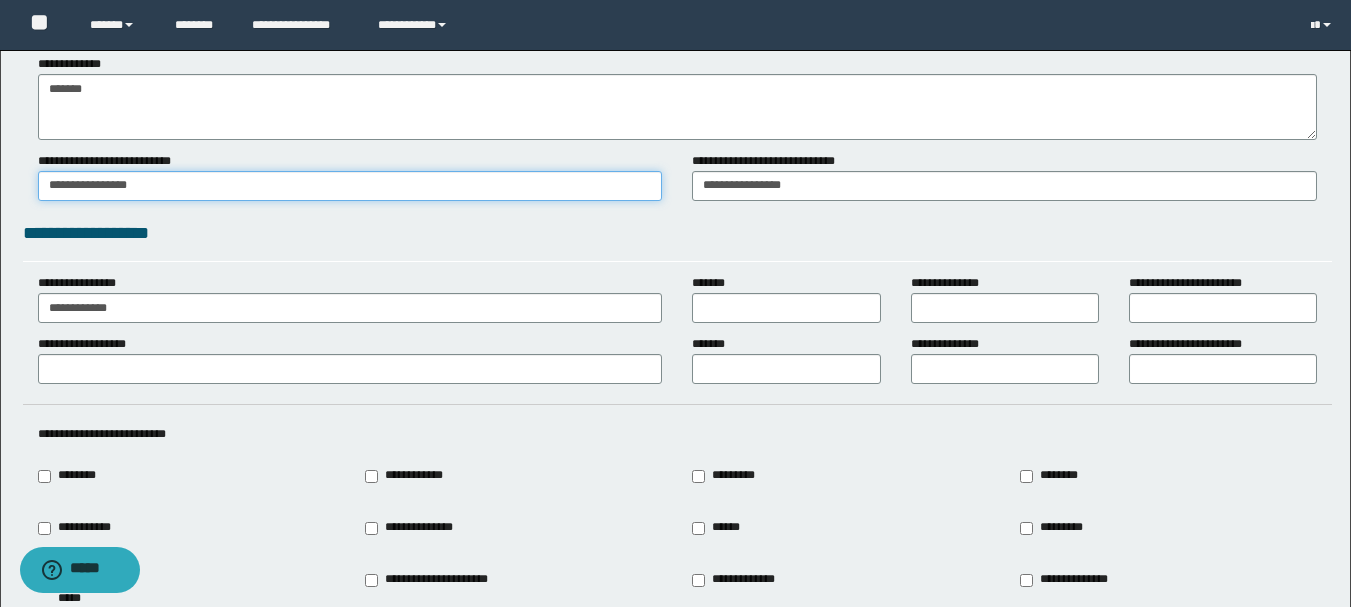click on "**********" at bounding box center [350, 186] 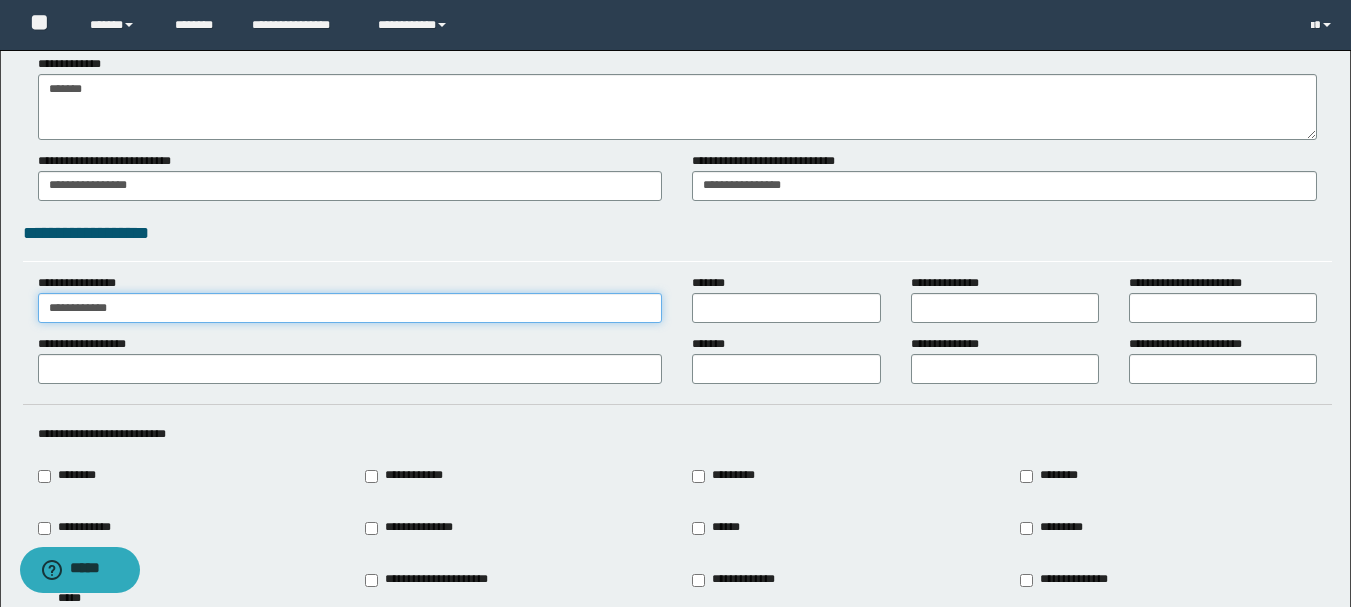 click on "**********" at bounding box center (350, 308) 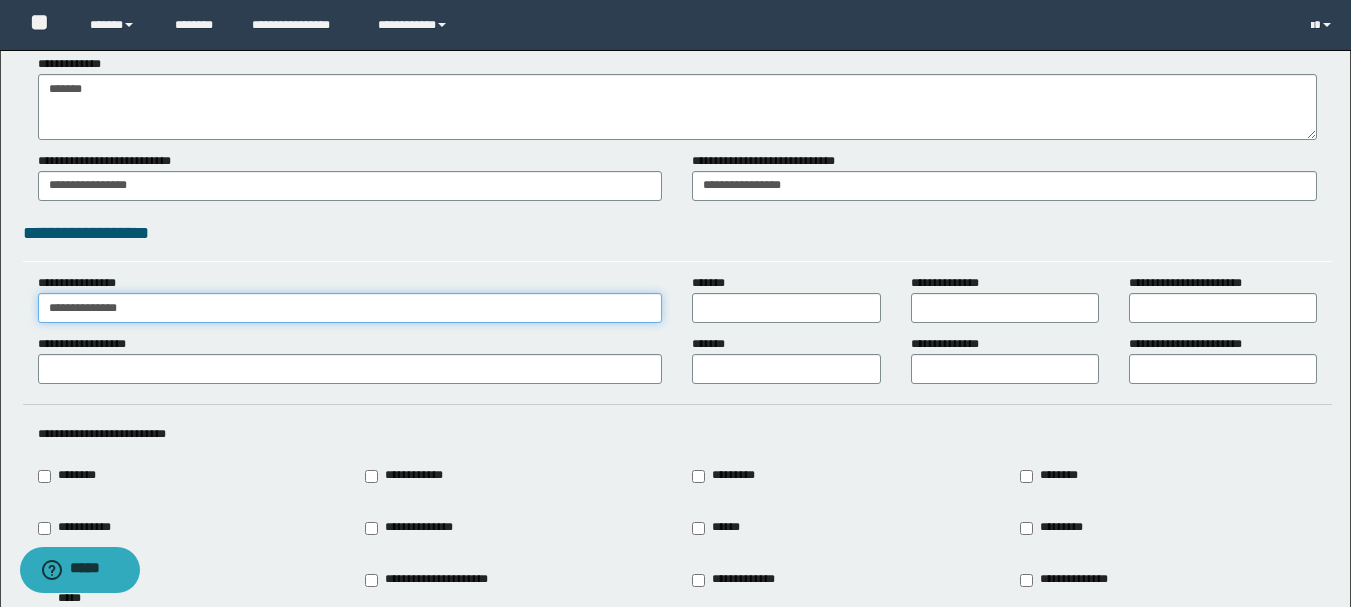 type on "**********" 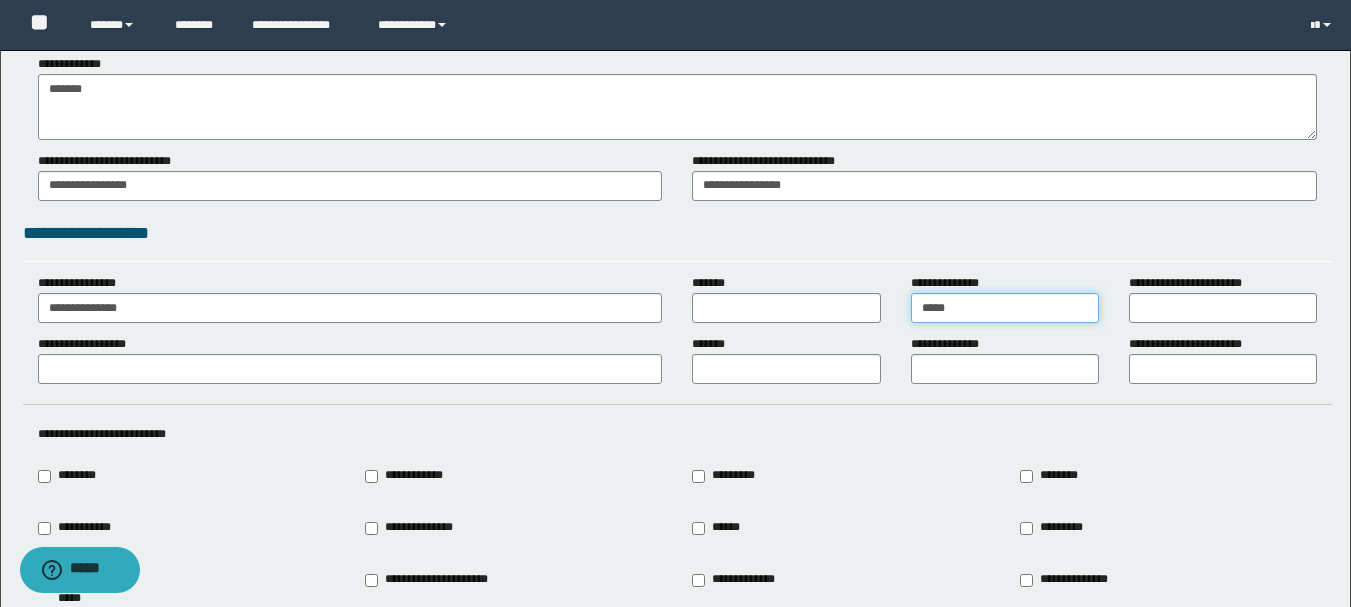 type on "*****" 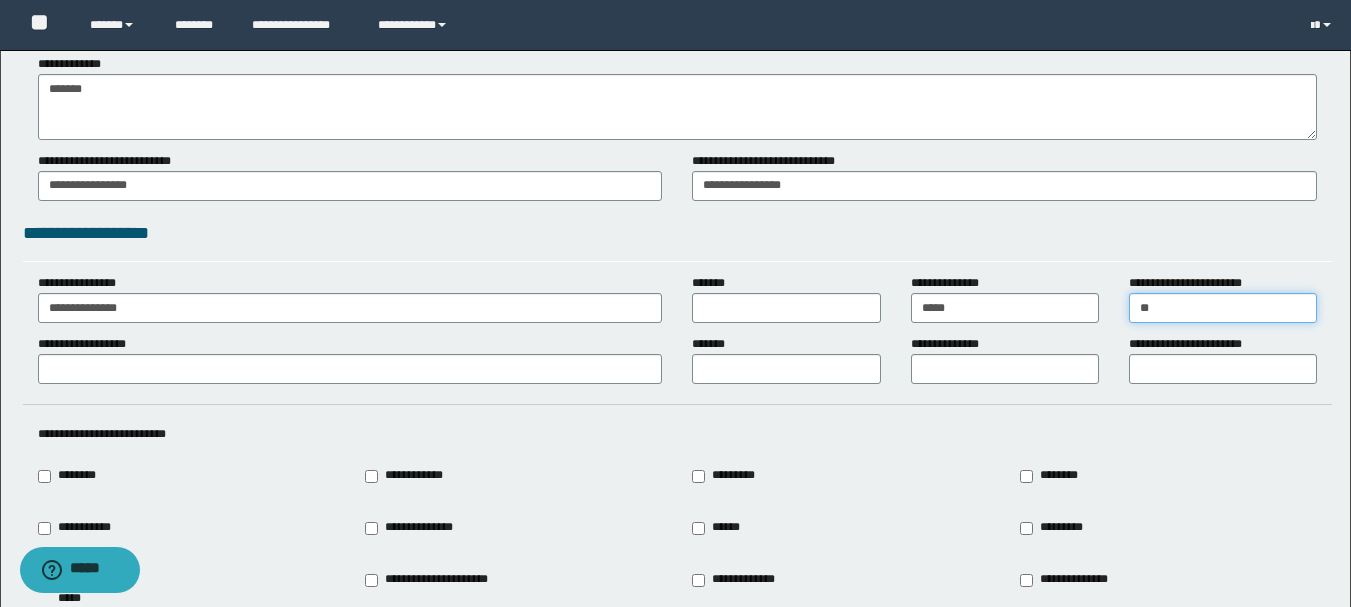 type on "**" 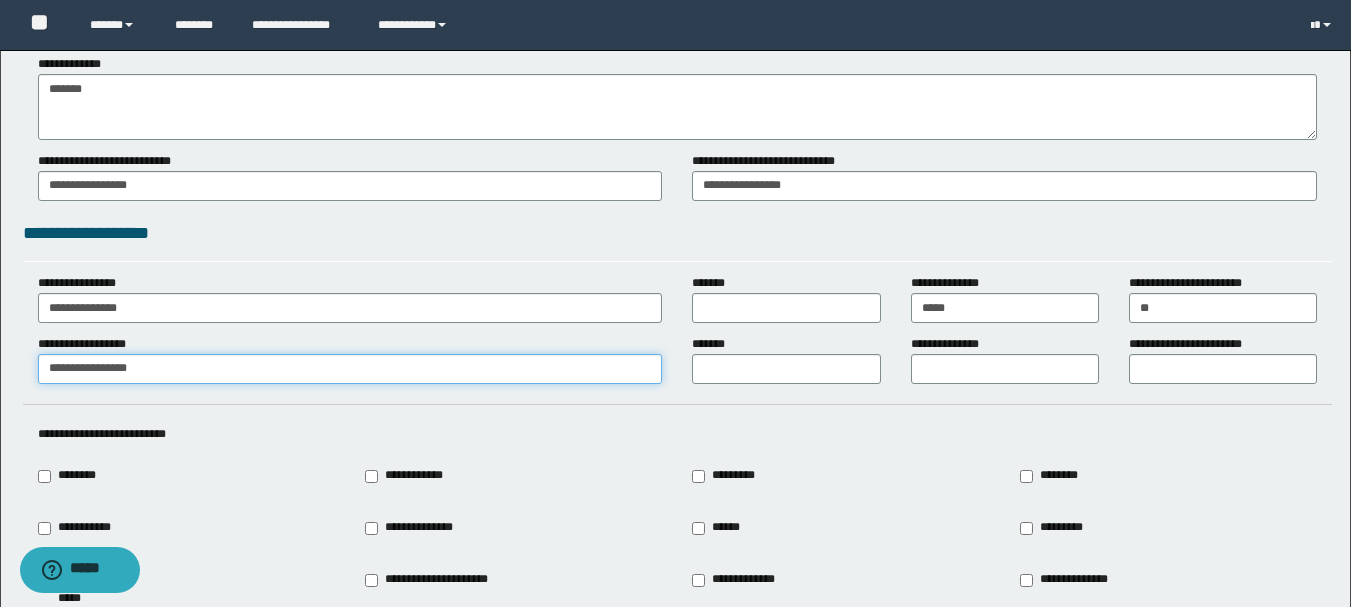 type on "**********" 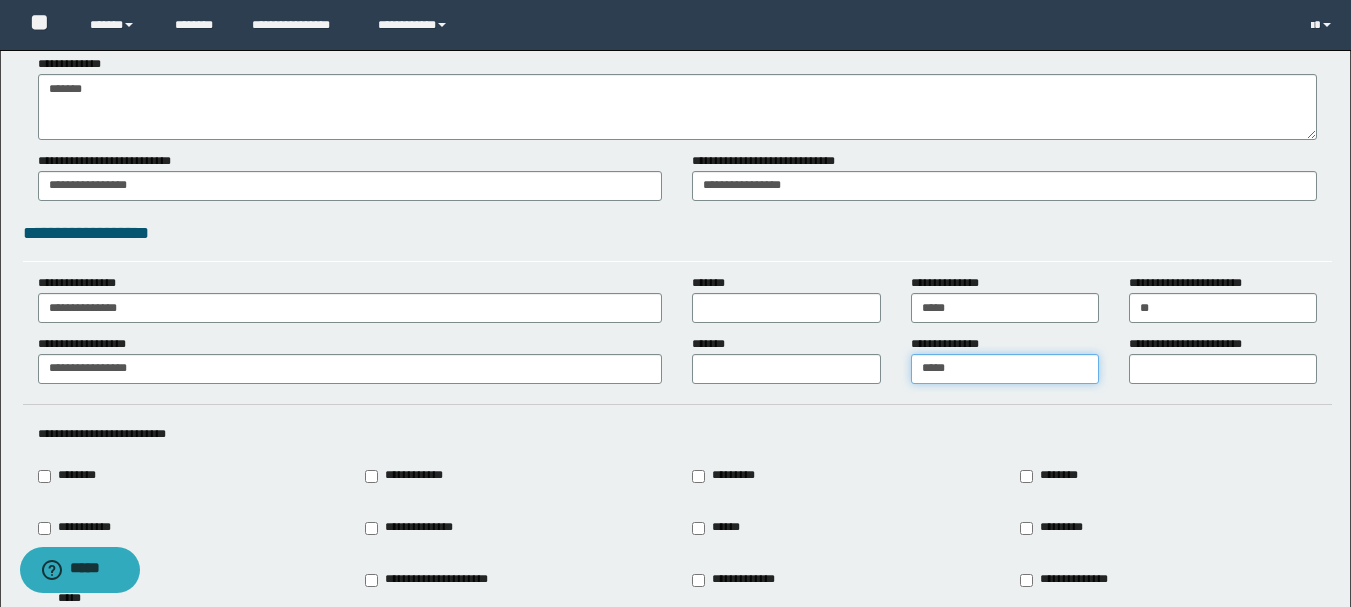 type on "*****" 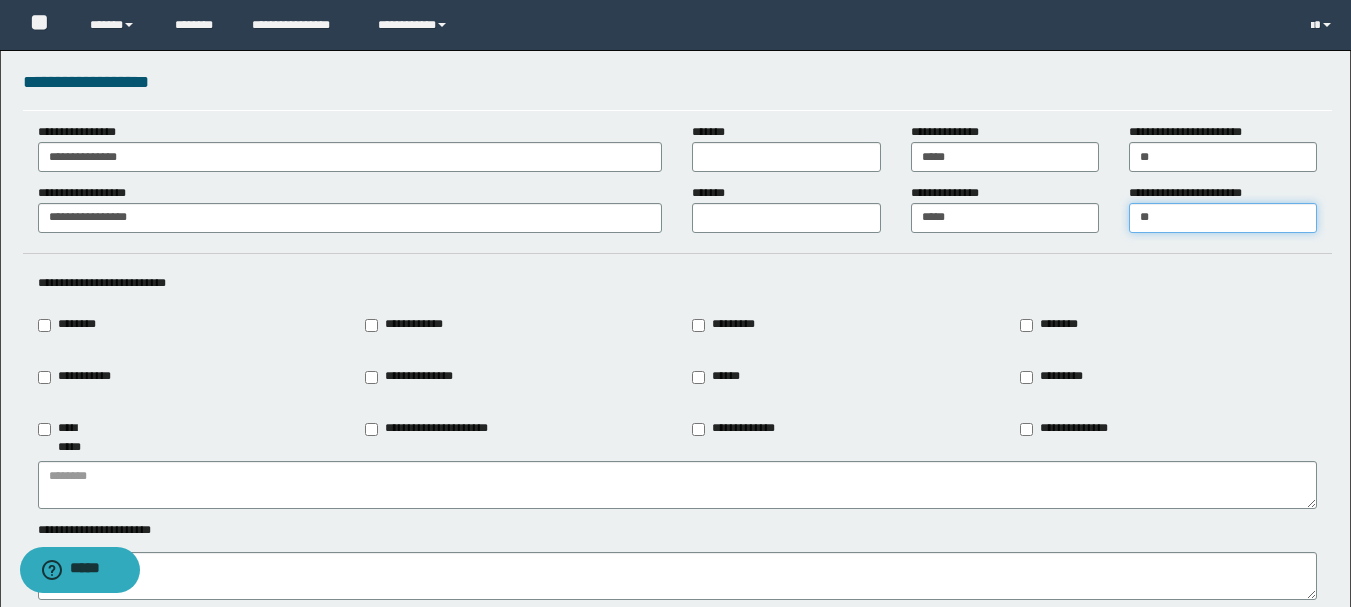 scroll, scrollTop: 2026, scrollLeft: 0, axis: vertical 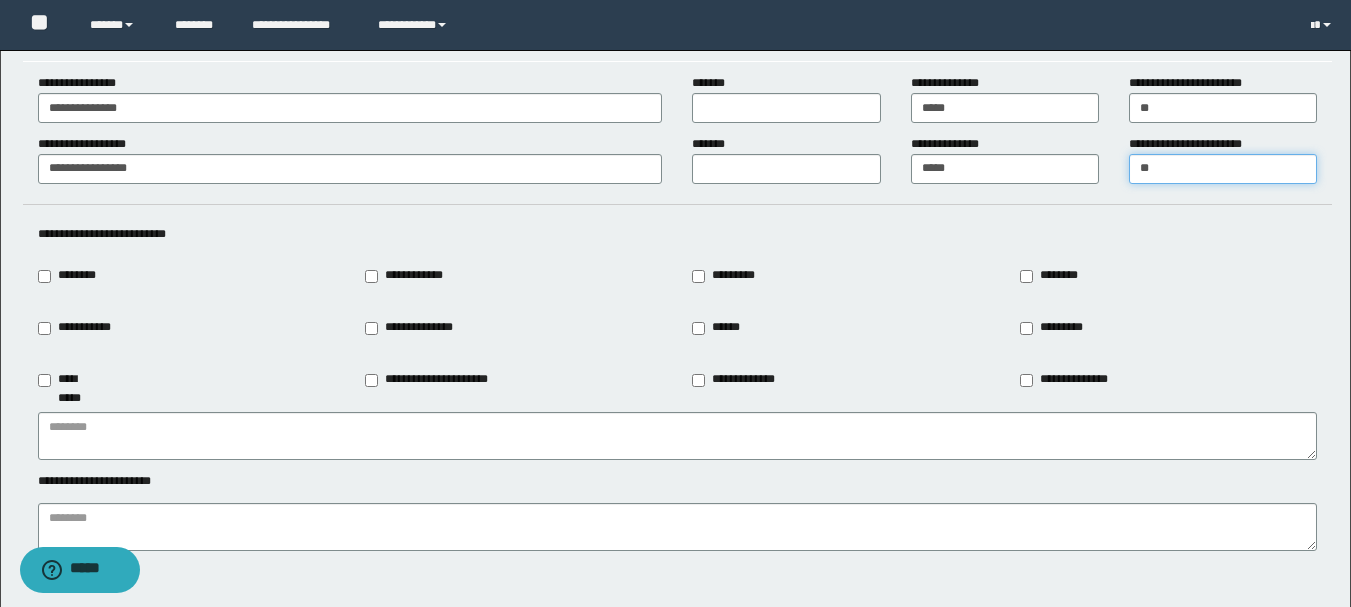 type on "**" 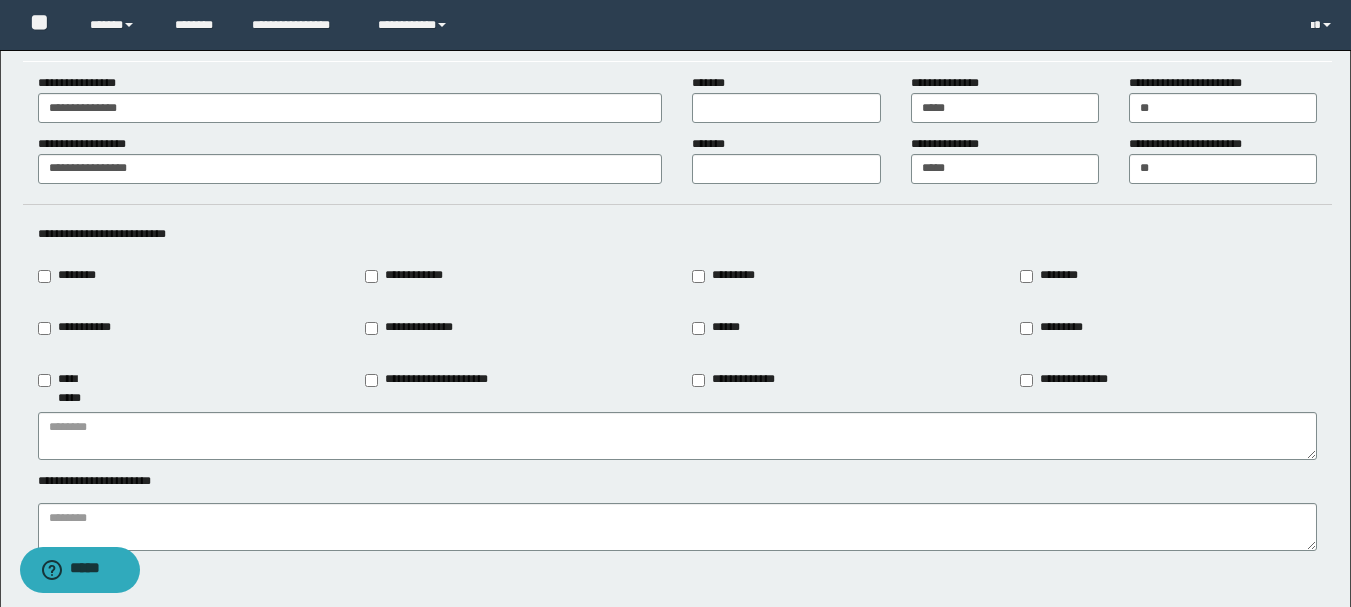 click on "**********" at bounding box center (406, 276) 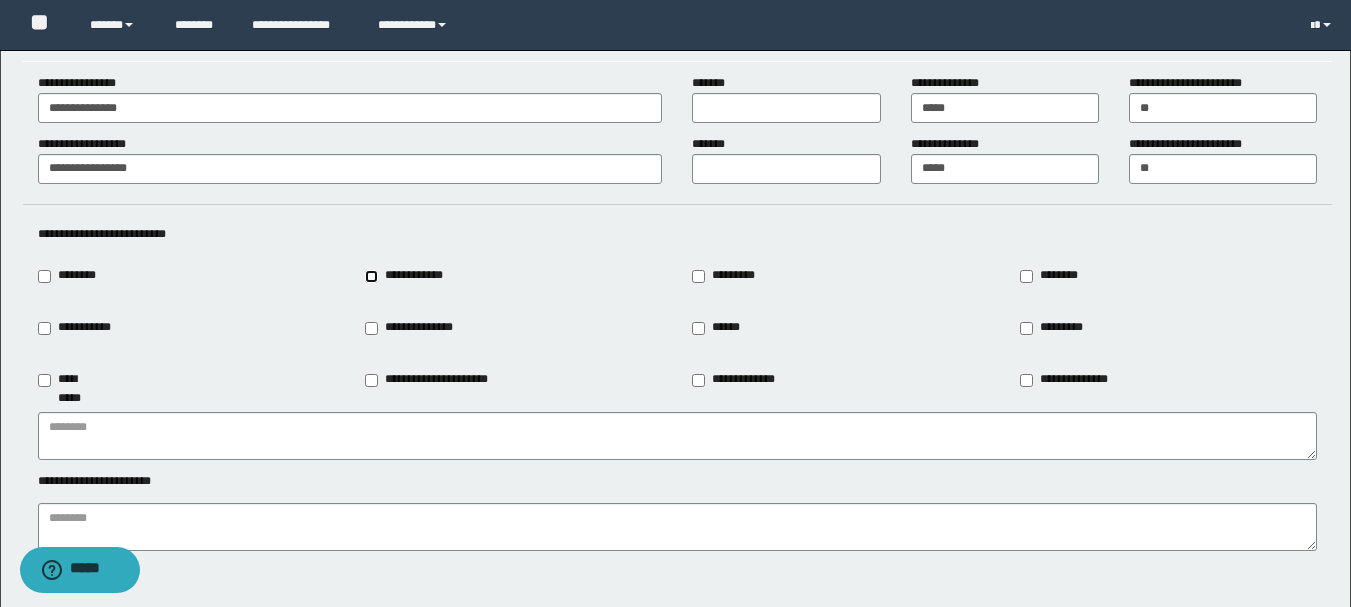 type on "**********" 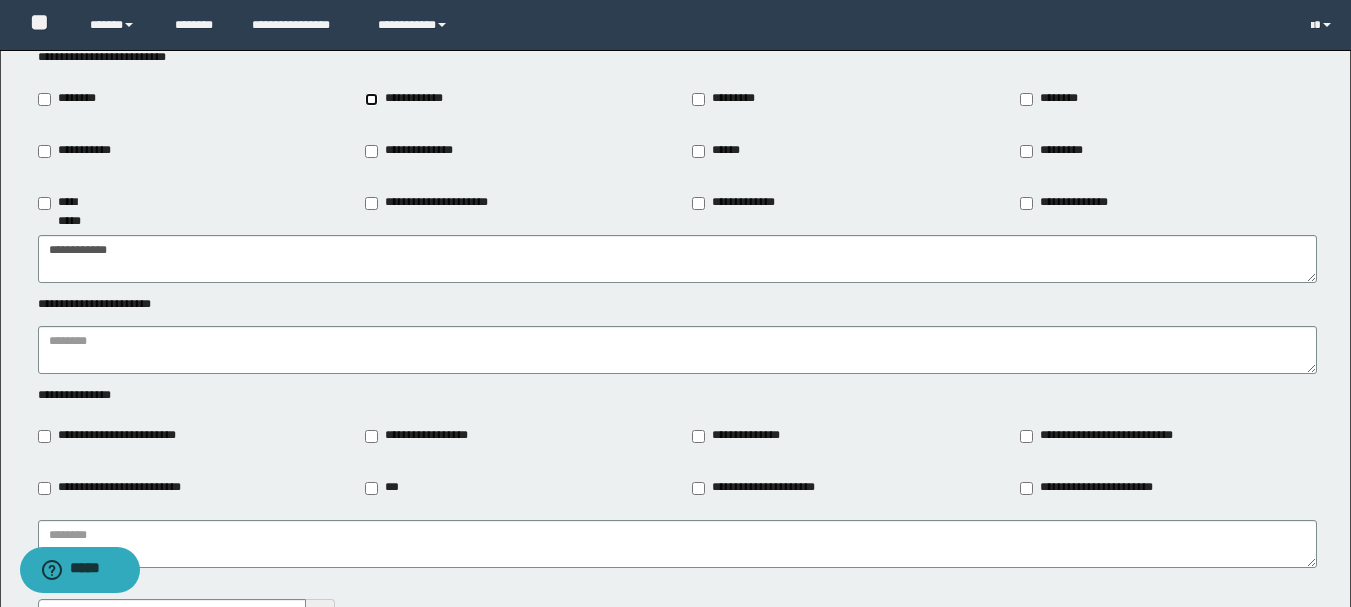 scroll, scrollTop: 2226, scrollLeft: 0, axis: vertical 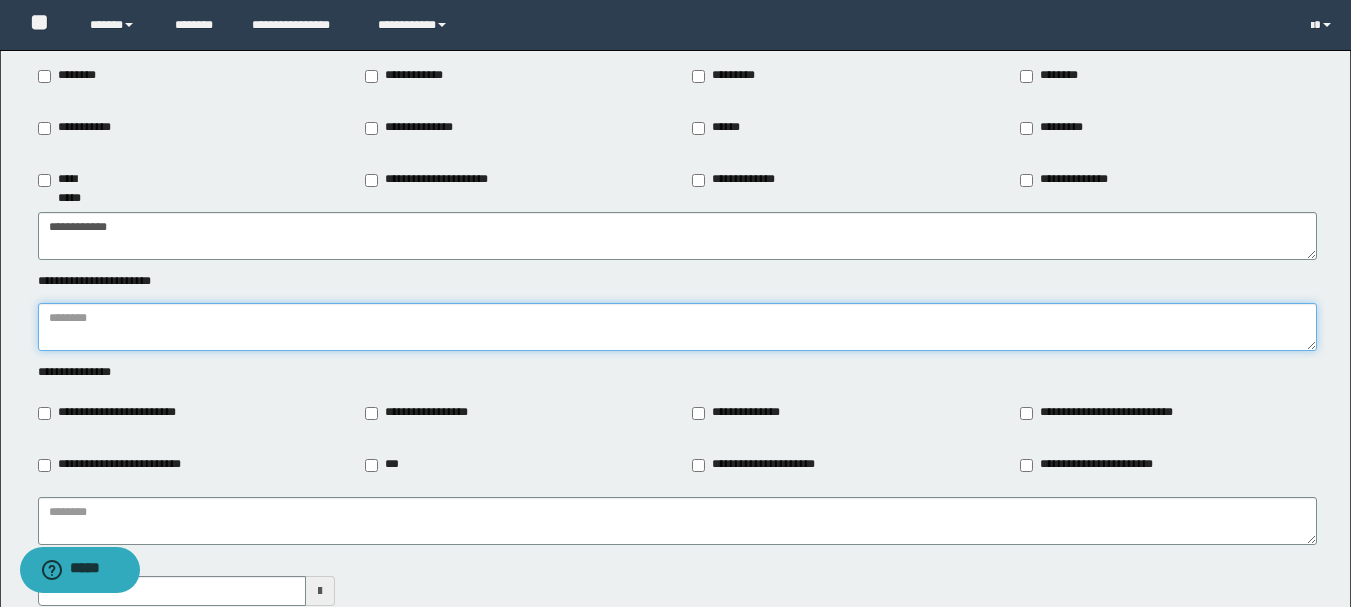click at bounding box center [677, 327] 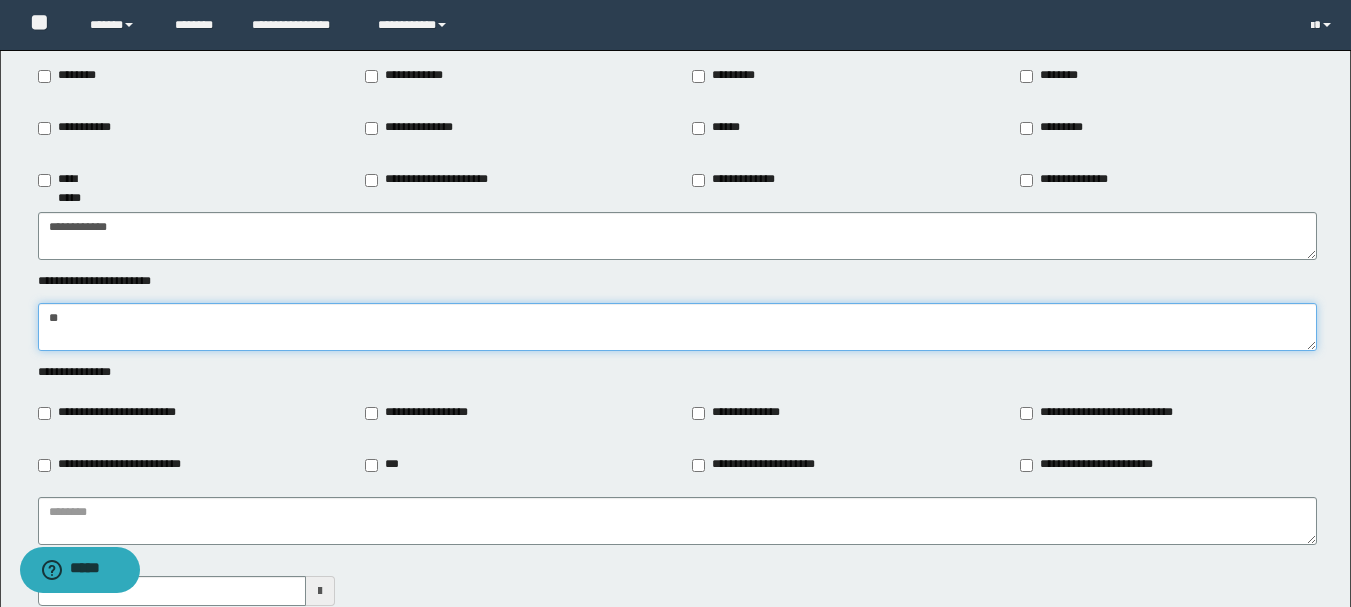 type on "*" 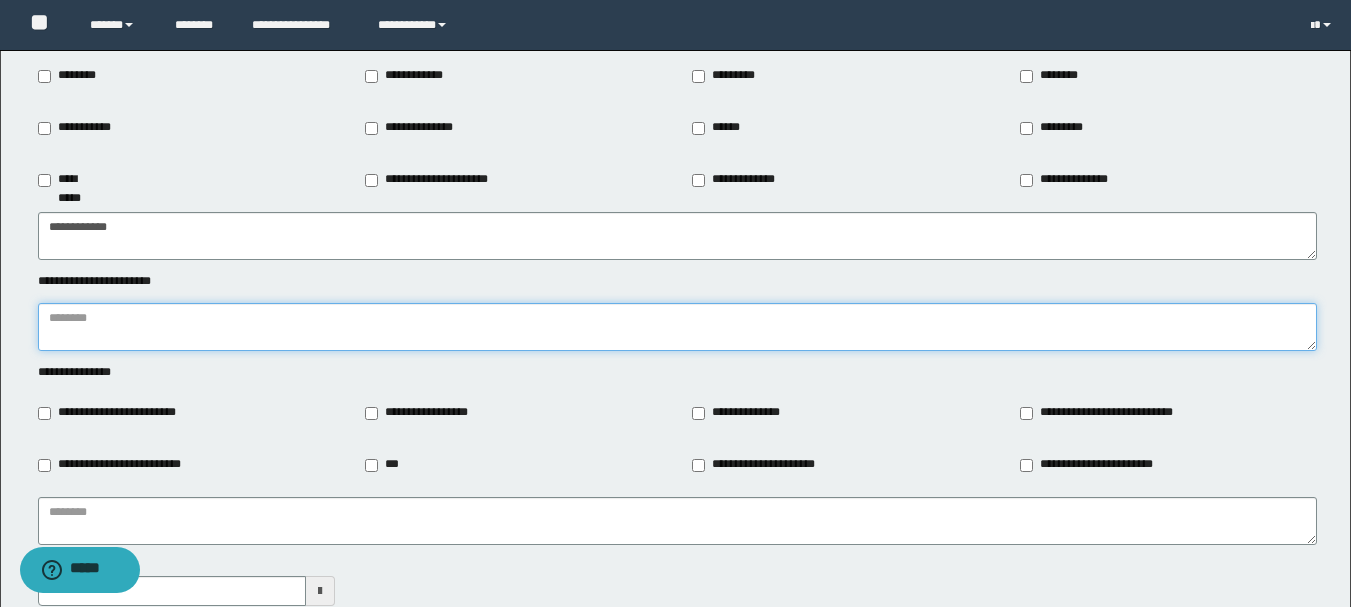 paste on "**********" 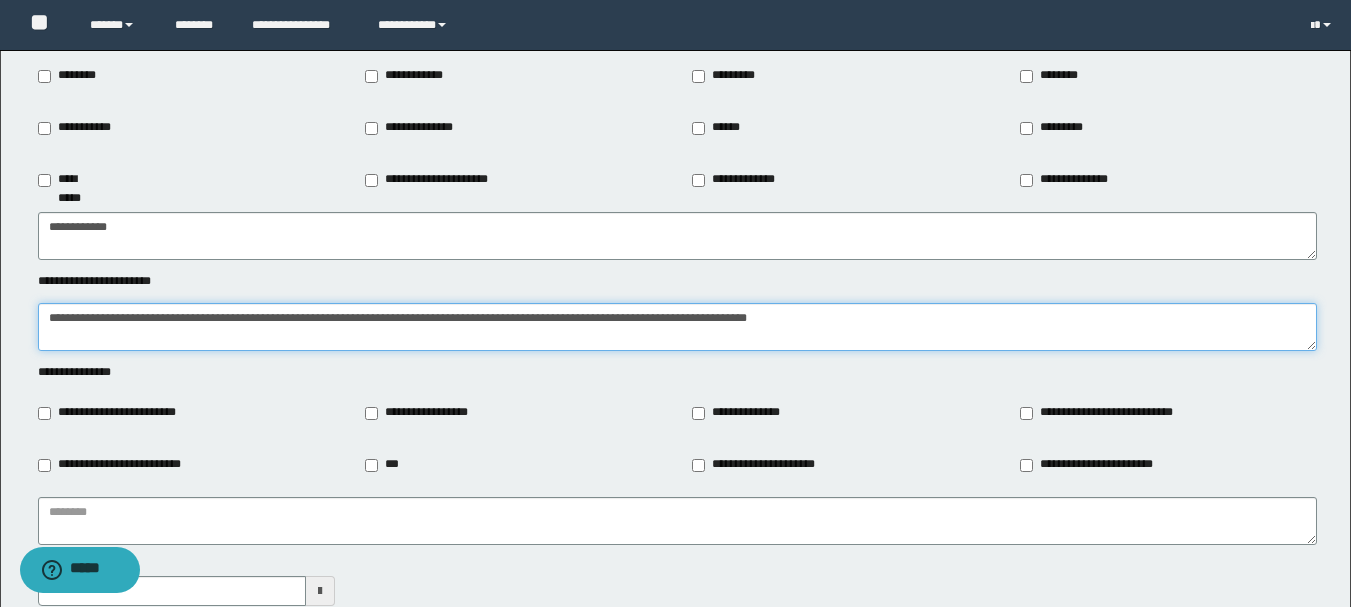 drag, startPoint x: 715, startPoint y: 316, endPoint x: 449, endPoint y: 317, distance: 266.0019 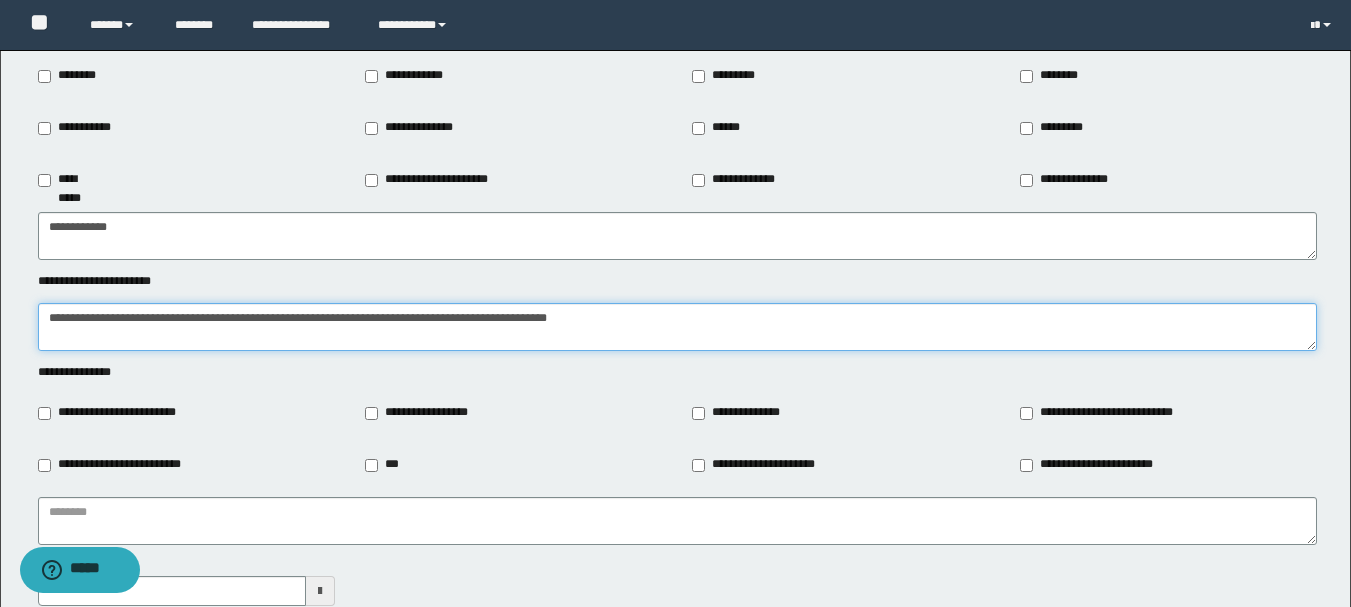drag, startPoint x: 714, startPoint y: 312, endPoint x: 0, endPoint y: 192, distance: 724.0138 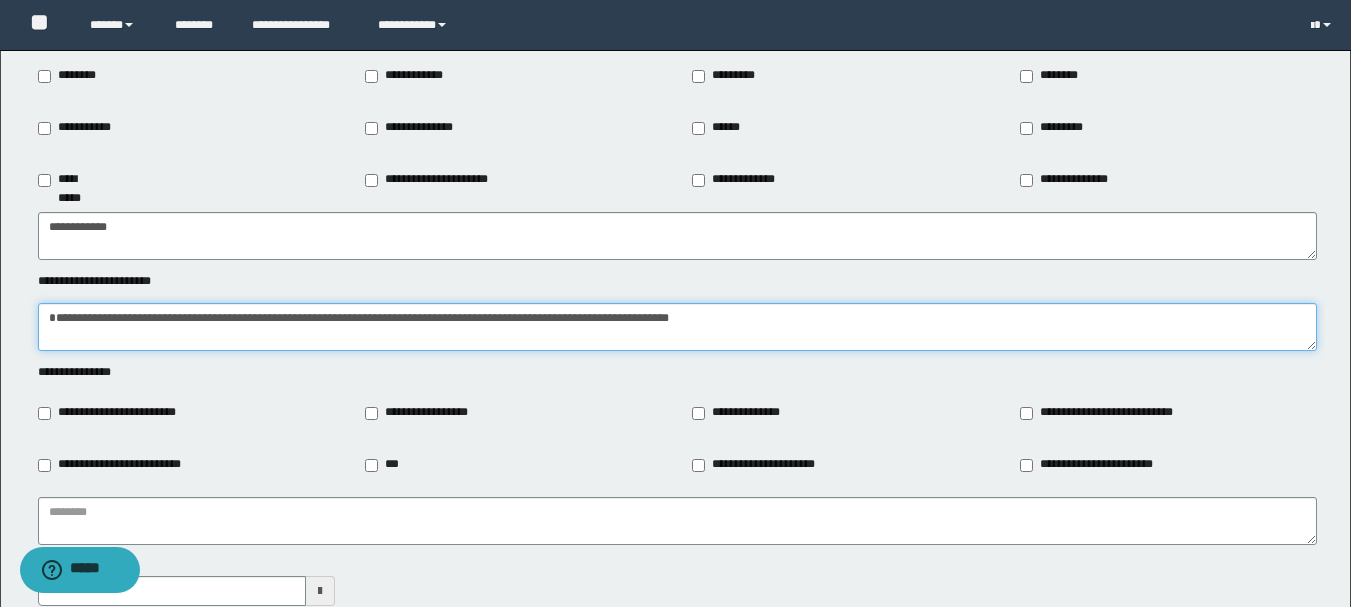 scroll, scrollTop: 12, scrollLeft: 0, axis: vertical 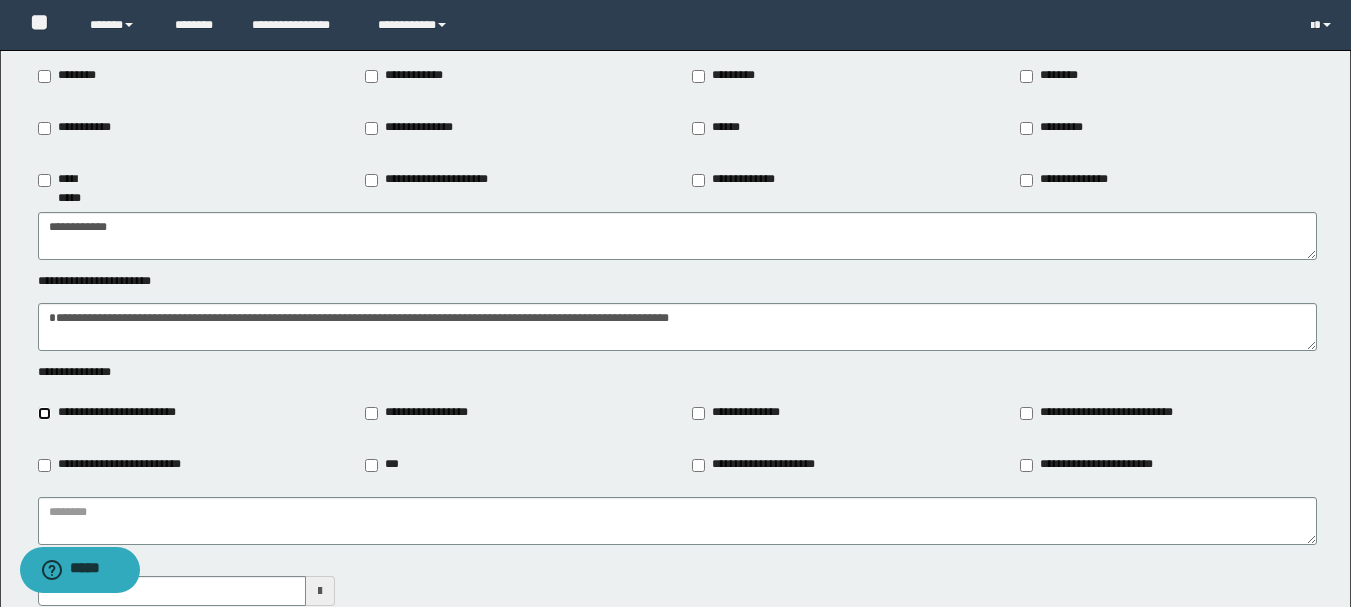 type on "**********" 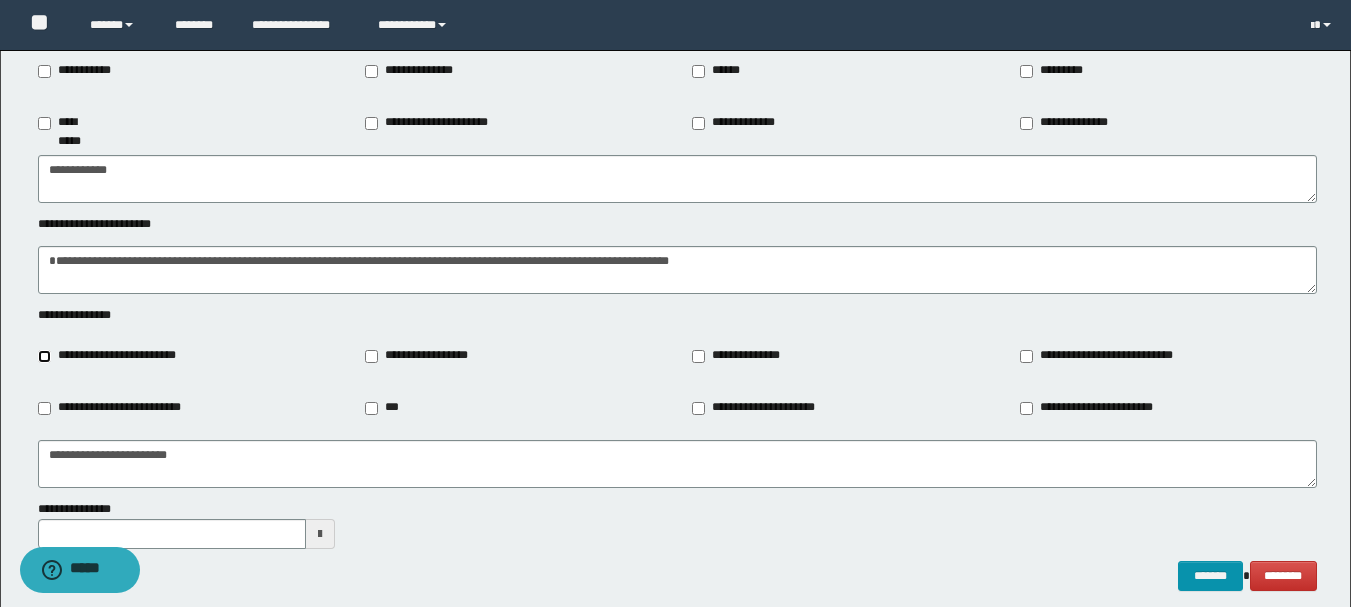 scroll, scrollTop: 2376, scrollLeft: 0, axis: vertical 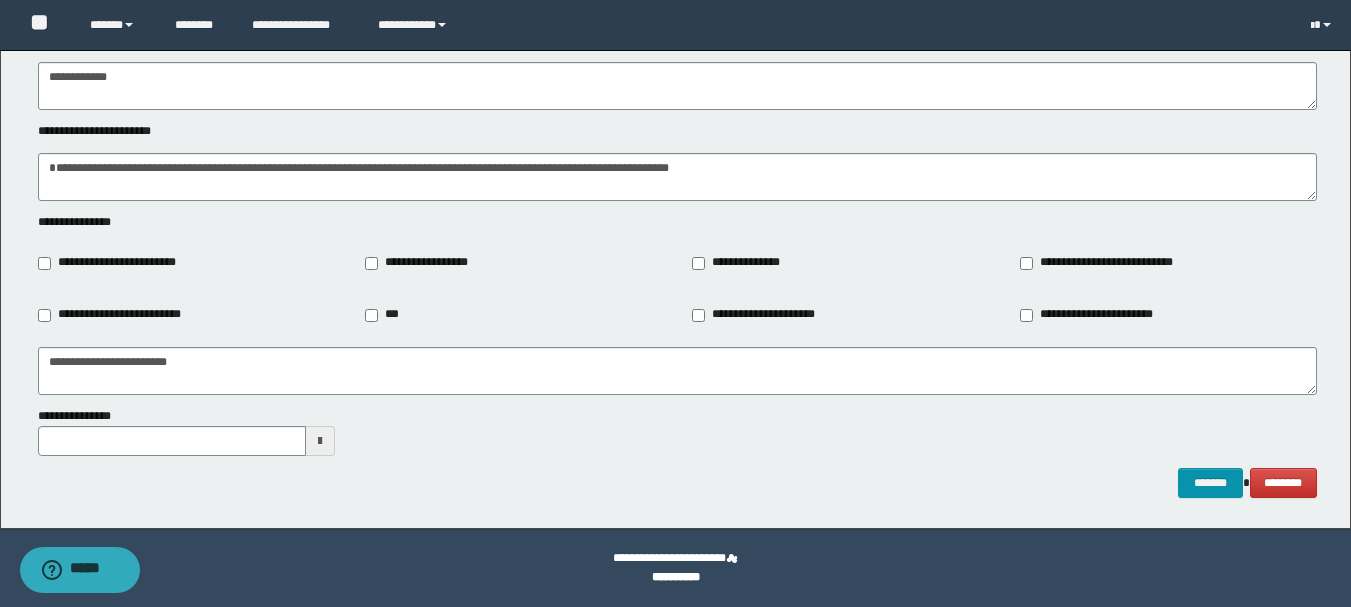 click at bounding box center [320, 441] 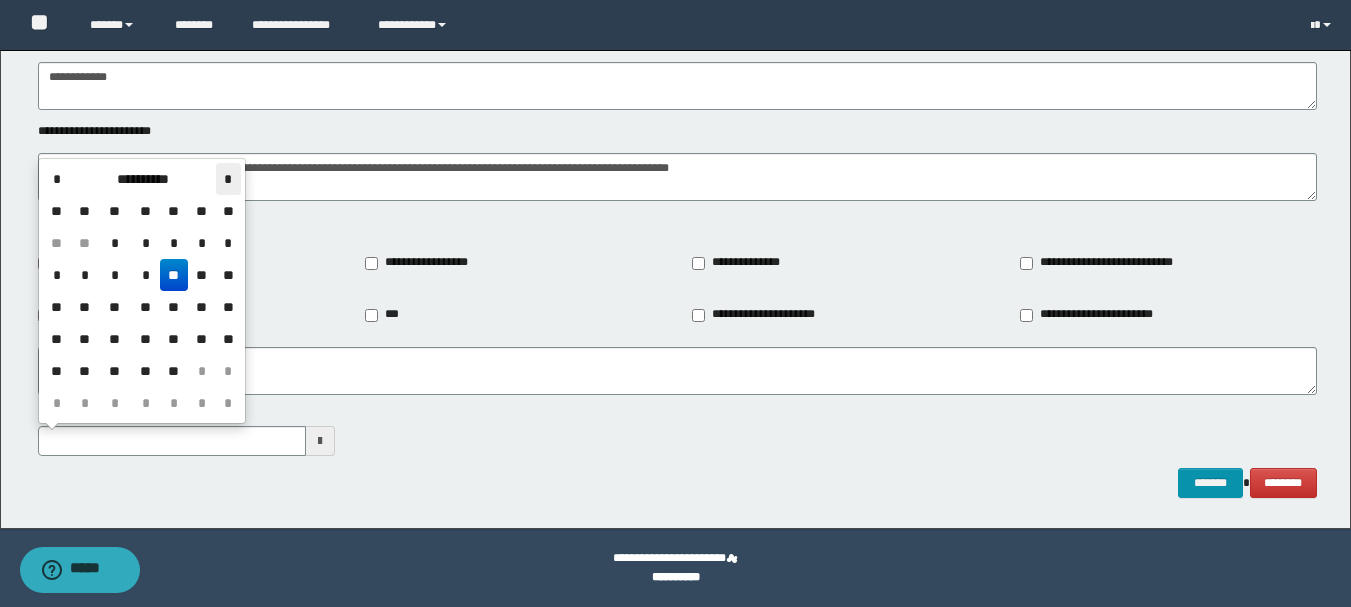 click on "*" at bounding box center (228, 179) 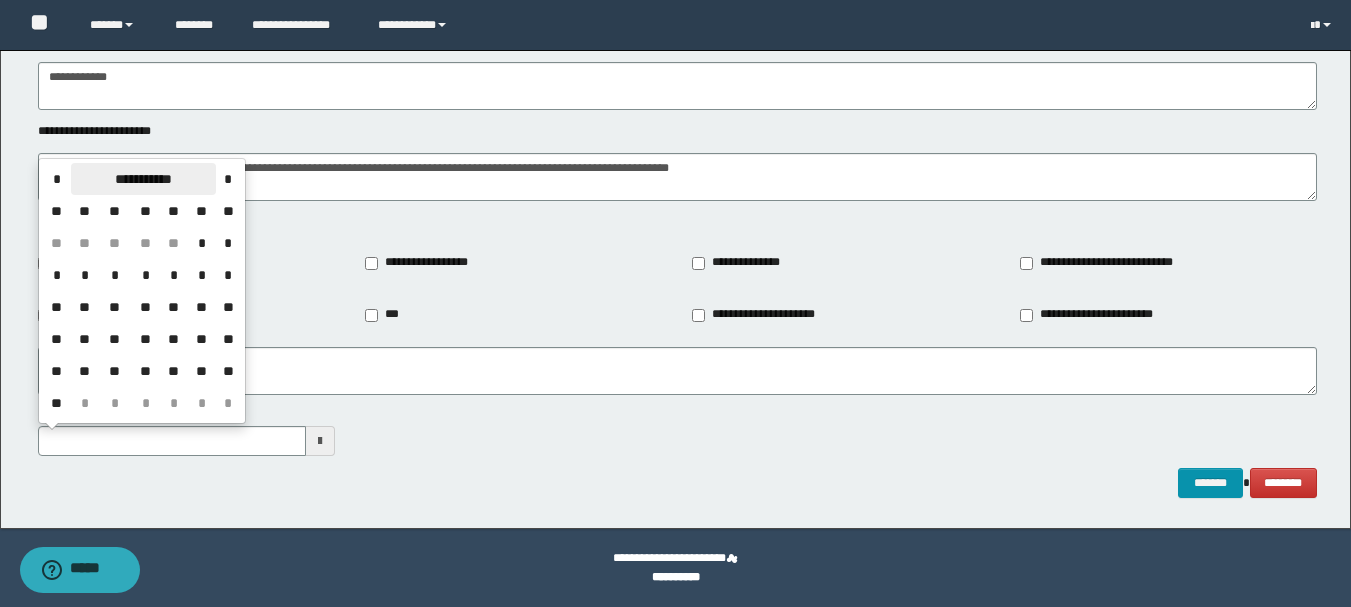 click on "**********" at bounding box center (143, 179) 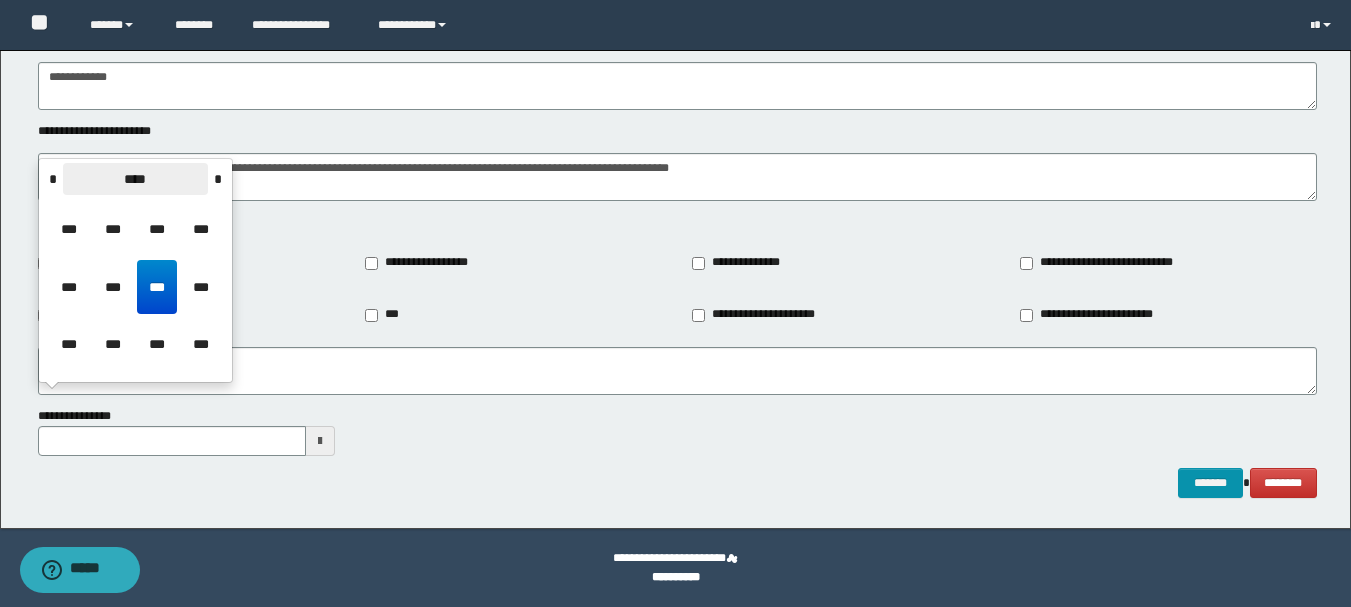 click on "****" at bounding box center [135, 179] 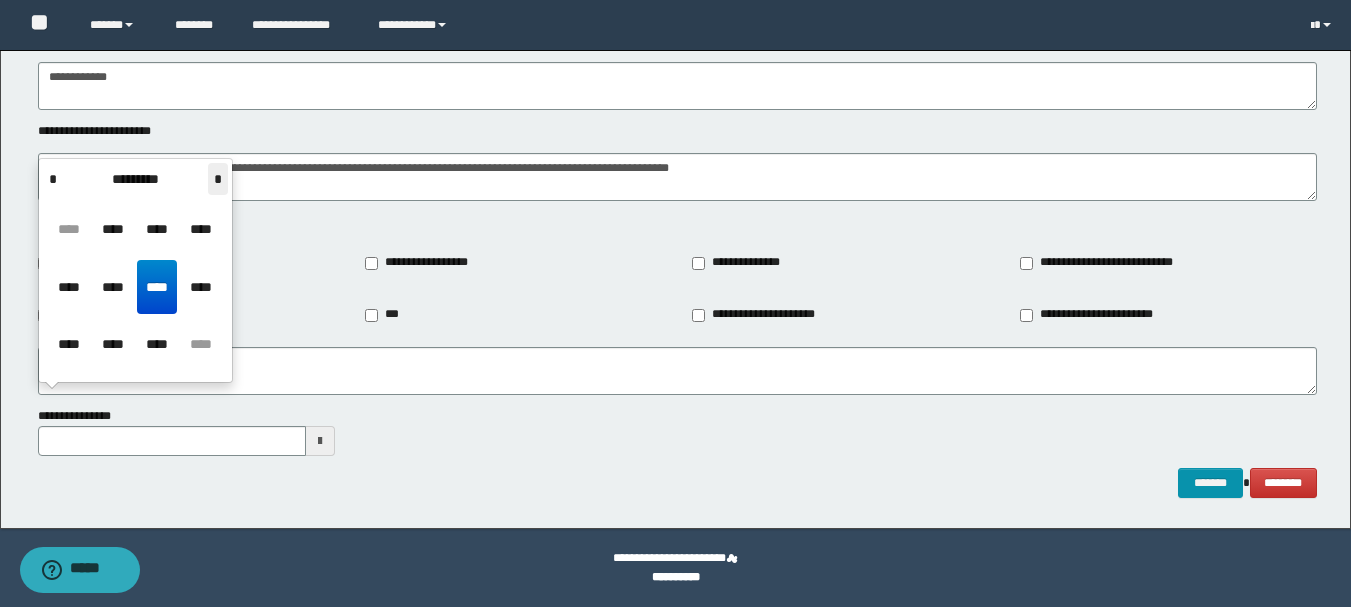 click on "*" at bounding box center [218, 179] 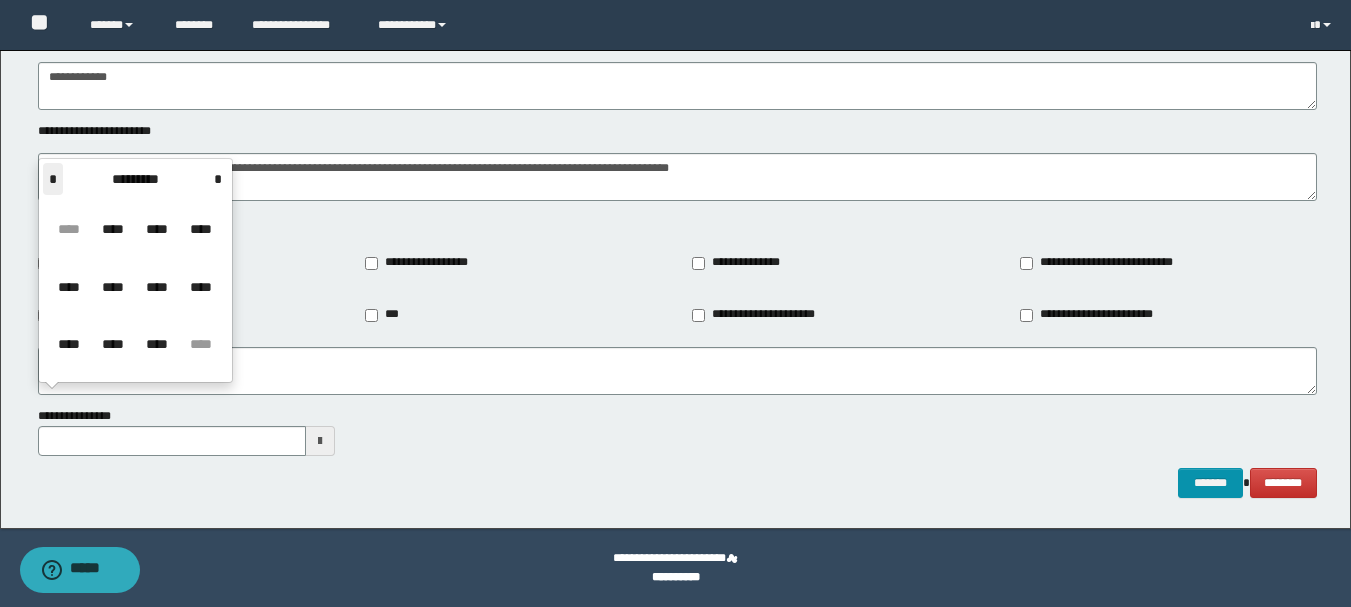 click on "*" at bounding box center (53, 179) 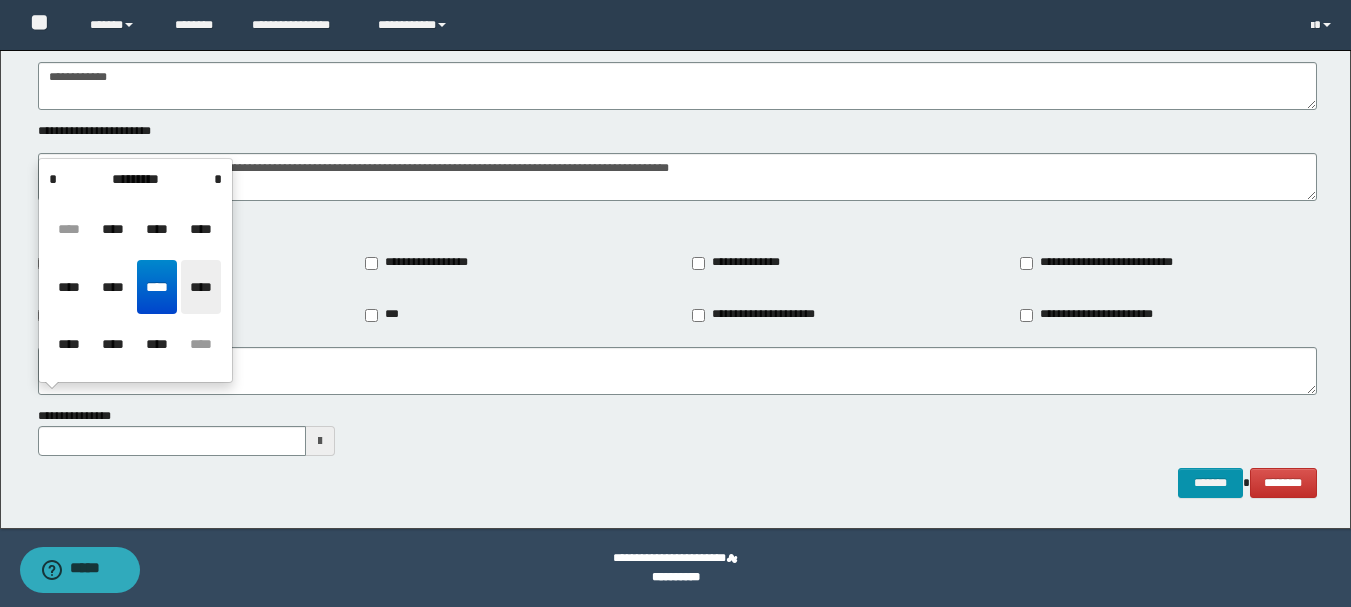 click on "****" at bounding box center (201, 287) 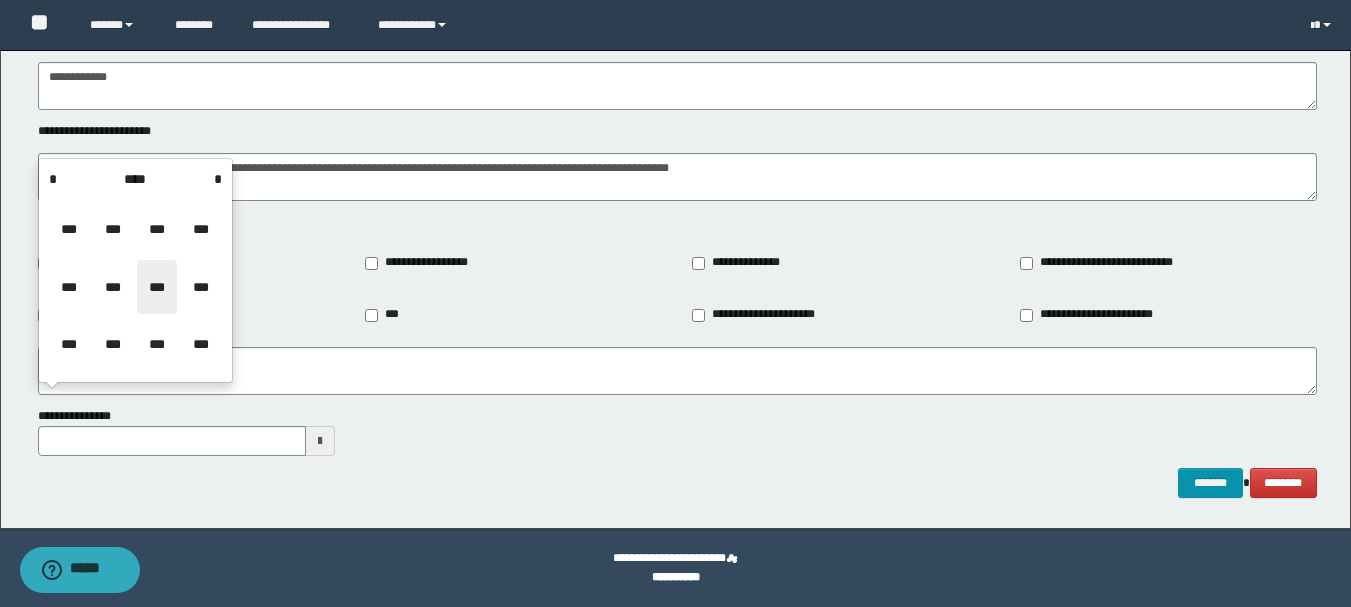 click on "***" at bounding box center [157, 287] 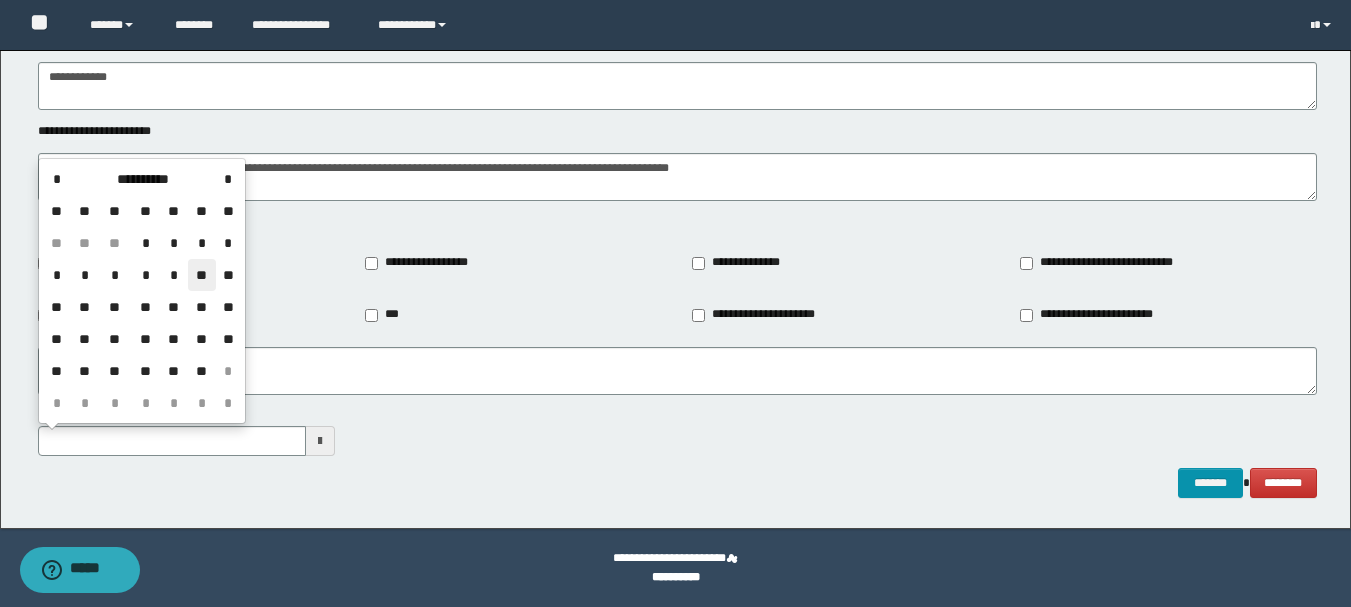 click on "**" at bounding box center [202, 275] 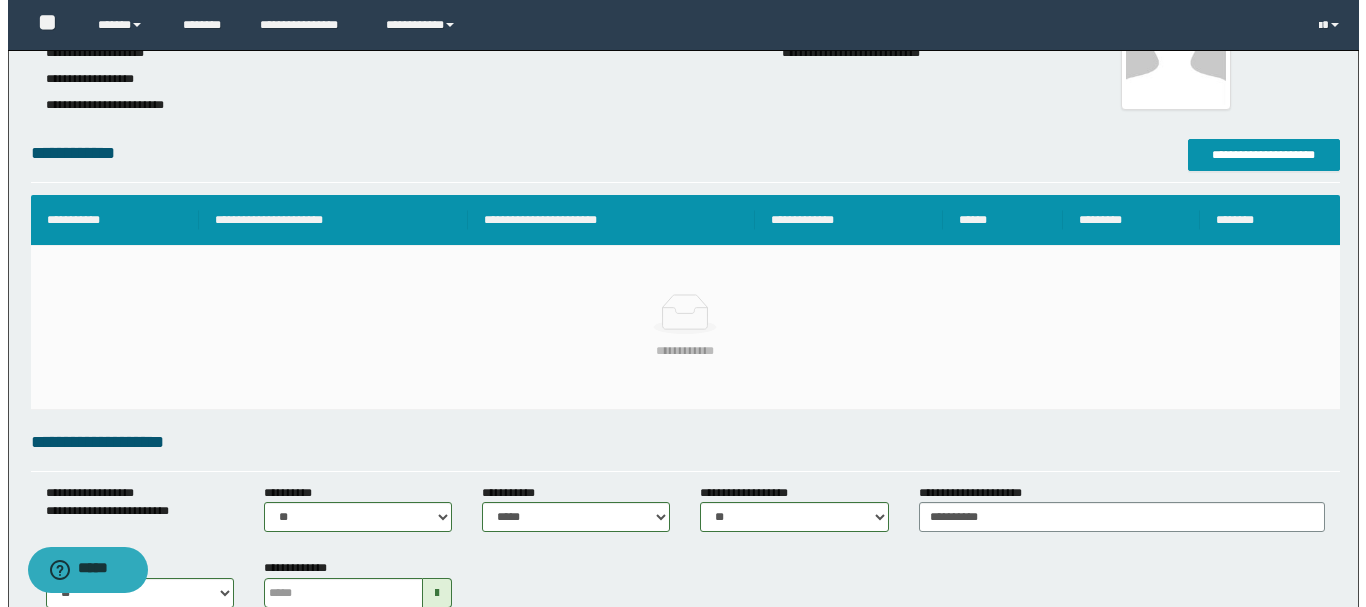 scroll, scrollTop: 0, scrollLeft: 0, axis: both 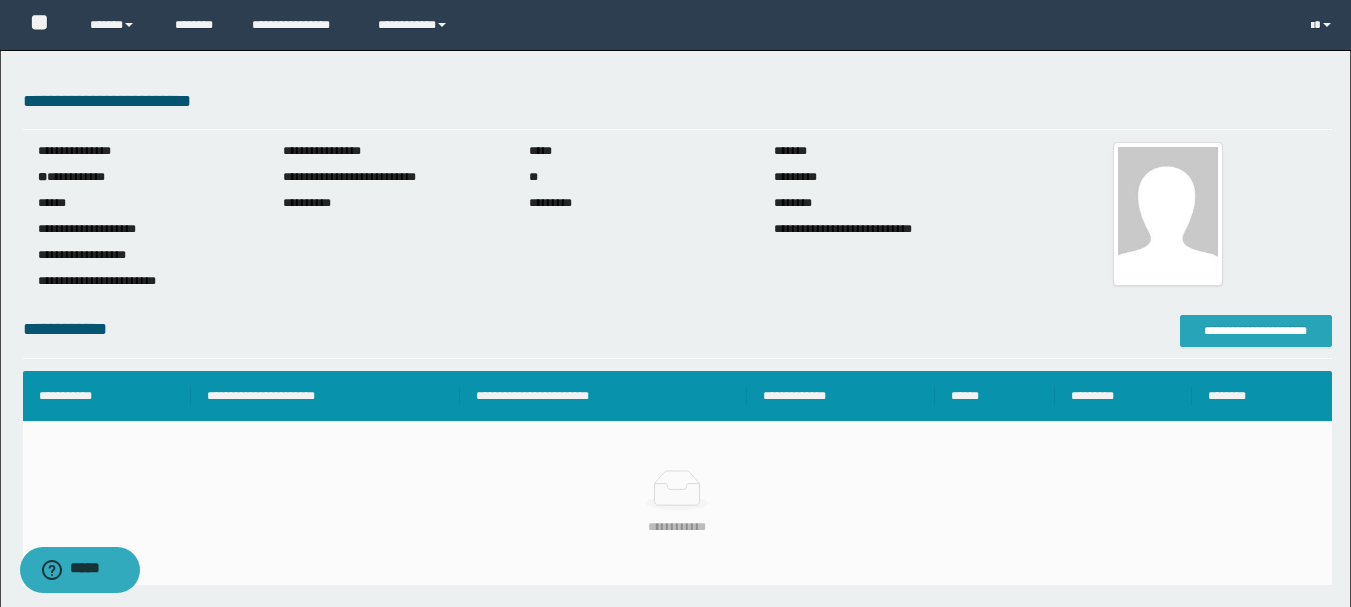 click on "**********" at bounding box center [1256, 331] 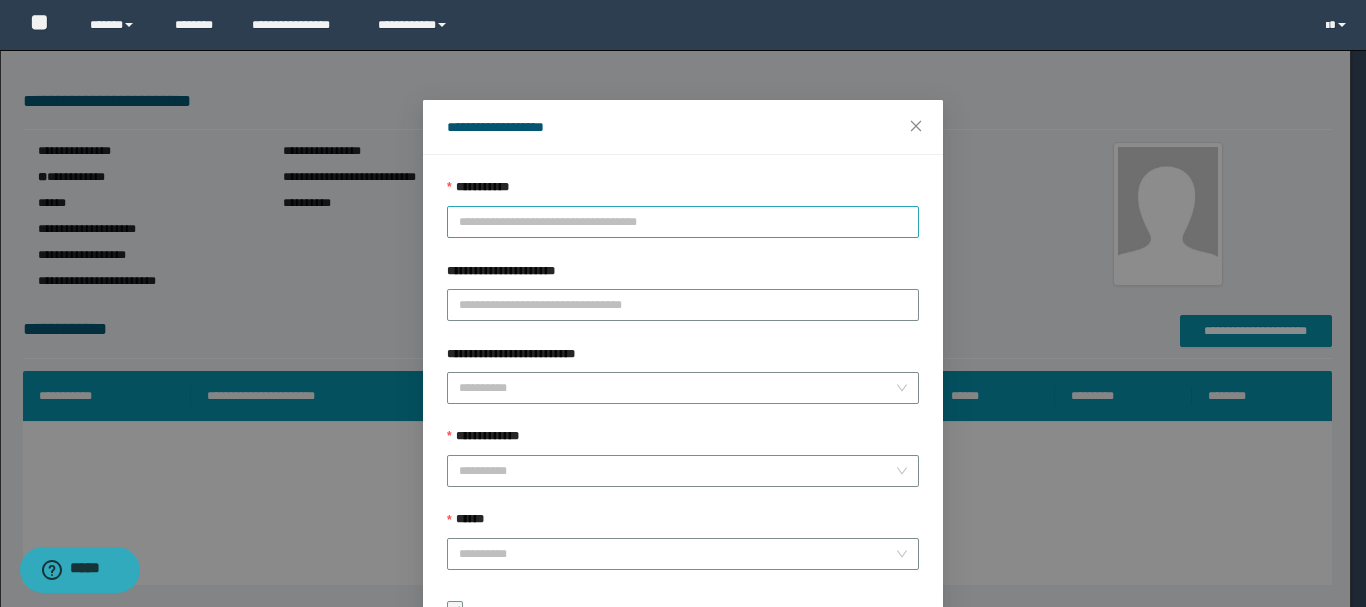 click on "**********" at bounding box center (683, 222) 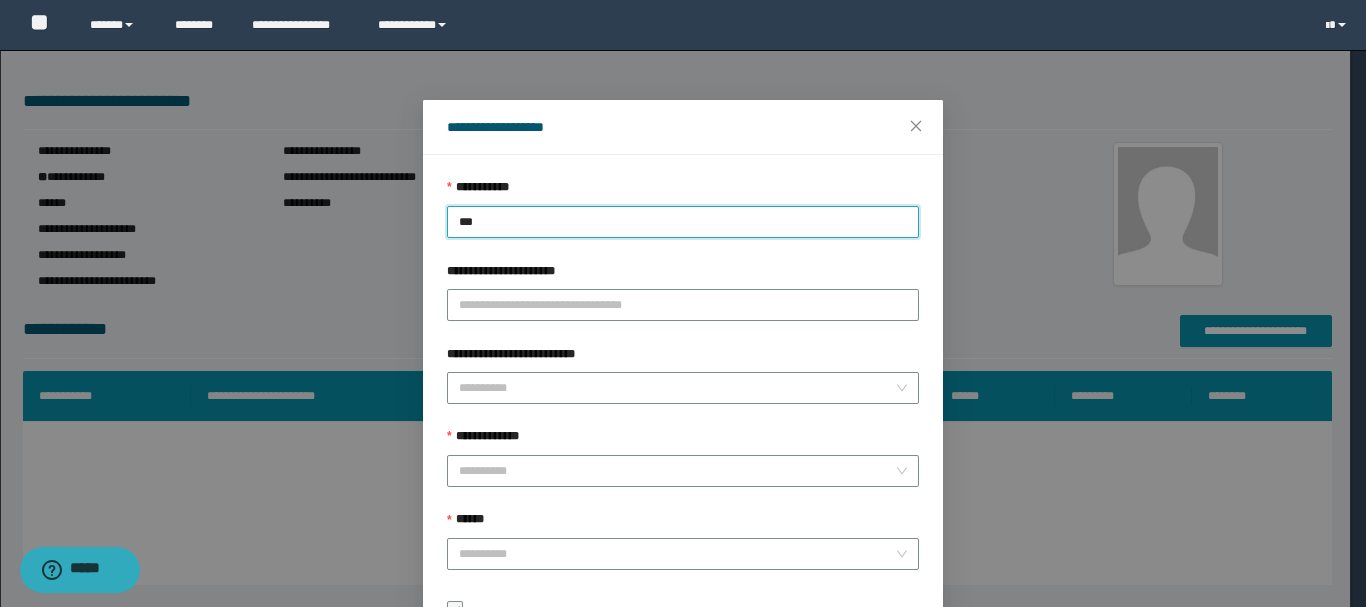 type on "****" 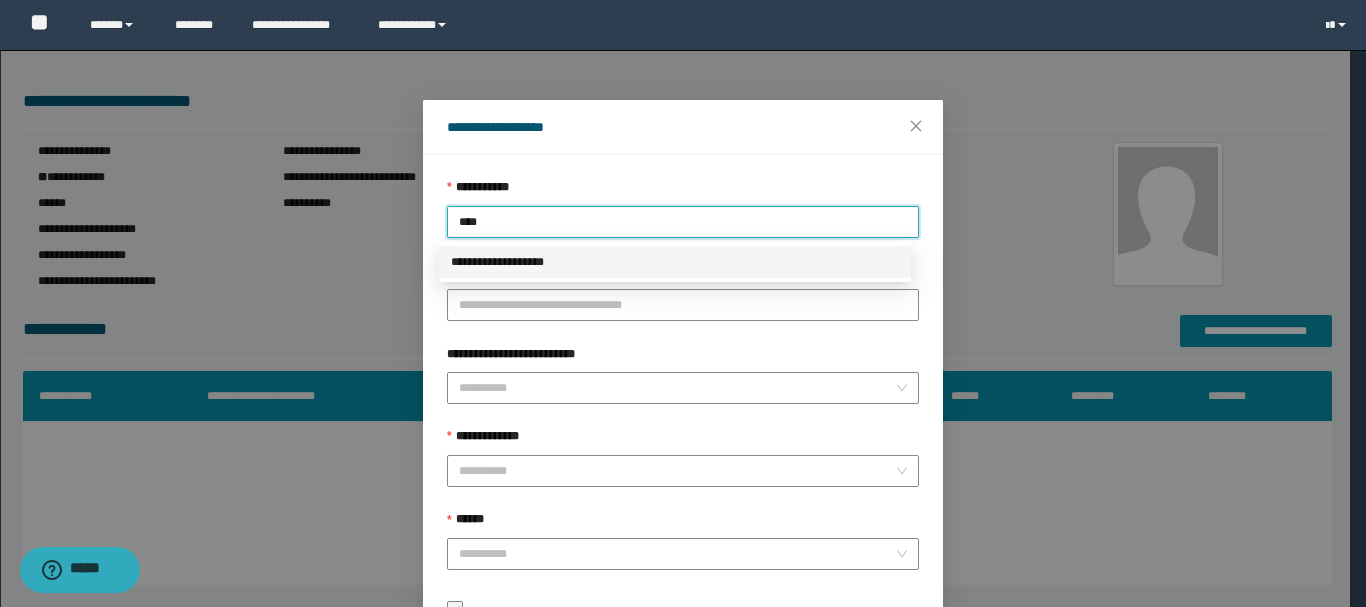 click on "**********" at bounding box center (675, 262) 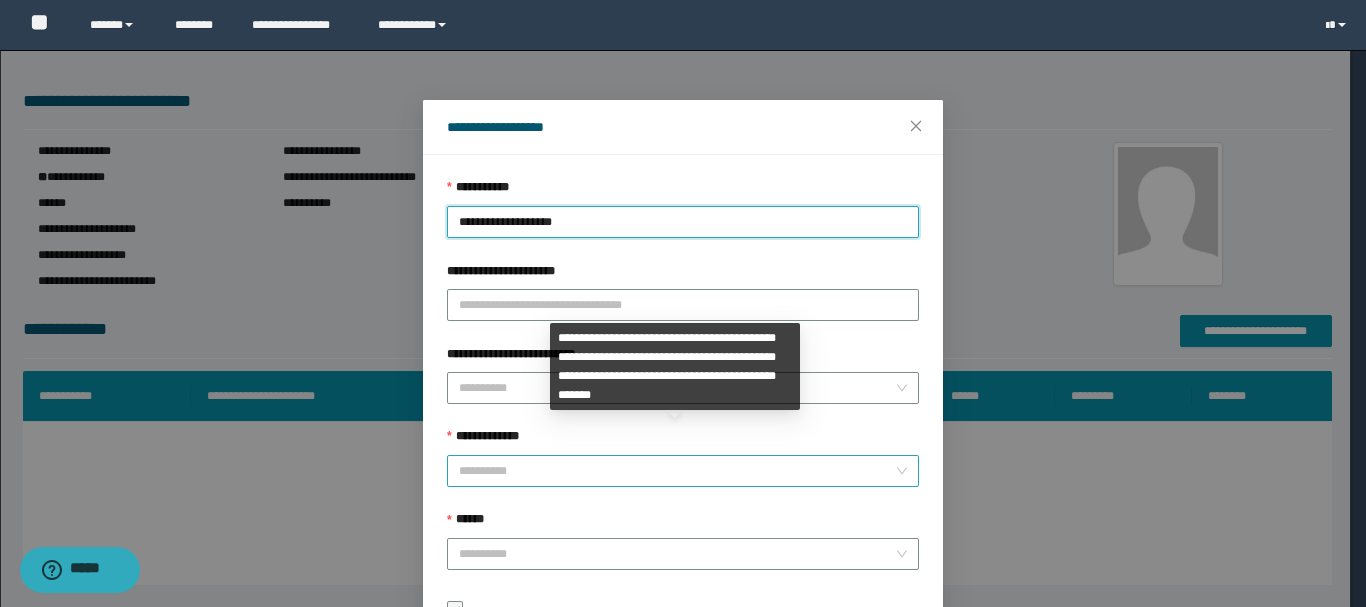 click on "**********" at bounding box center [677, 471] 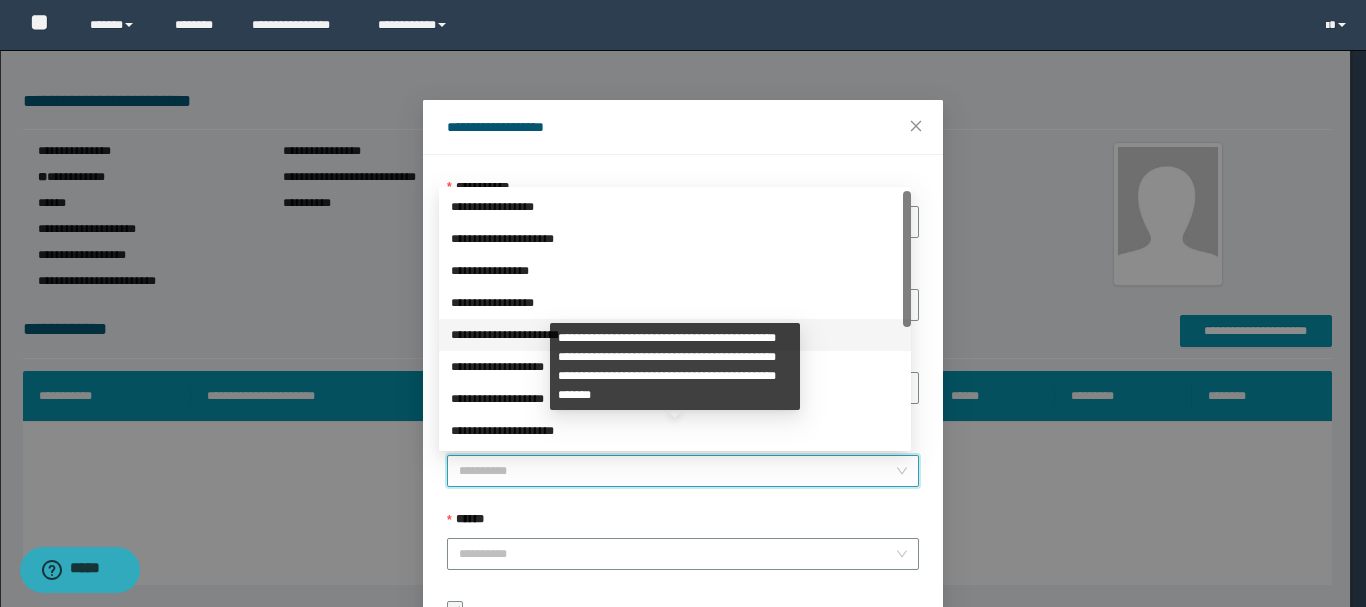 scroll, scrollTop: 224, scrollLeft: 0, axis: vertical 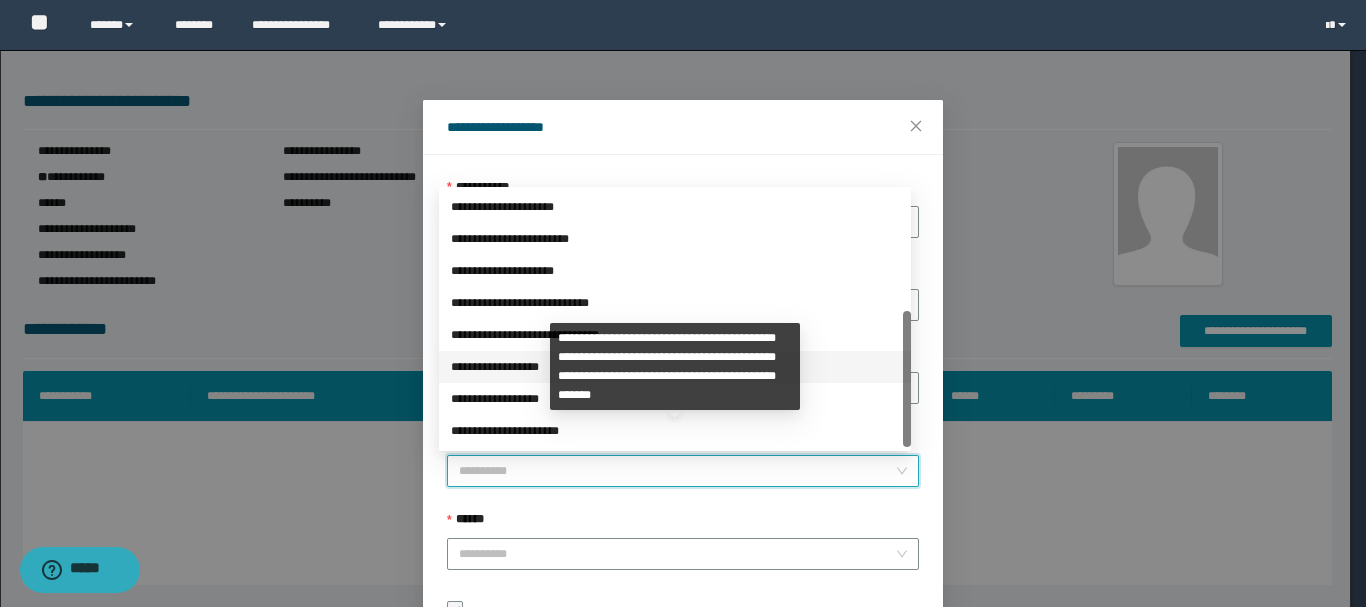click on "**********" at bounding box center [675, 367] 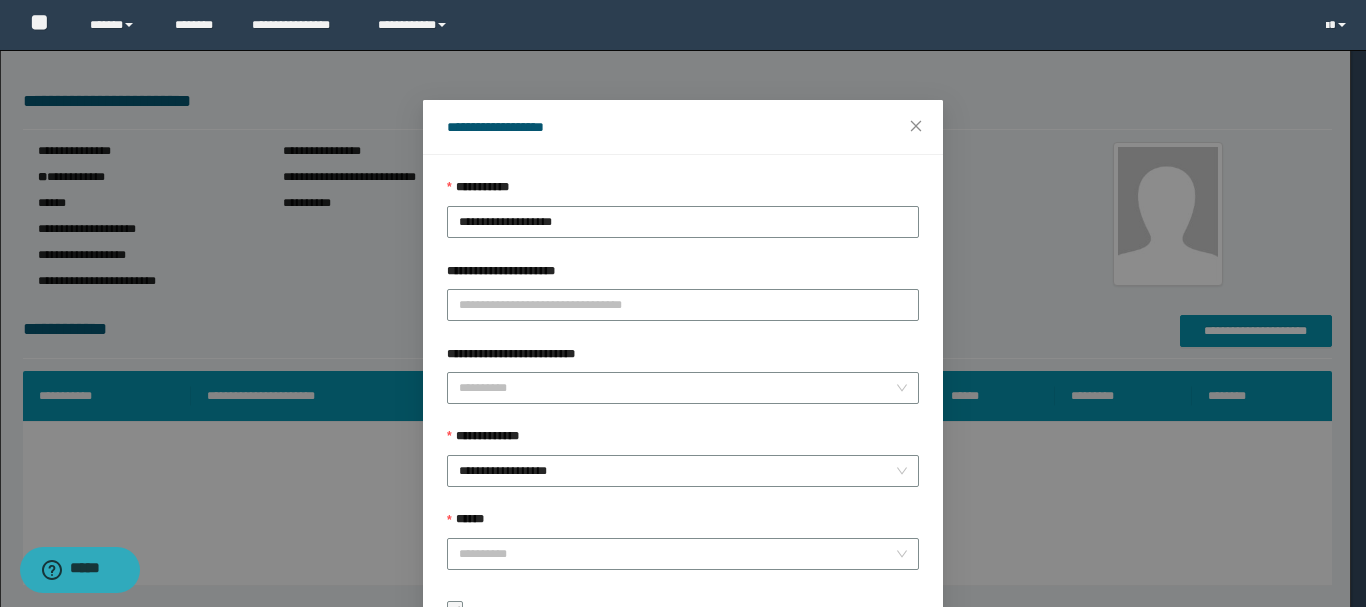 drag, startPoint x: 465, startPoint y: 546, endPoint x: 430, endPoint y: 430, distance: 121.16518 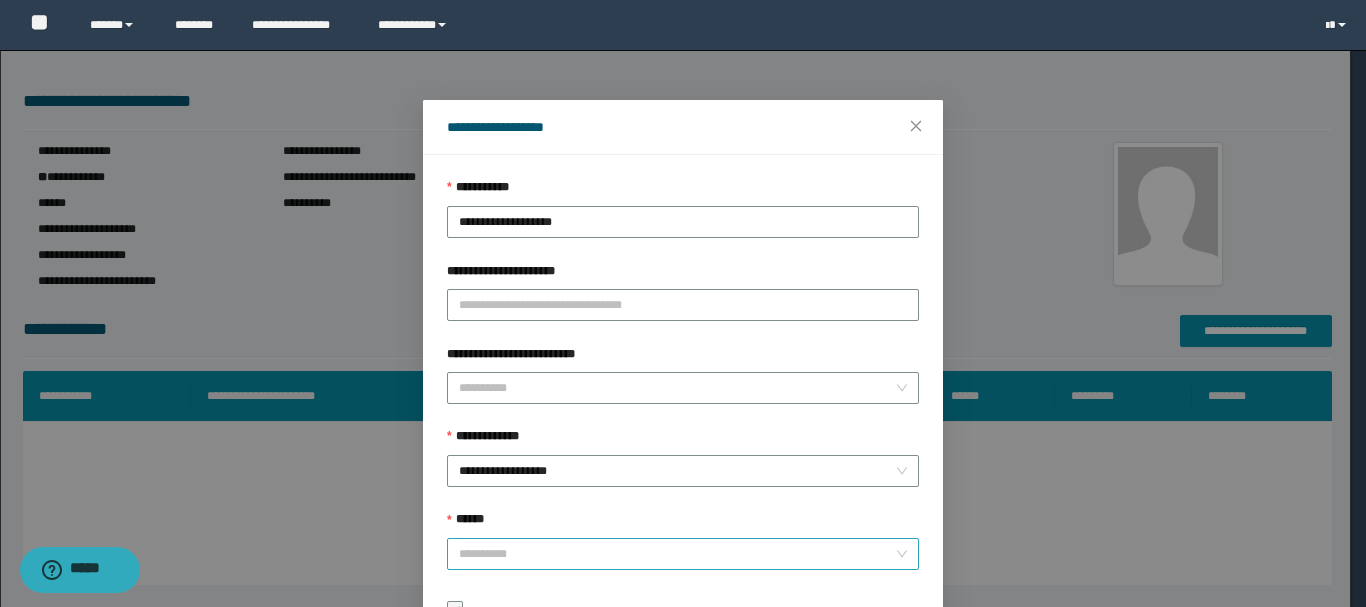 click on "******" at bounding box center [677, 554] 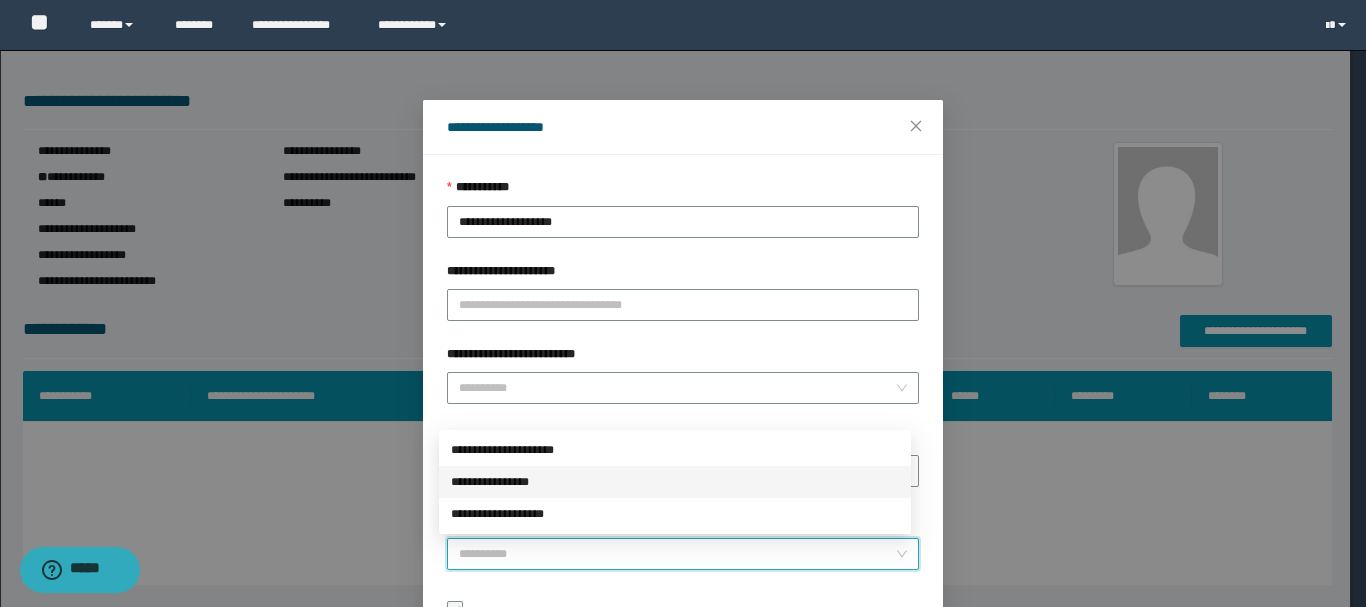 click on "**********" at bounding box center (675, 482) 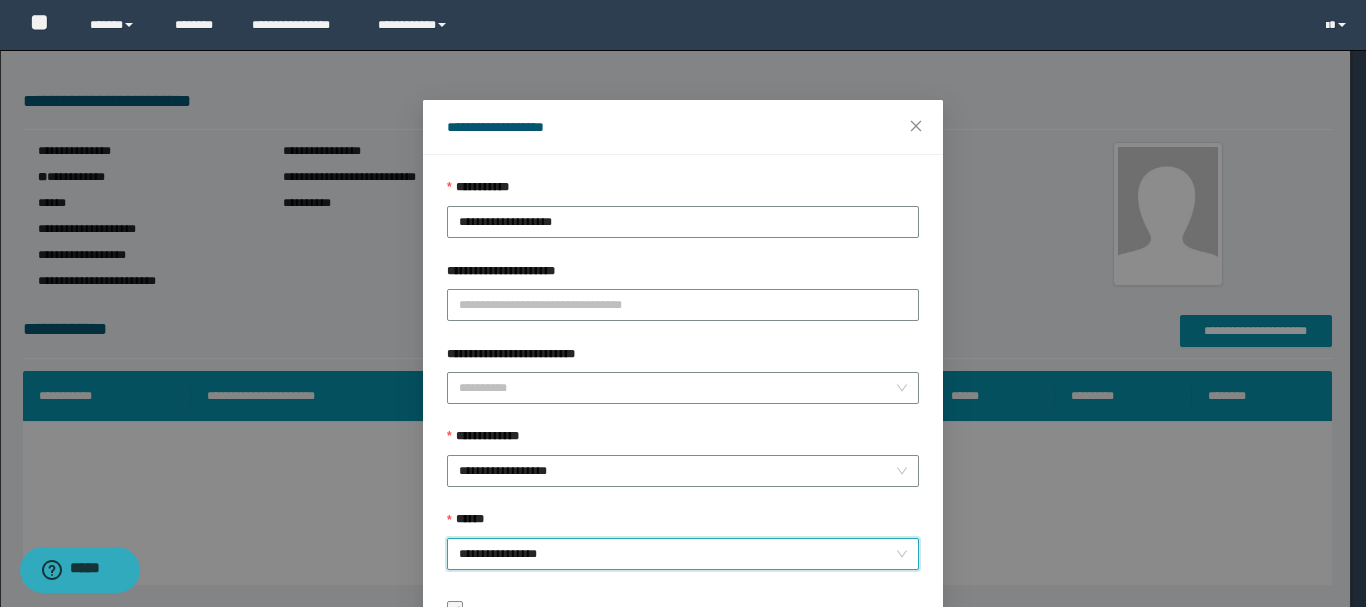 scroll, scrollTop: 145, scrollLeft: 0, axis: vertical 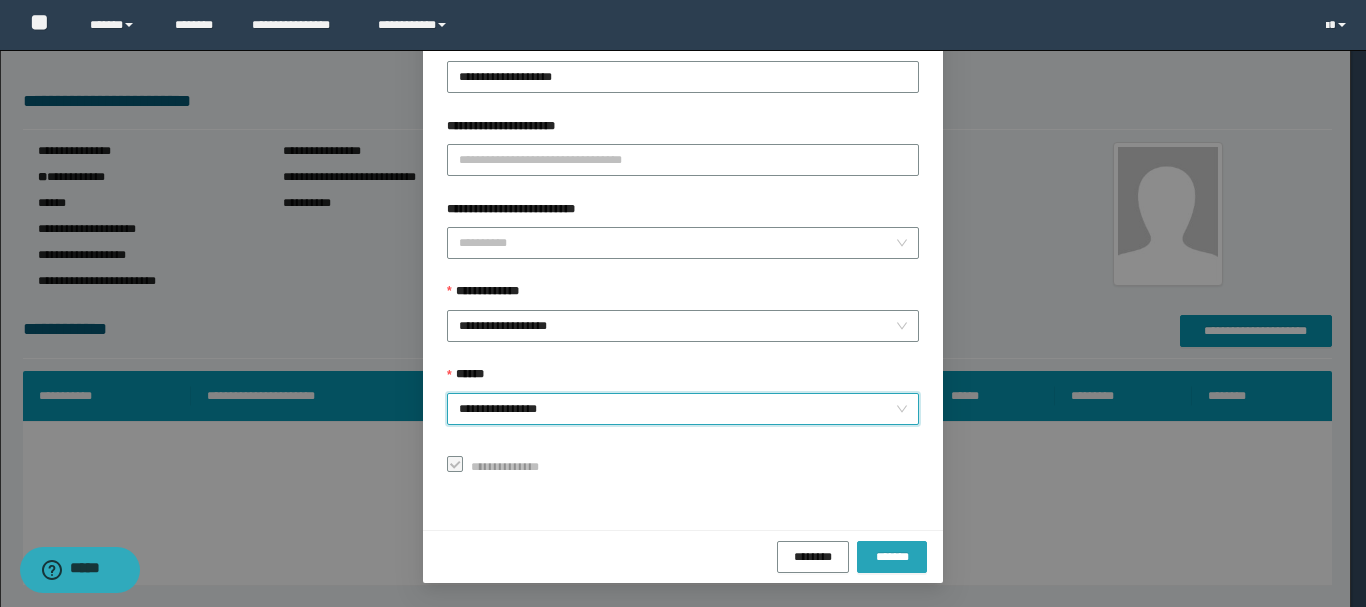 click on "*******" at bounding box center (892, 556) 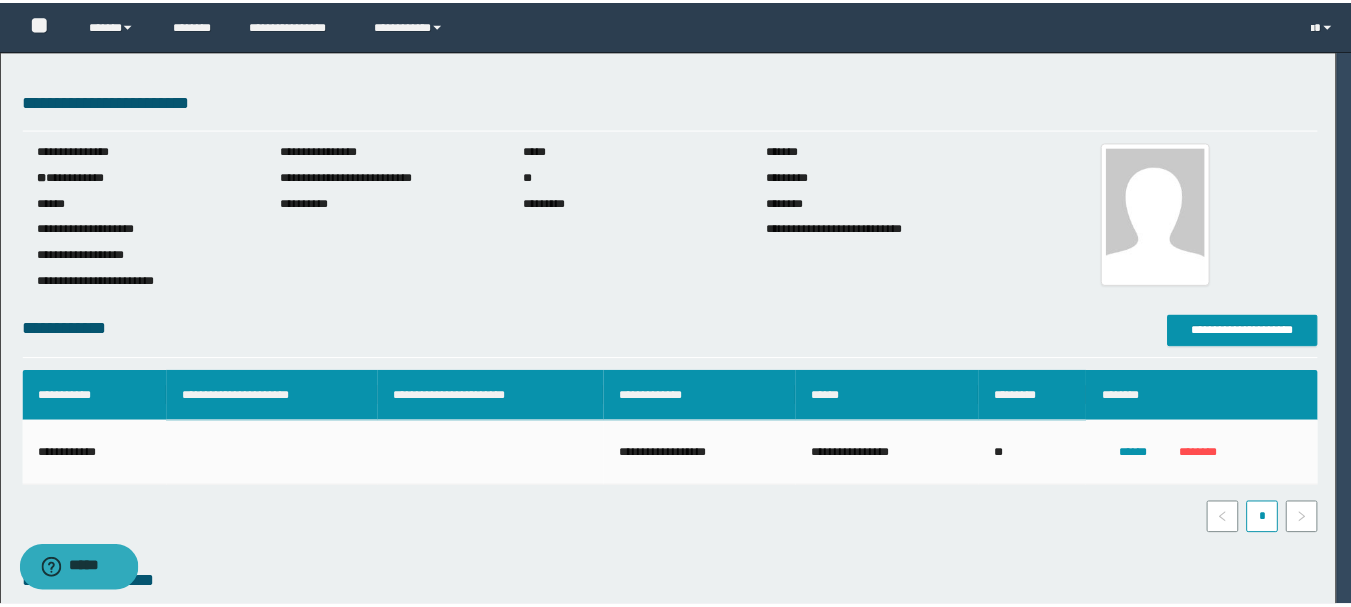 scroll, scrollTop: 98, scrollLeft: 0, axis: vertical 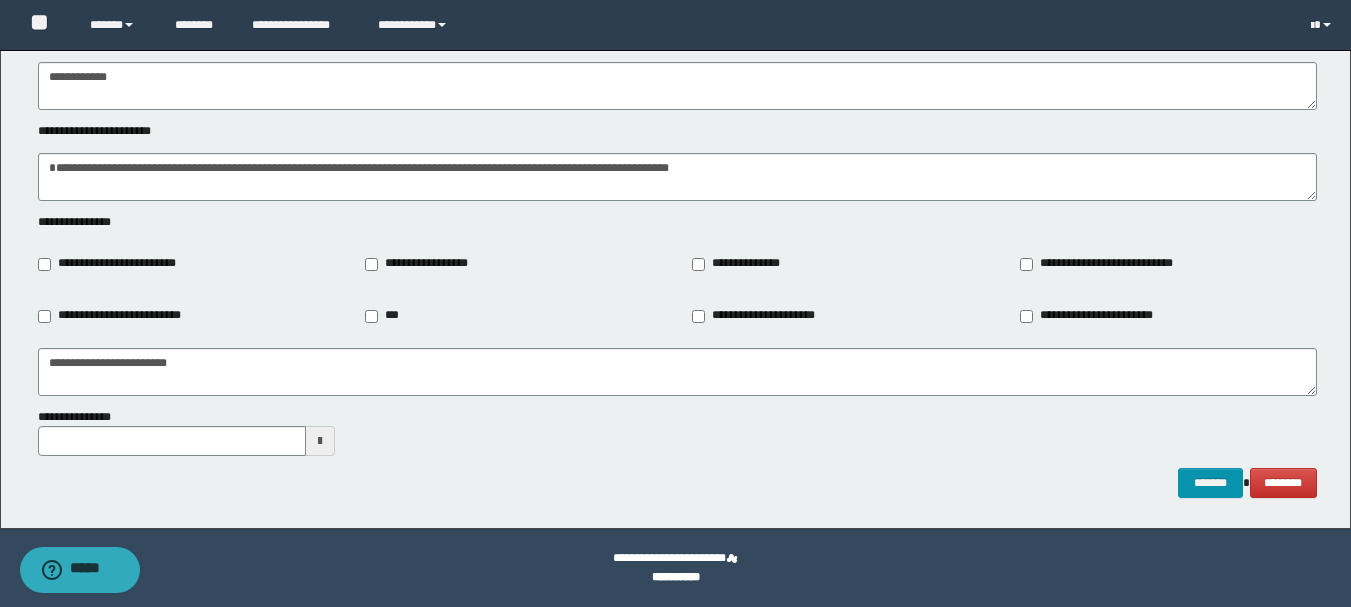 click on "**********" at bounding box center (675, -881) 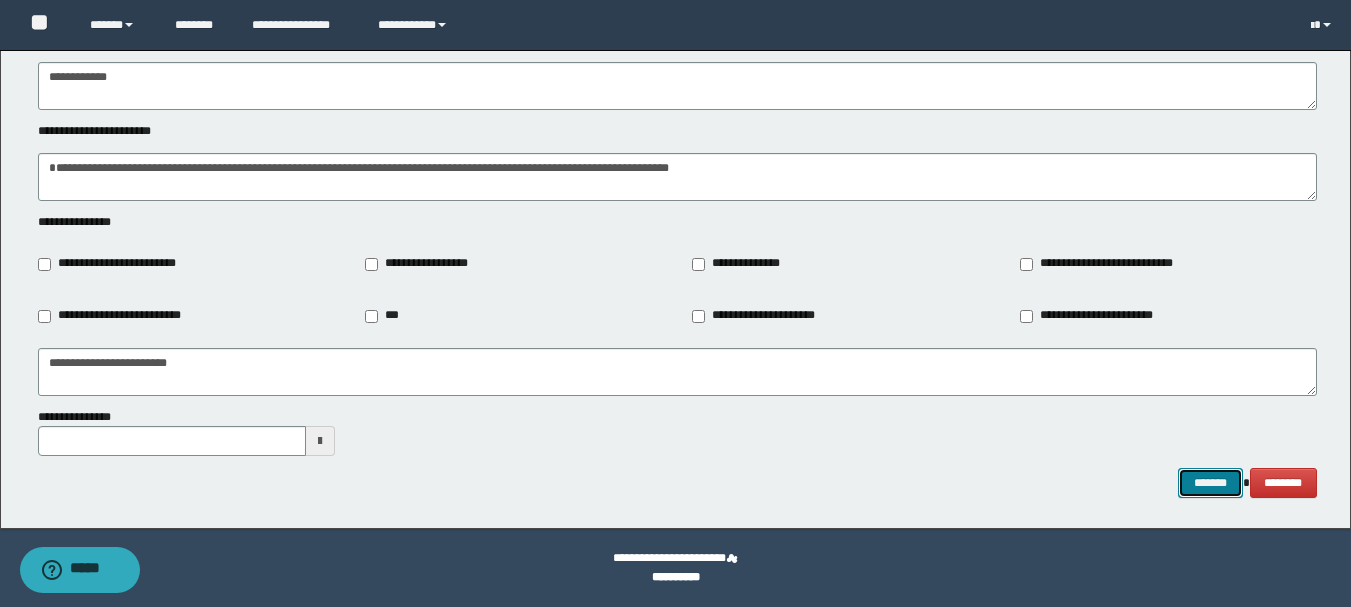 click on "*******" at bounding box center [1210, 483] 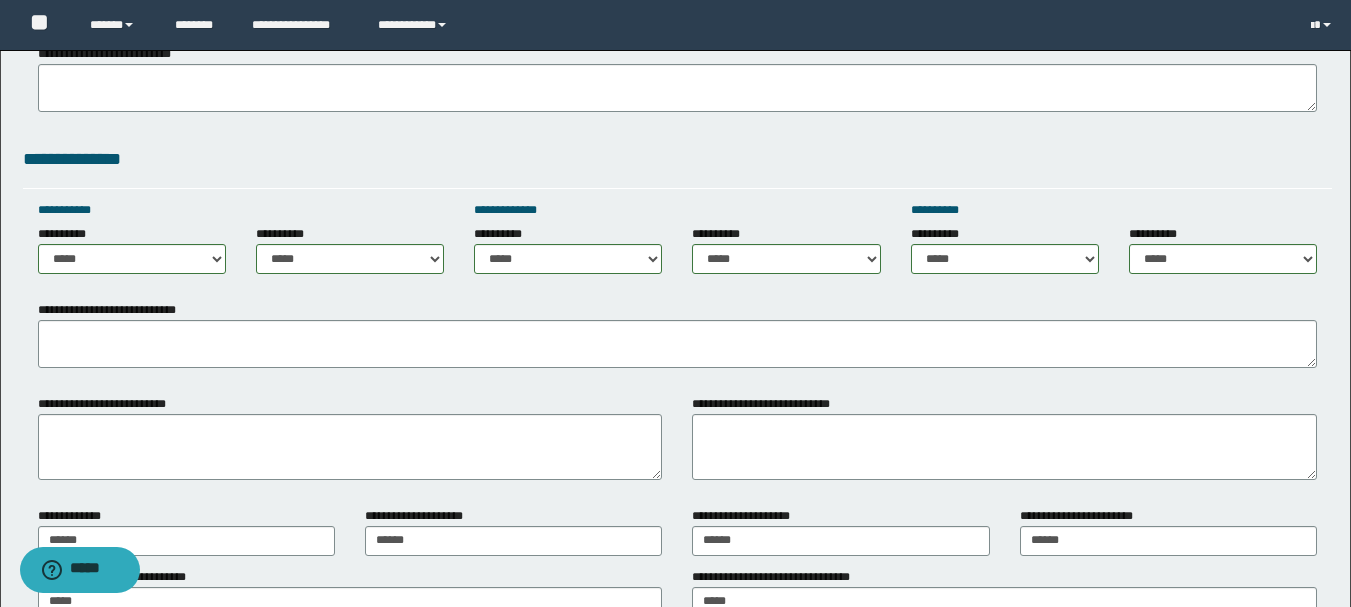 scroll, scrollTop: 1341, scrollLeft: 0, axis: vertical 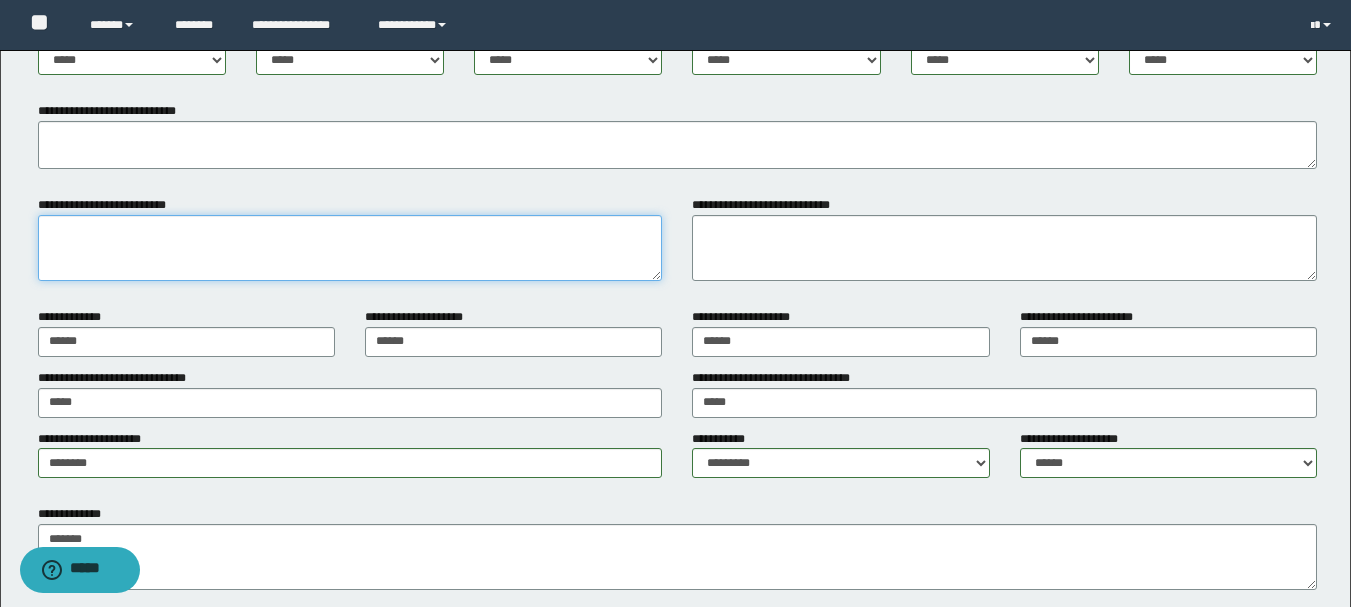 click on "**********" at bounding box center (350, 248) 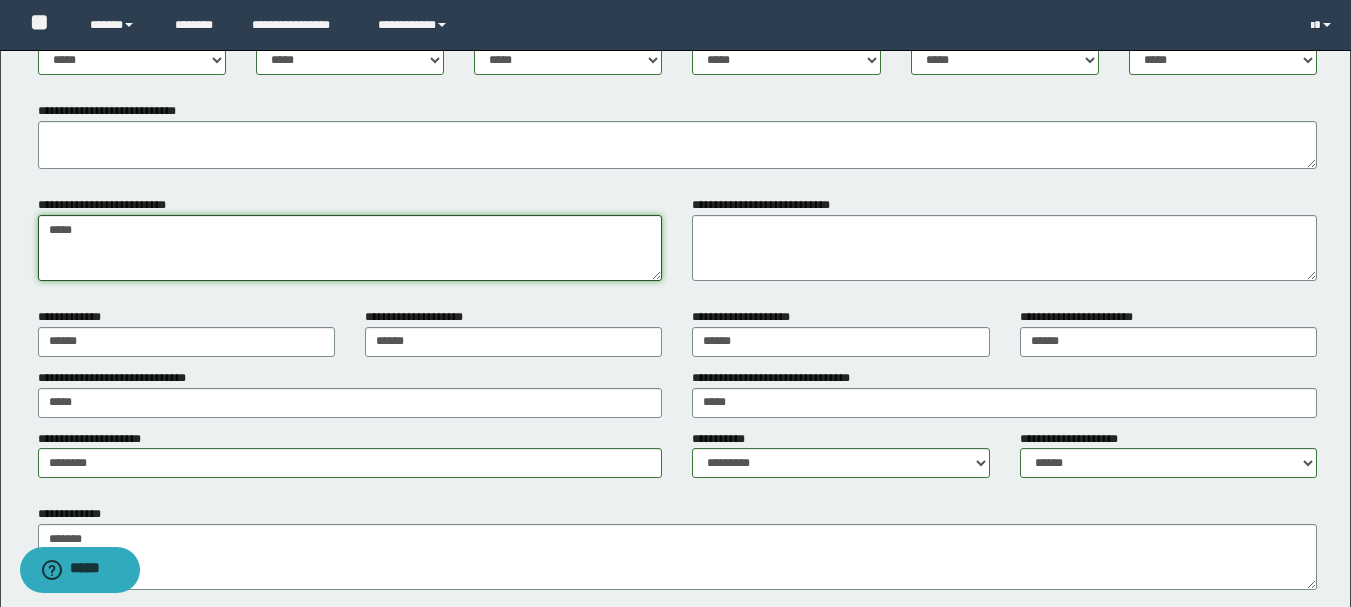 type on "****" 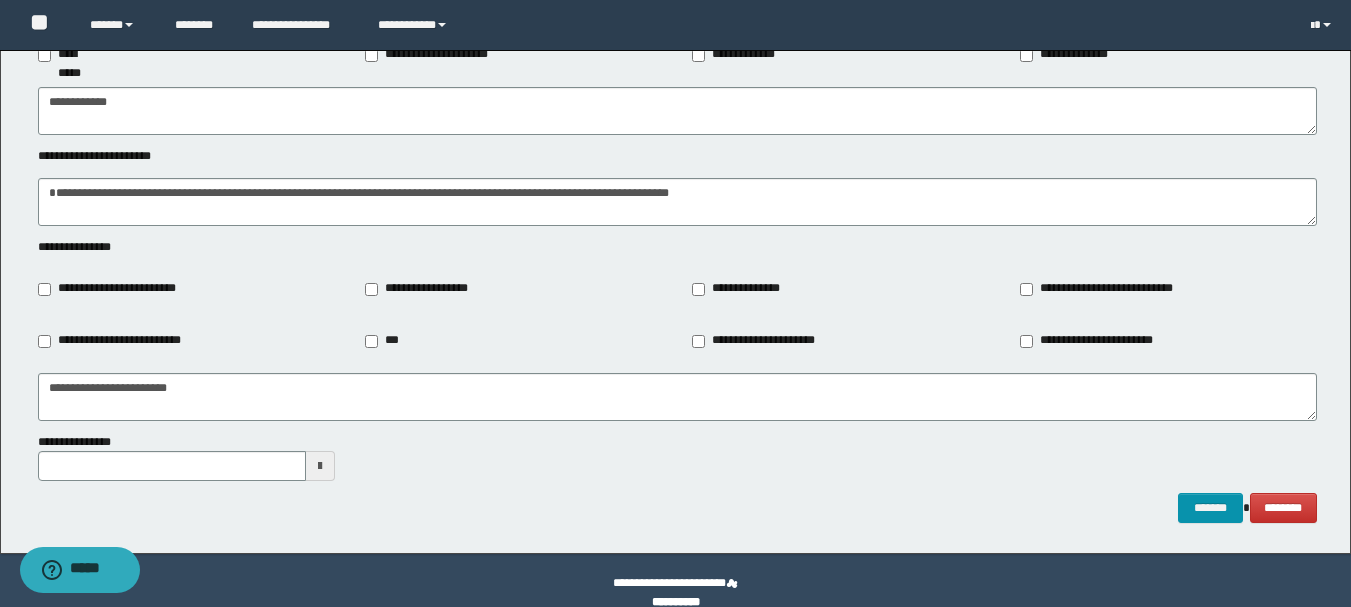 scroll, scrollTop: 2341, scrollLeft: 0, axis: vertical 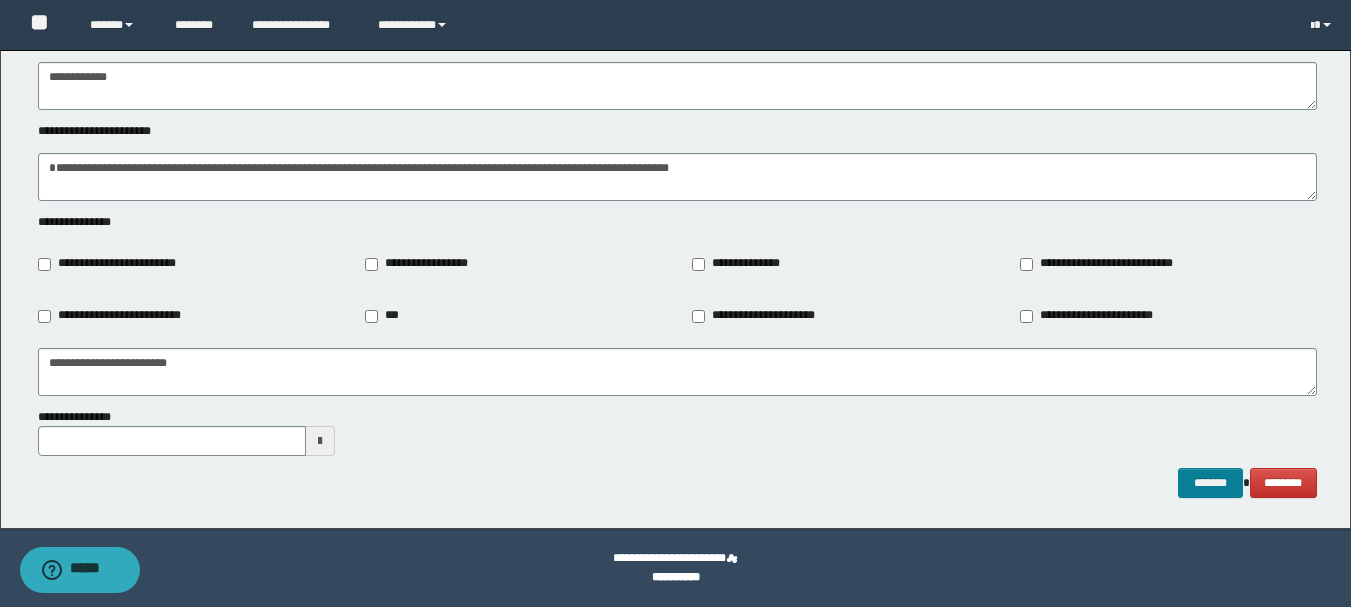 type on "****" 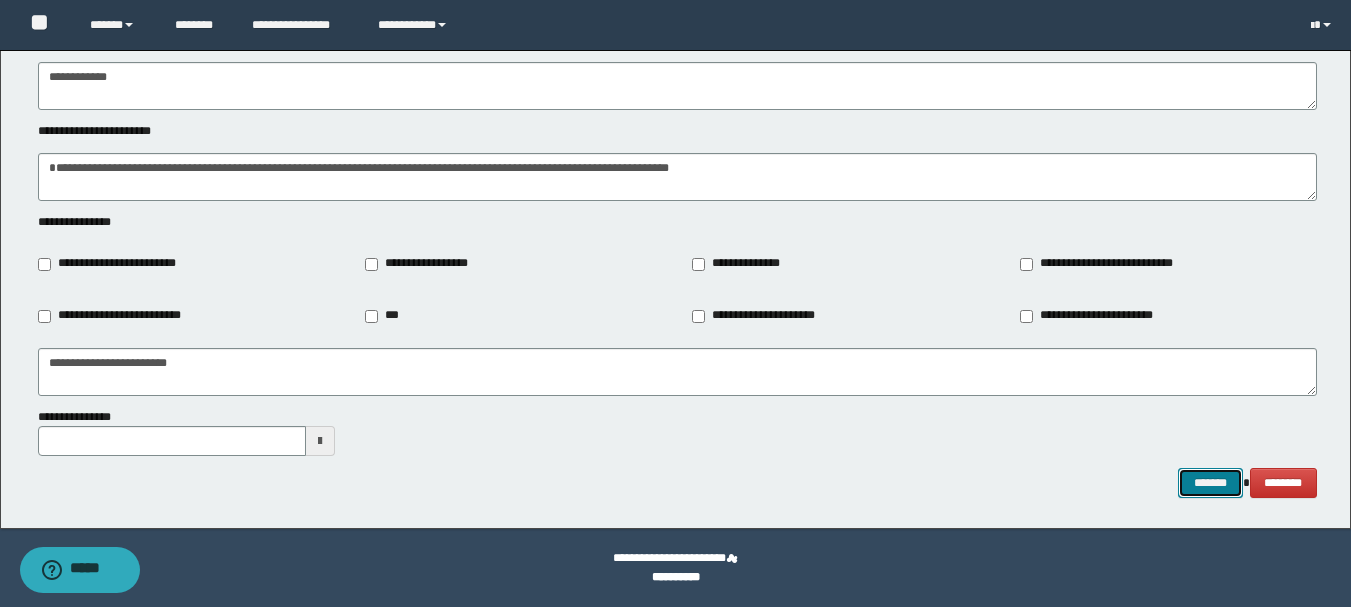 click on "*******" at bounding box center (1210, 483) 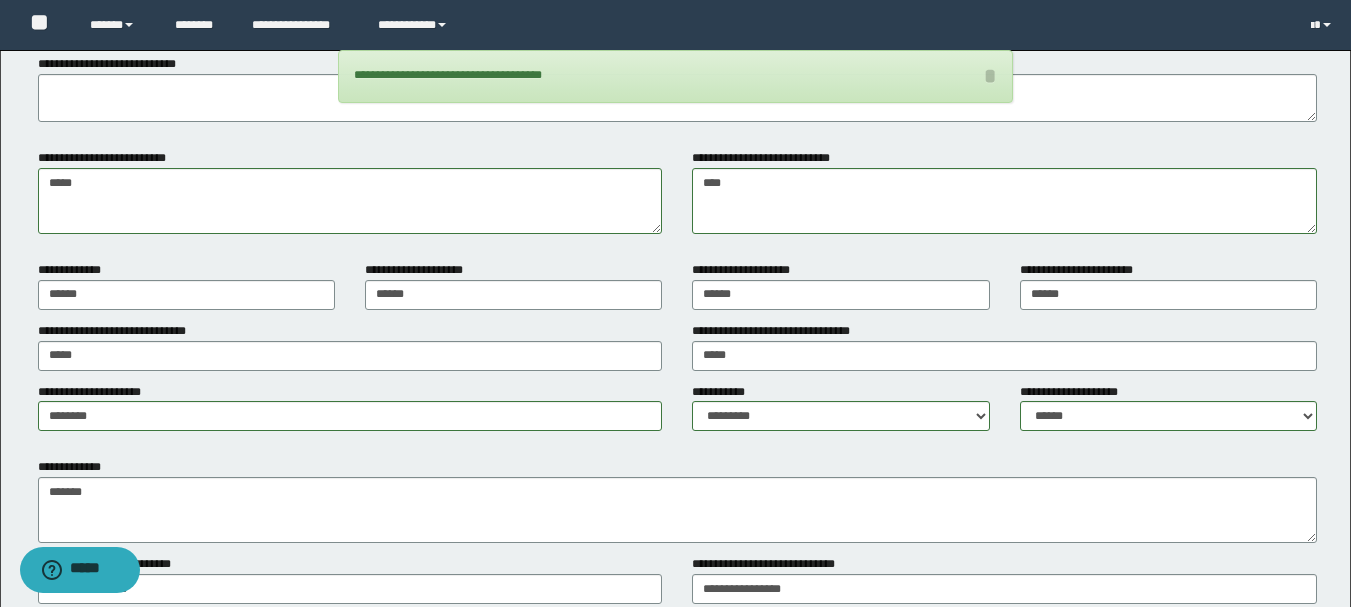 scroll, scrollTop: 1241, scrollLeft: 0, axis: vertical 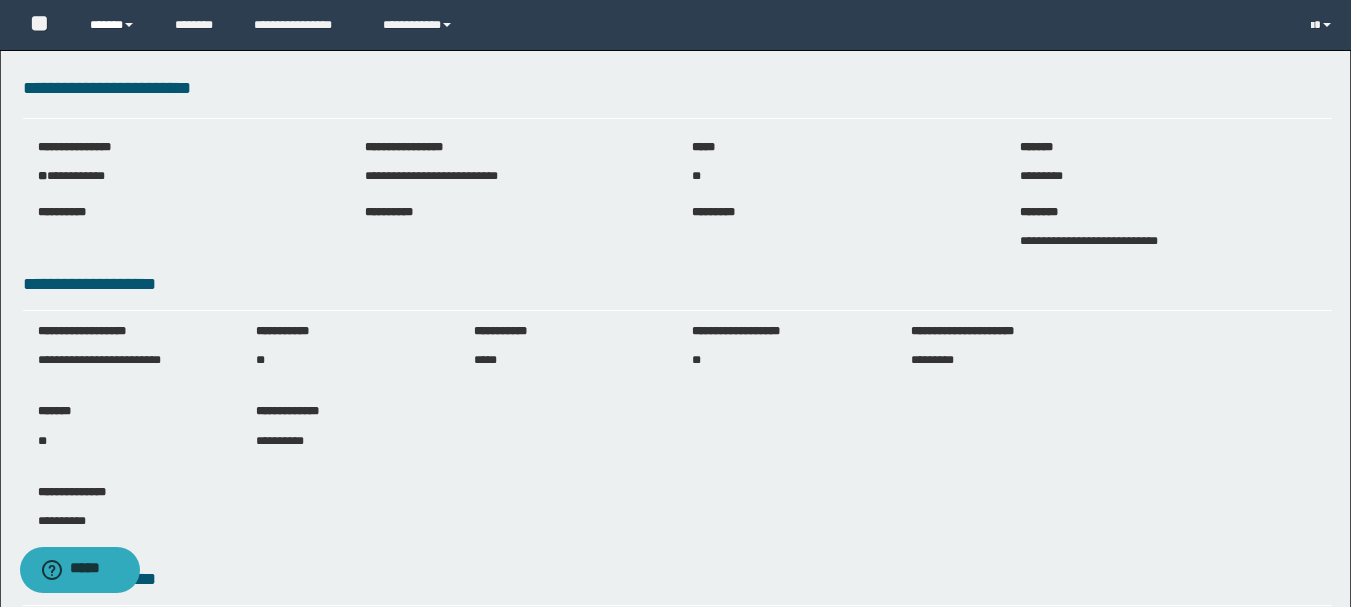 click on "******" at bounding box center [117, 25] 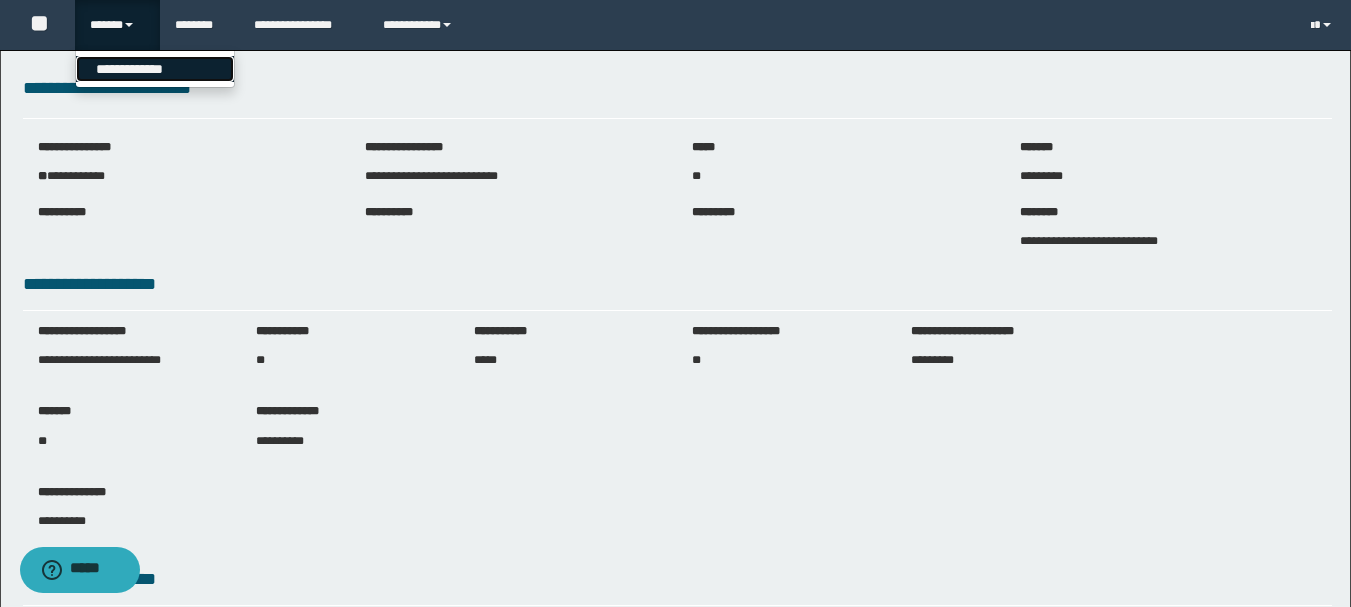 click on "**********" at bounding box center (155, 69) 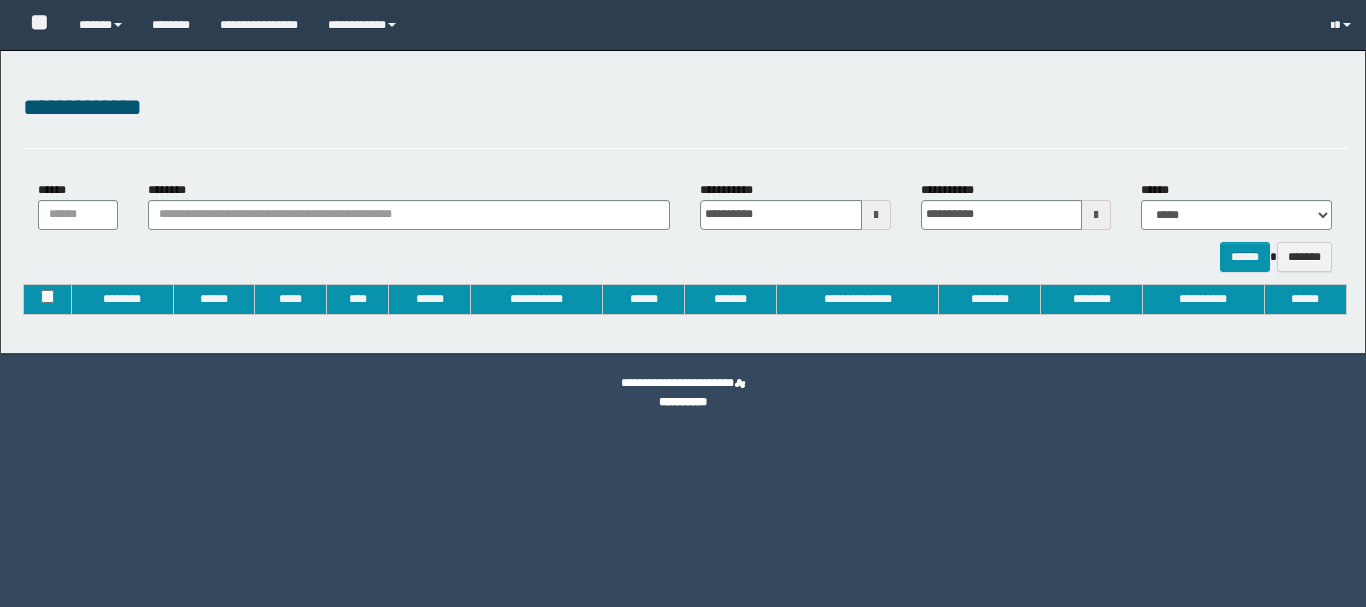 type on "**********" 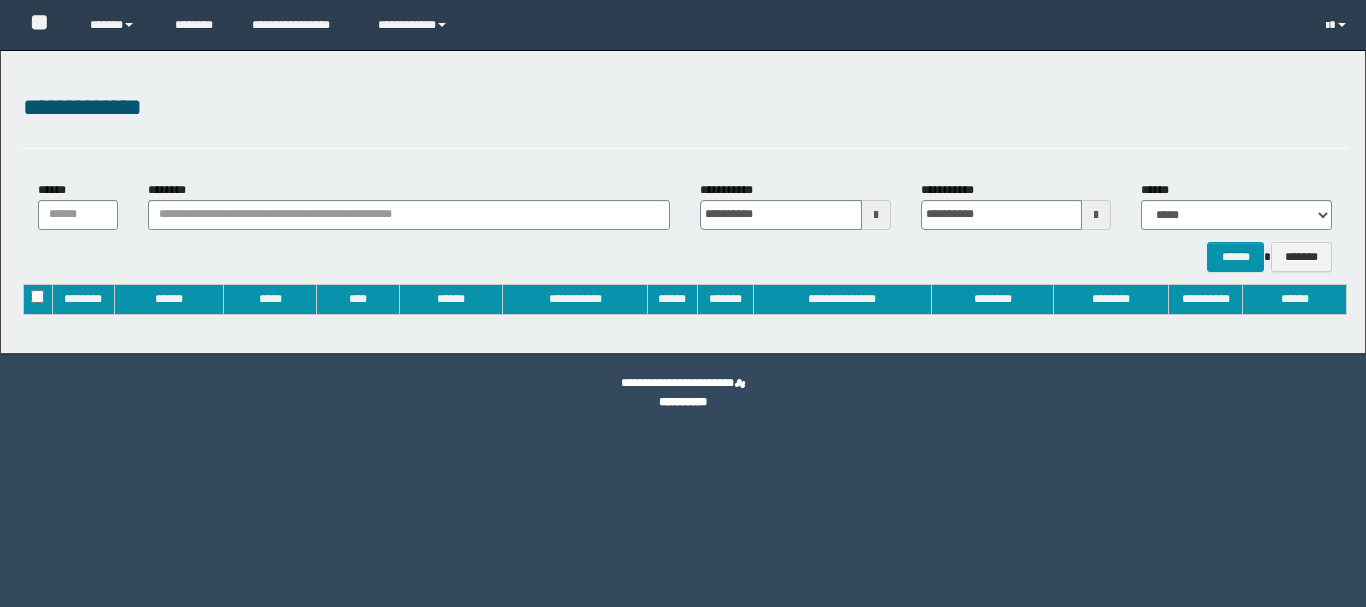 scroll, scrollTop: 0, scrollLeft: 0, axis: both 